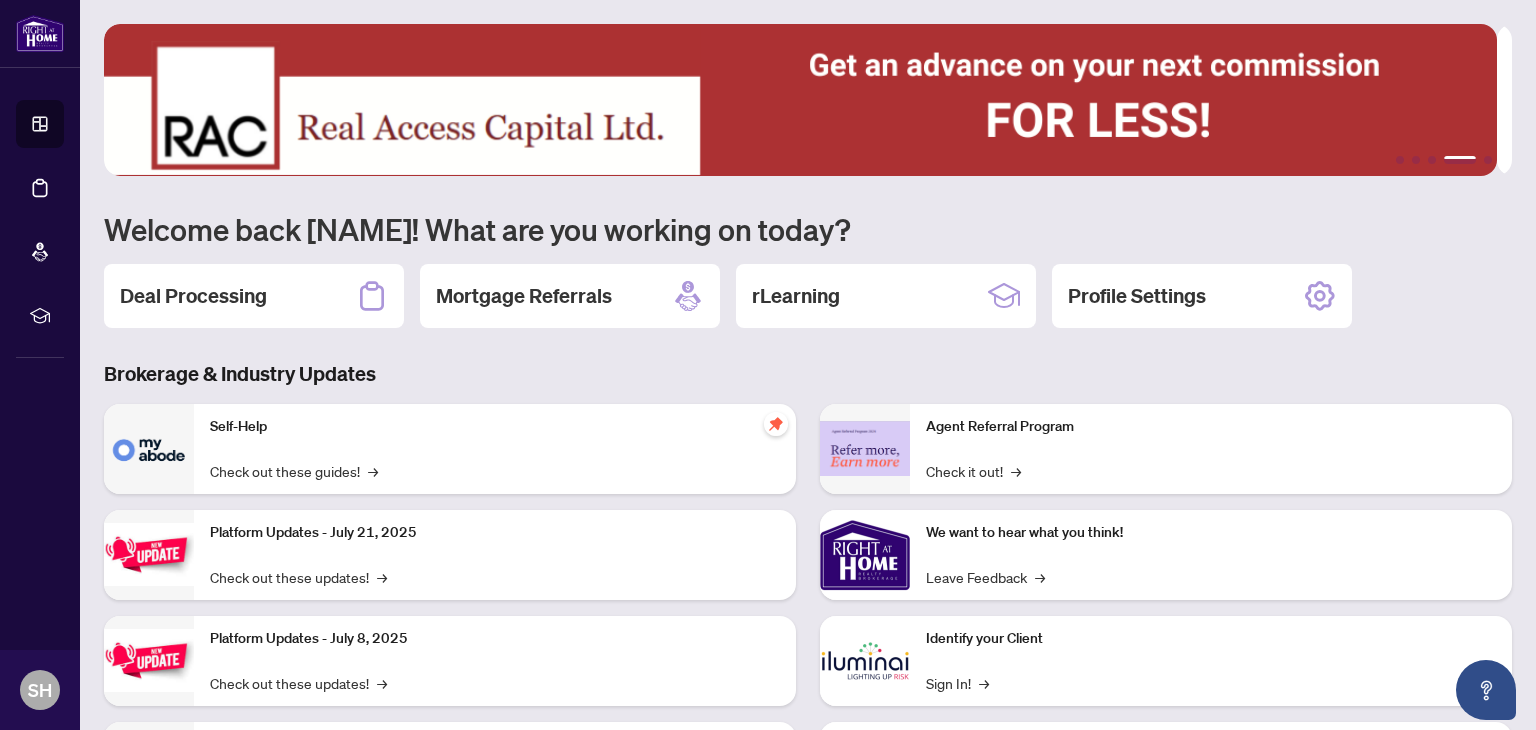 scroll, scrollTop: 0, scrollLeft: 0, axis: both 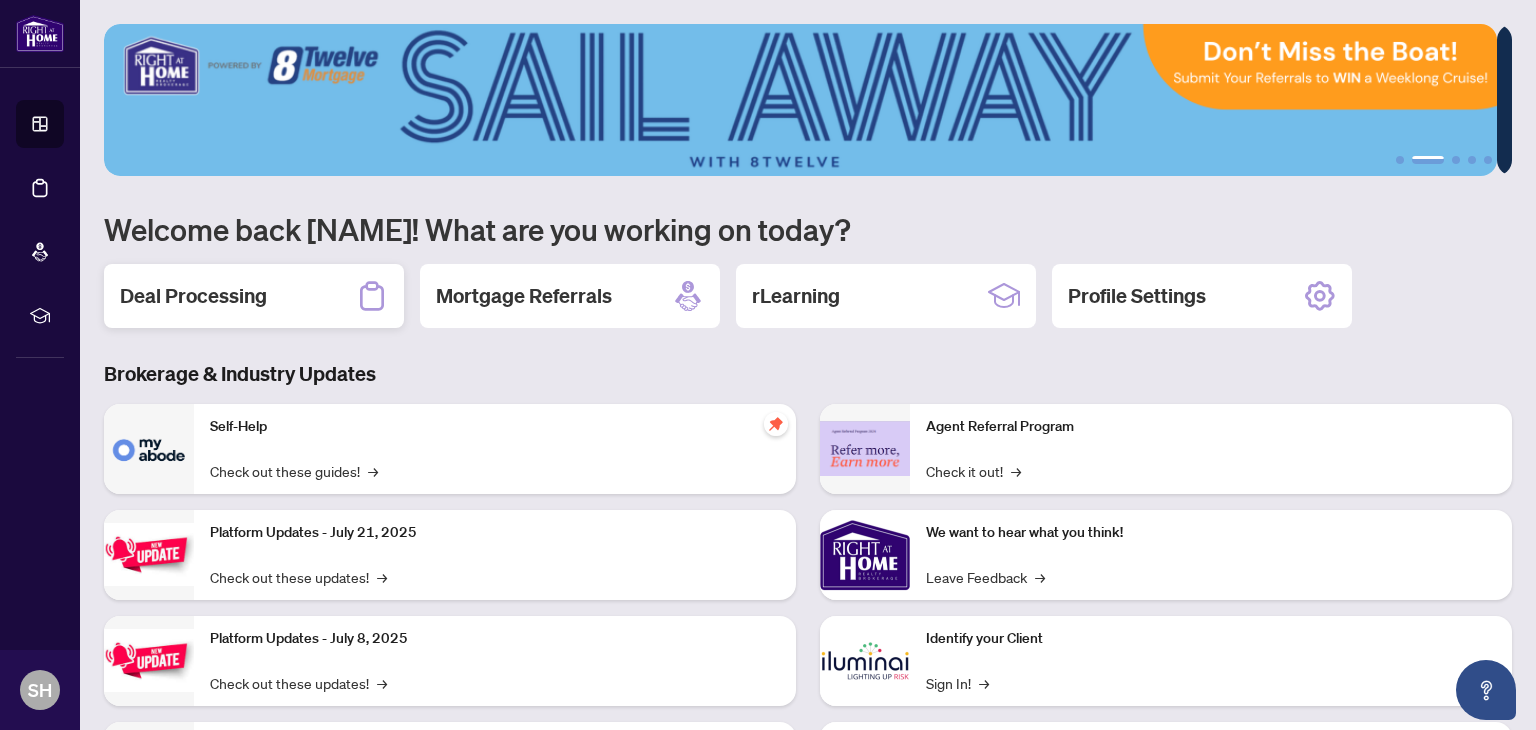 click on "Deal Processing" at bounding box center [193, 296] 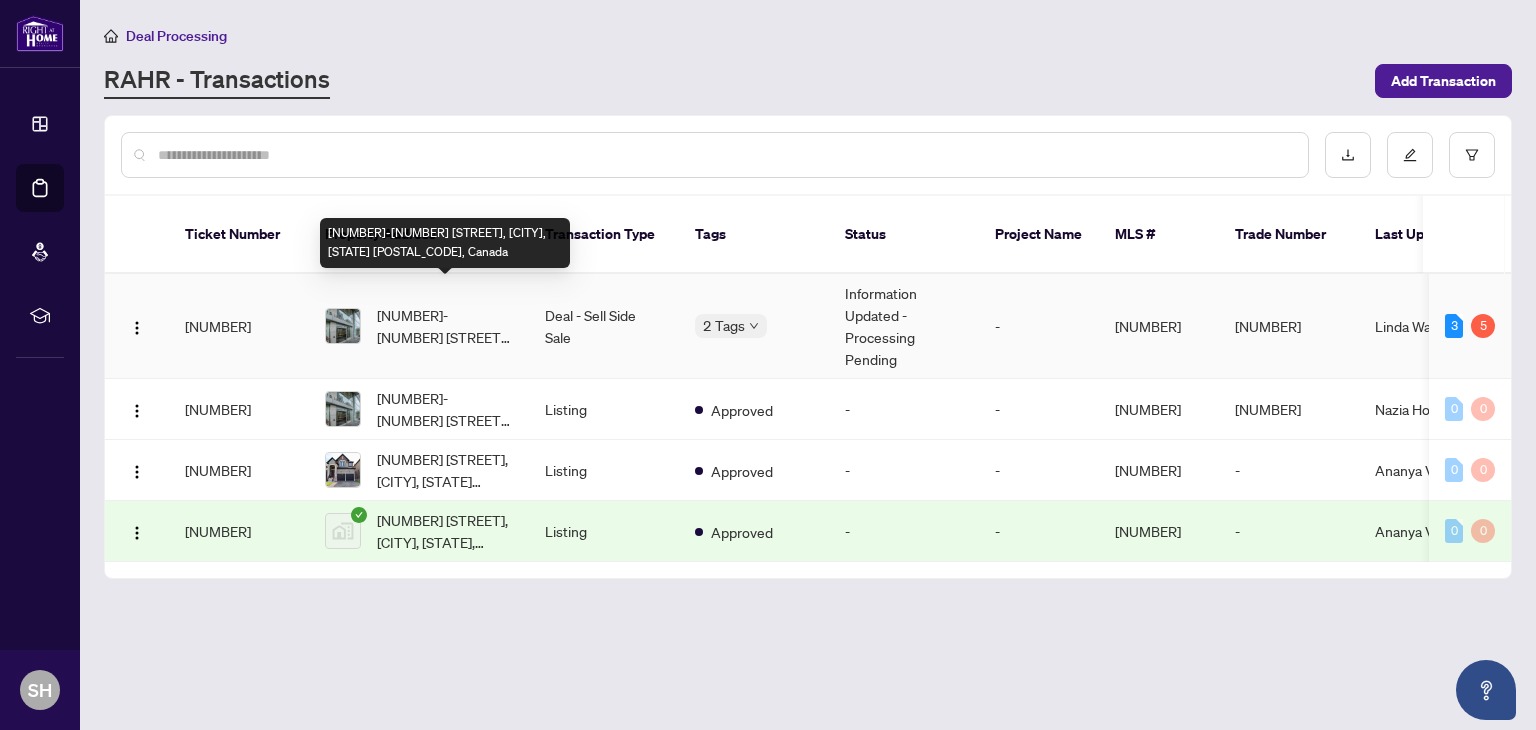 click on "[NUMBER]-[NUMBER] [STREET], [CITY], [STATE] [POSTAL_CODE], Canada" at bounding box center [445, 326] 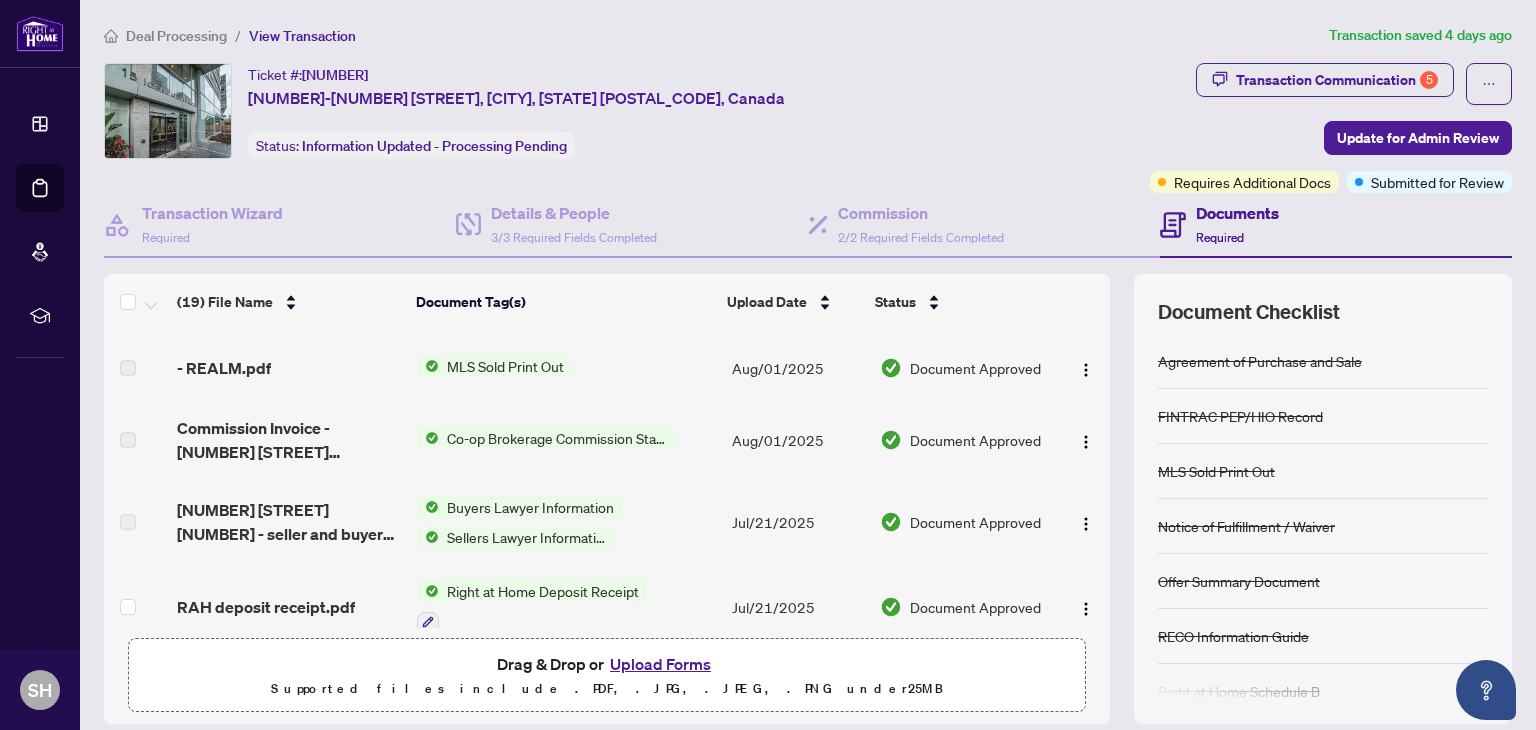 scroll, scrollTop: 0, scrollLeft: 0, axis: both 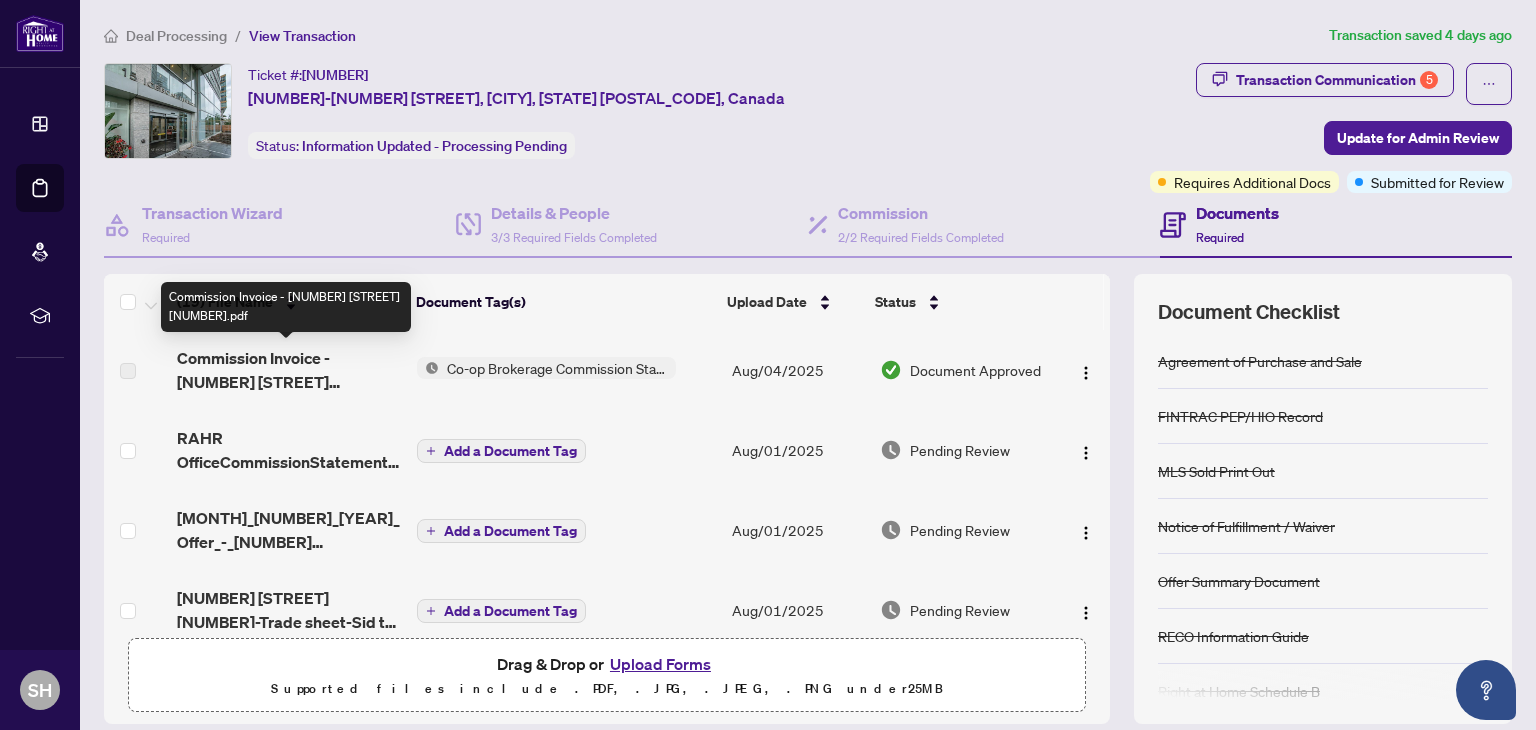 click on "Commission Invoice - [NUMBER] [STREET] [NUMBER].pdf" at bounding box center (289, 370) 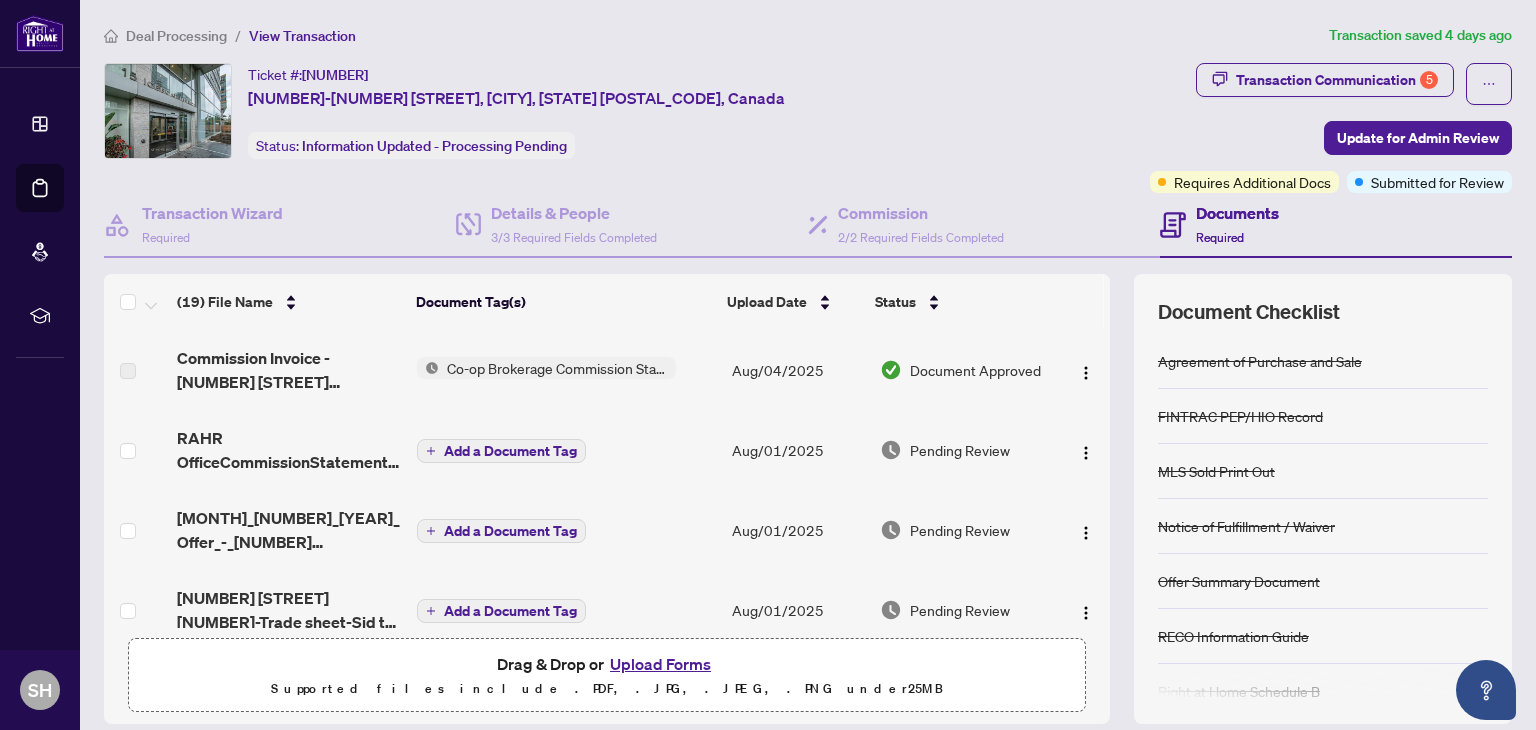 click on "Co-op Brokerage Commission Statement" at bounding box center [557, 368] 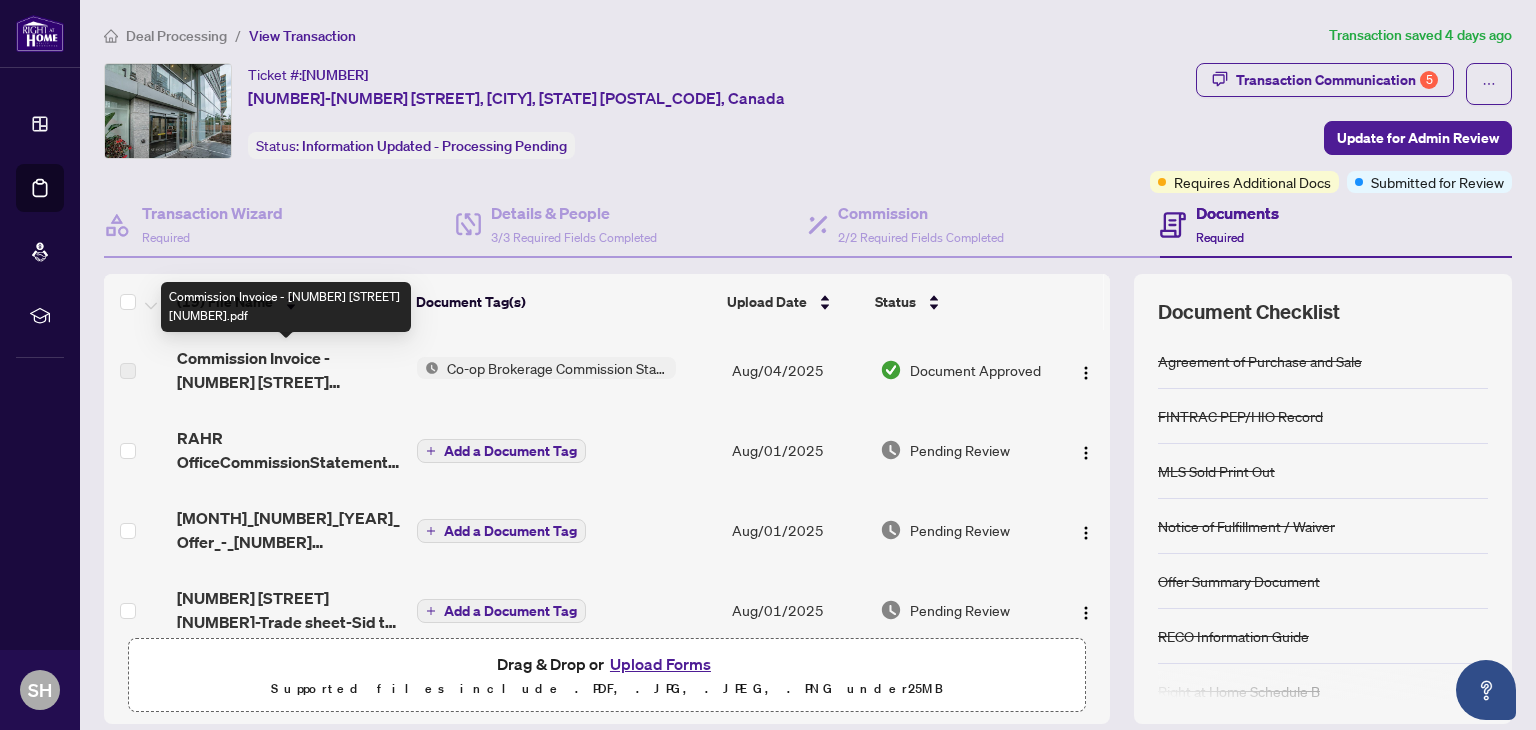 click on "Commission Invoice - [NUMBER] [STREET] [NUMBER].pdf" at bounding box center [289, 370] 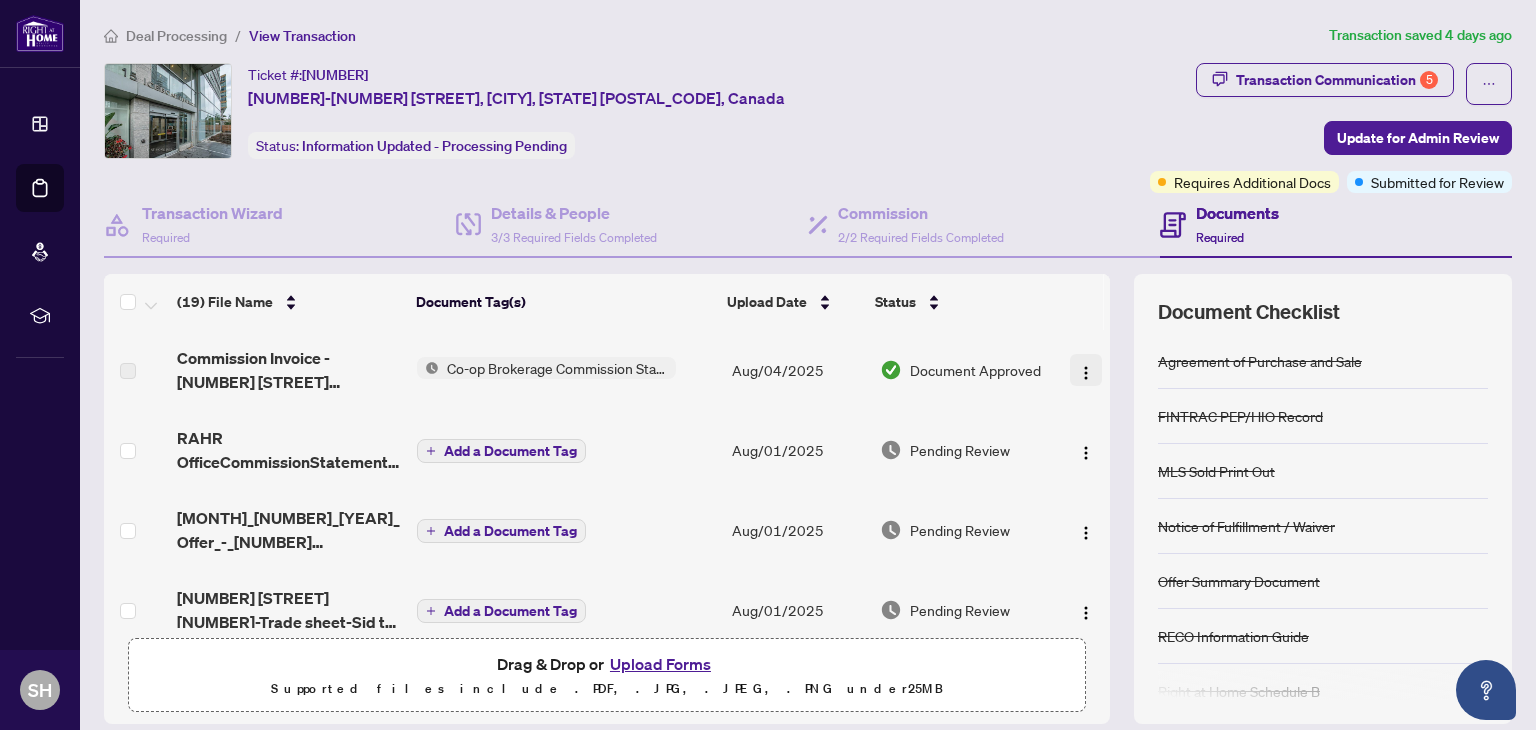 click at bounding box center (1086, 373) 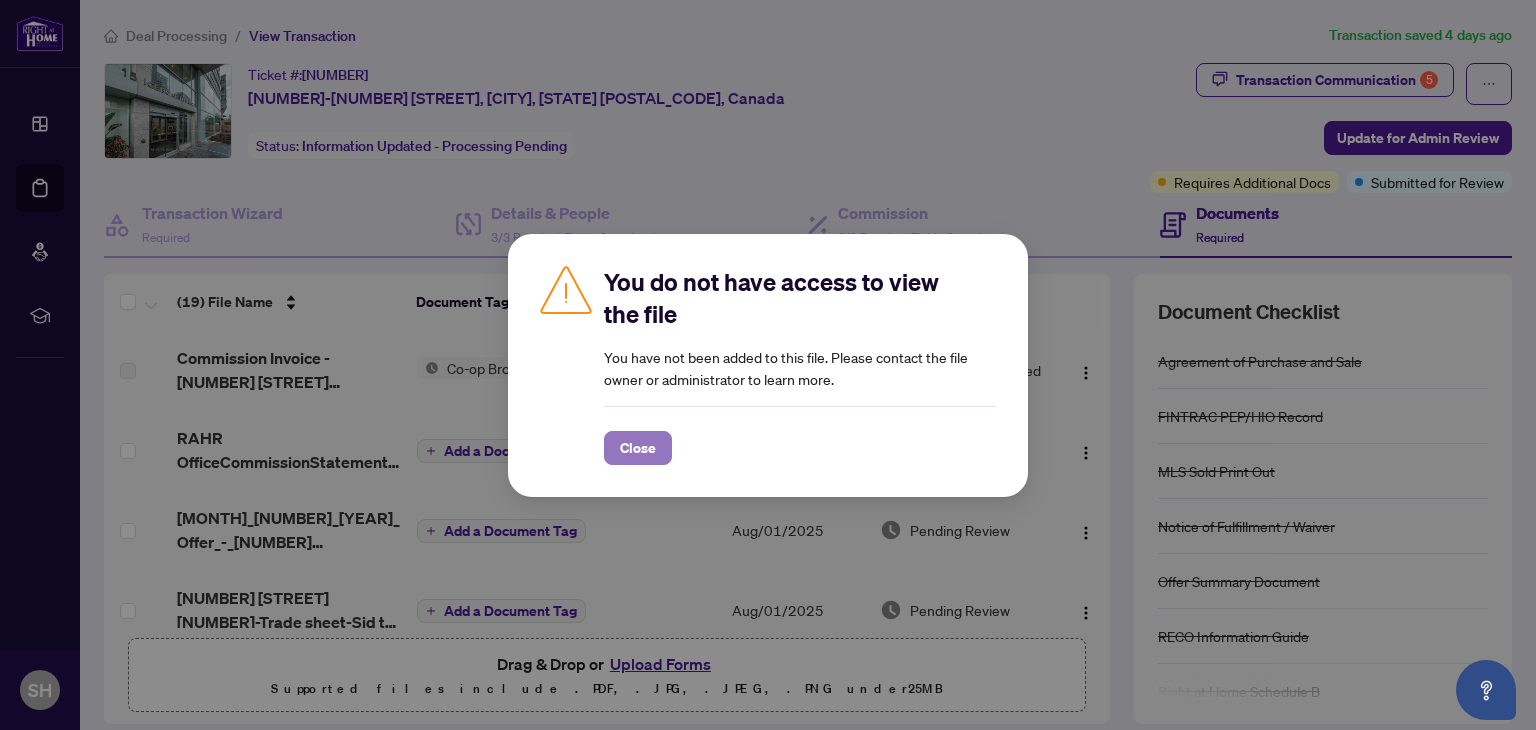 click on "Close" at bounding box center [638, 448] 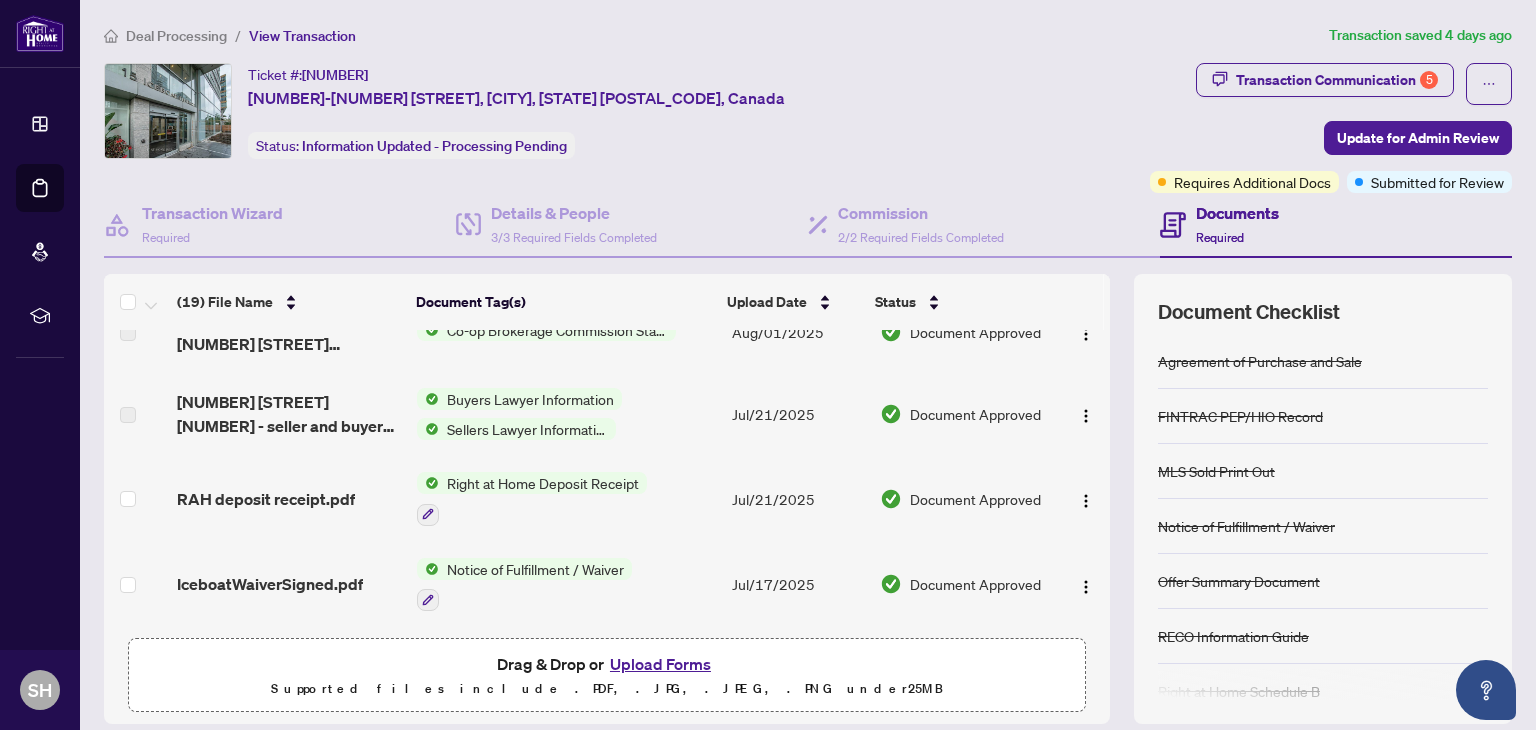 scroll, scrollTop: 400, scrollLeft: 0, axis: vertical 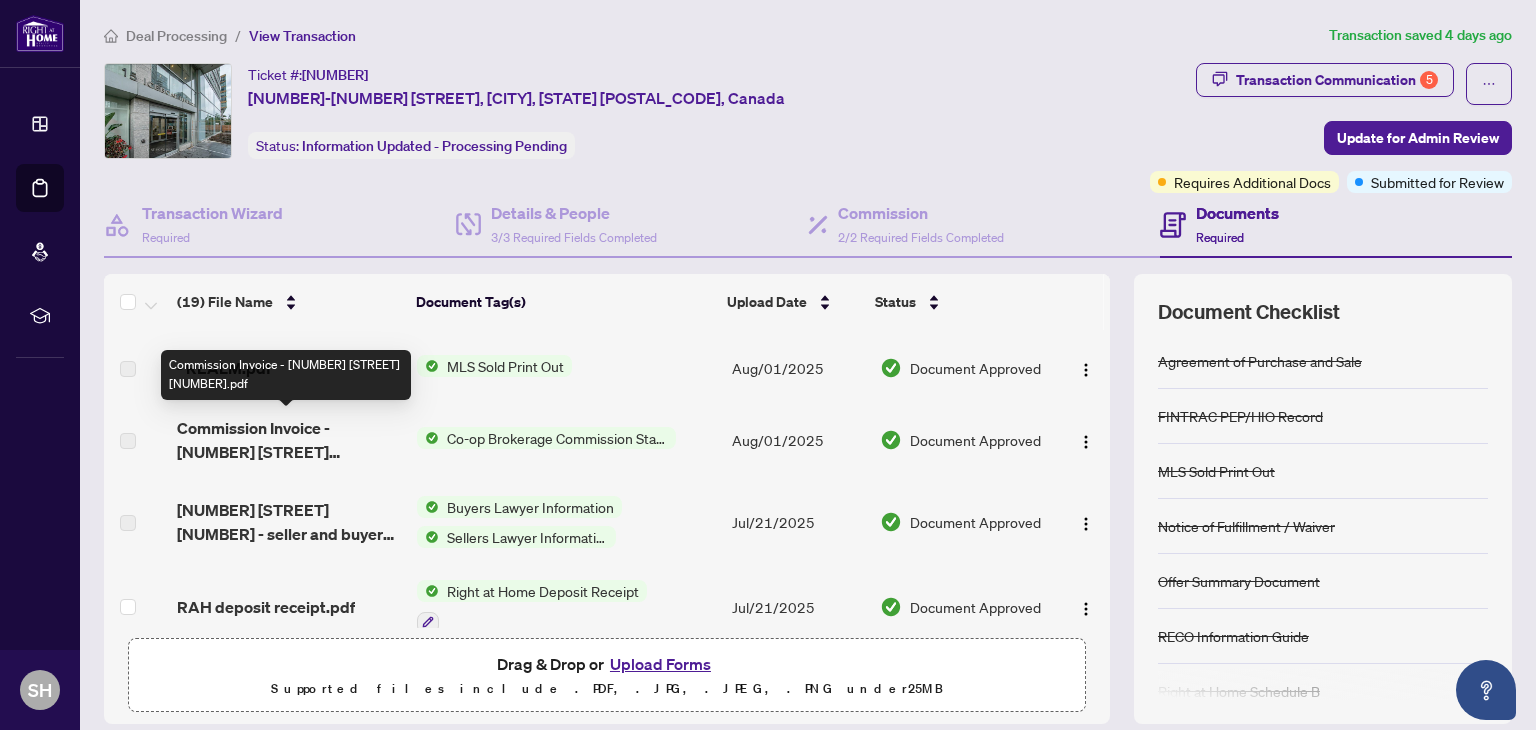 click on "Commission Invoice - [NUMBER] [STREET] [NUMBER].pdf" at bounding box center (289, 440) 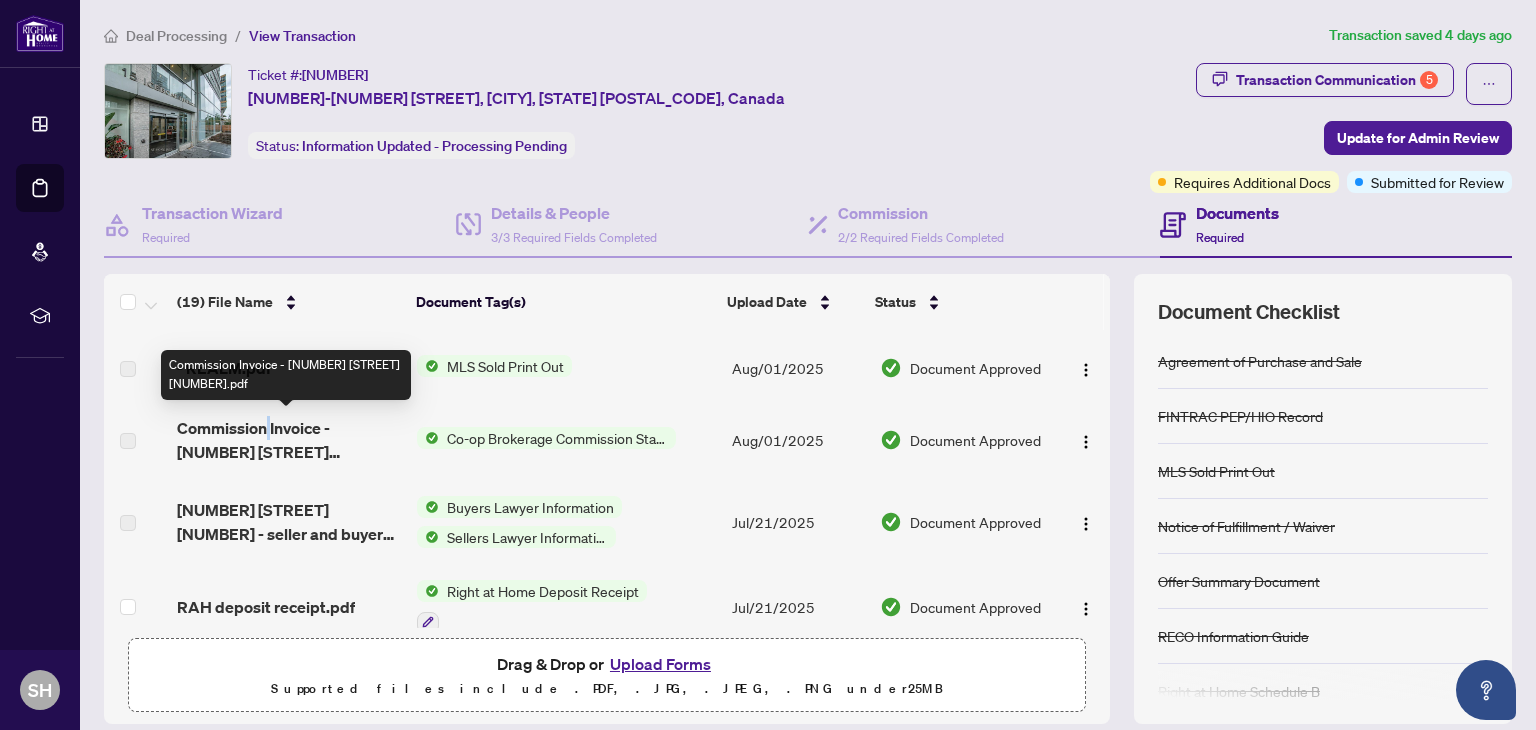 click on "Commission Invoice - [NUMBER] [STREET] [NUMBER].pdf" at bounding box center (289, 440) 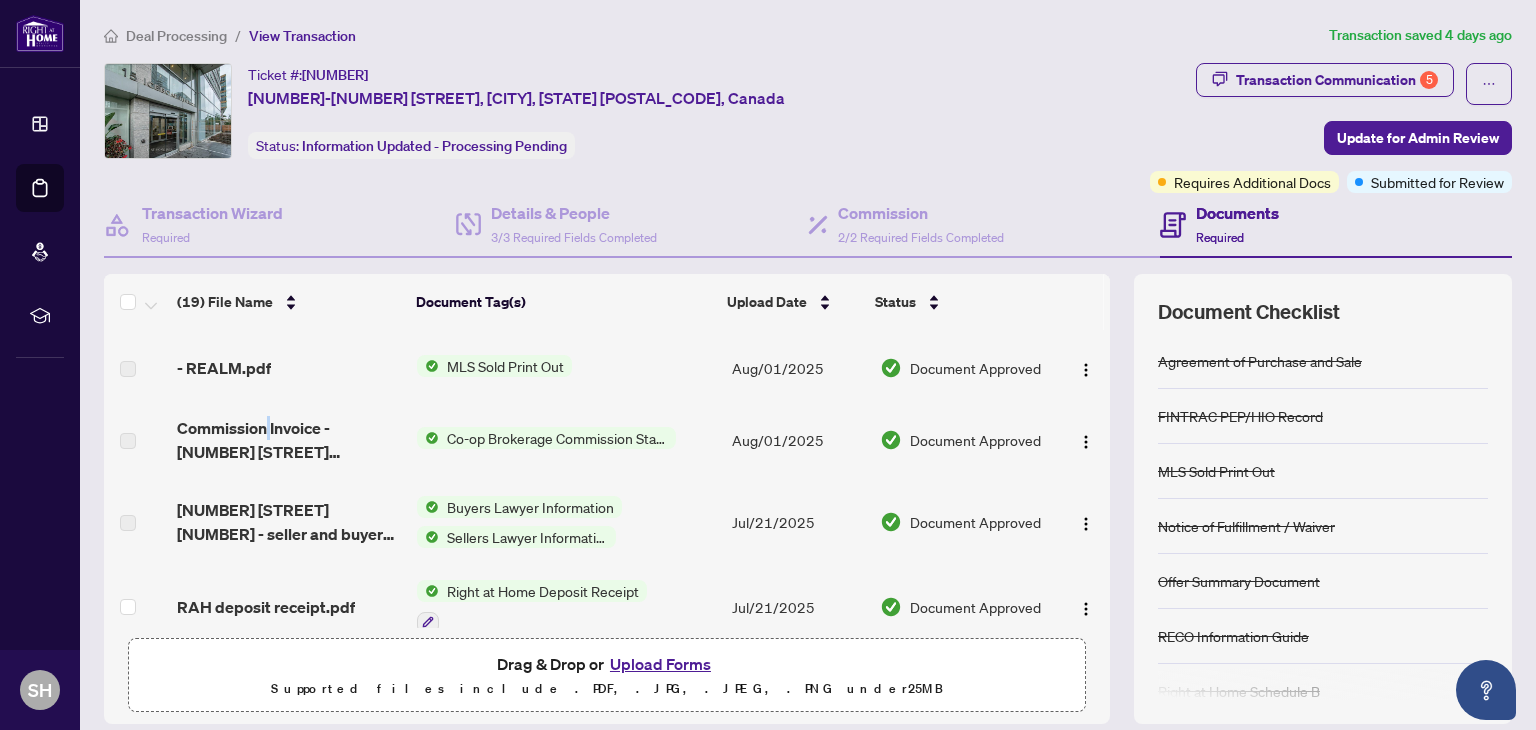 click on "Co-op Brokerage Commission Statement" at bounding box center (557, 438) 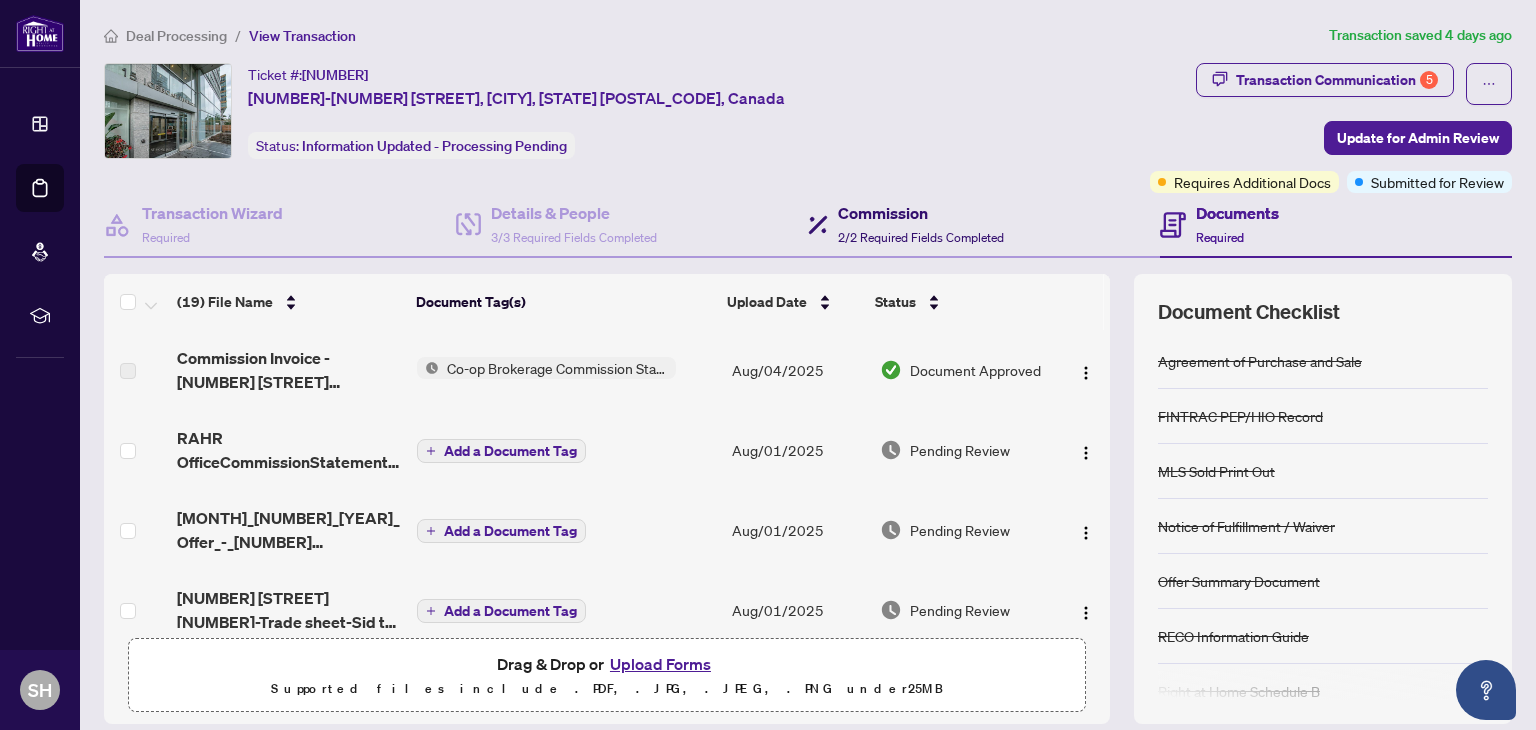 click on "Commission" at bounding box center [921, 213] 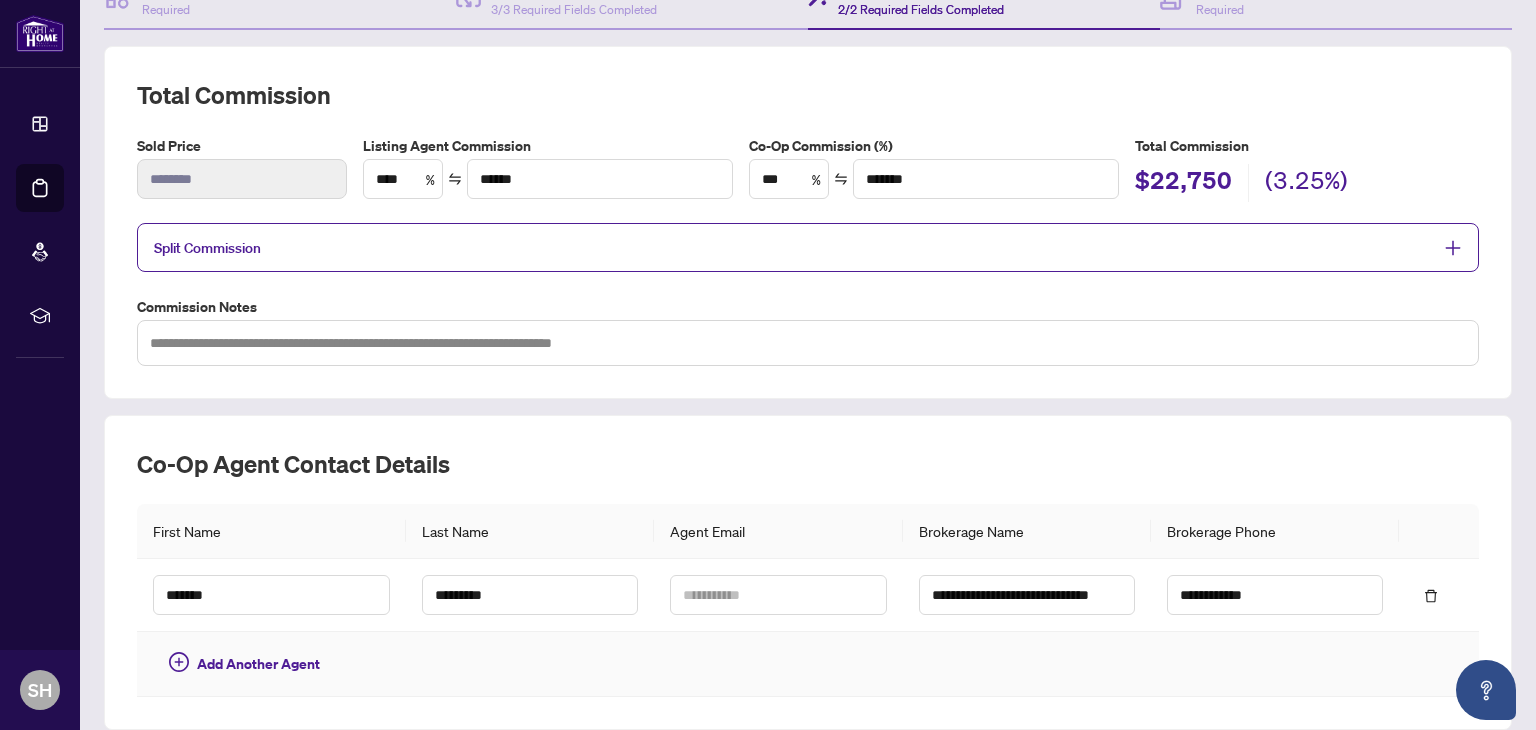 scroll, scrollTop: 0, scrollLeft: 0, axis: both 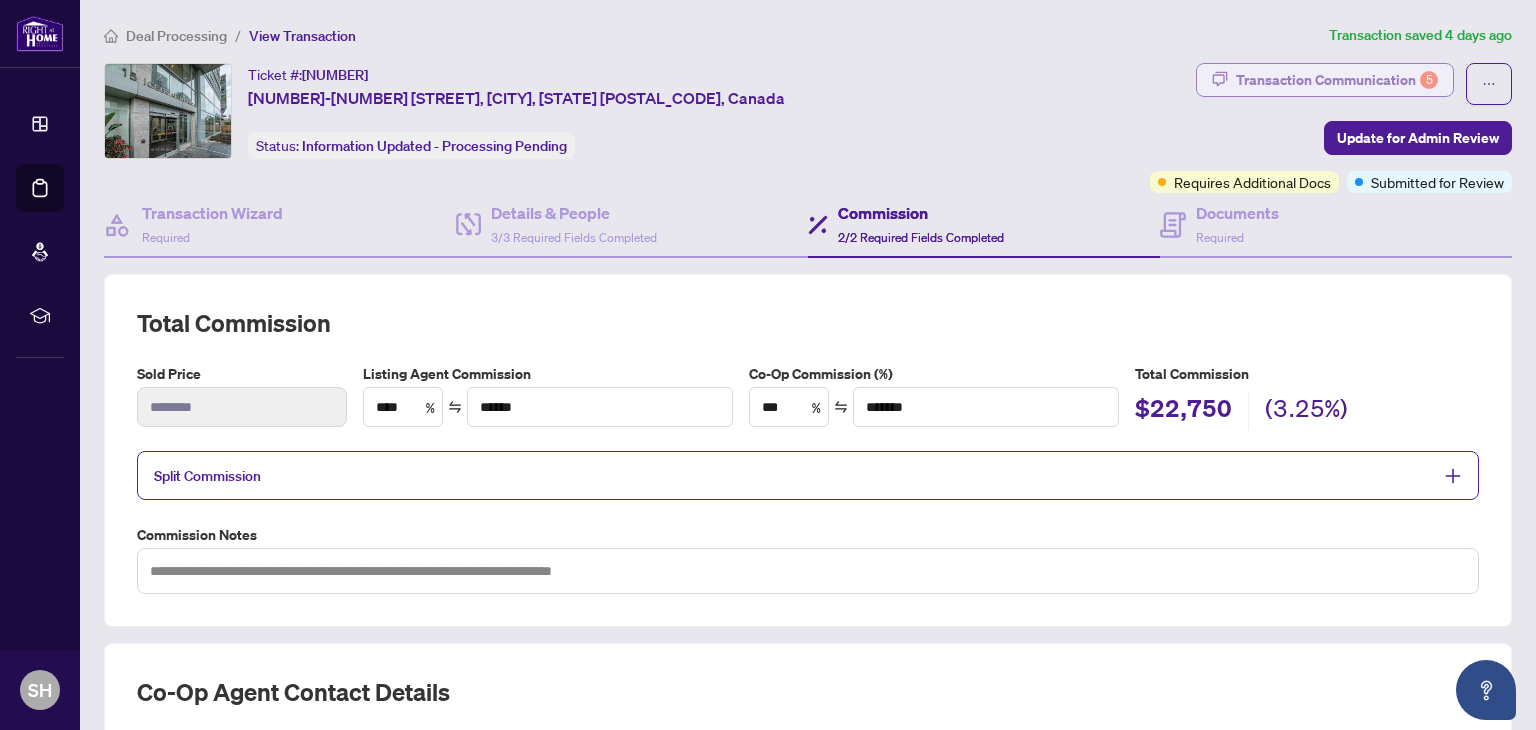 click on "Transaction Communication 5" at bounding box center (1337, 80) 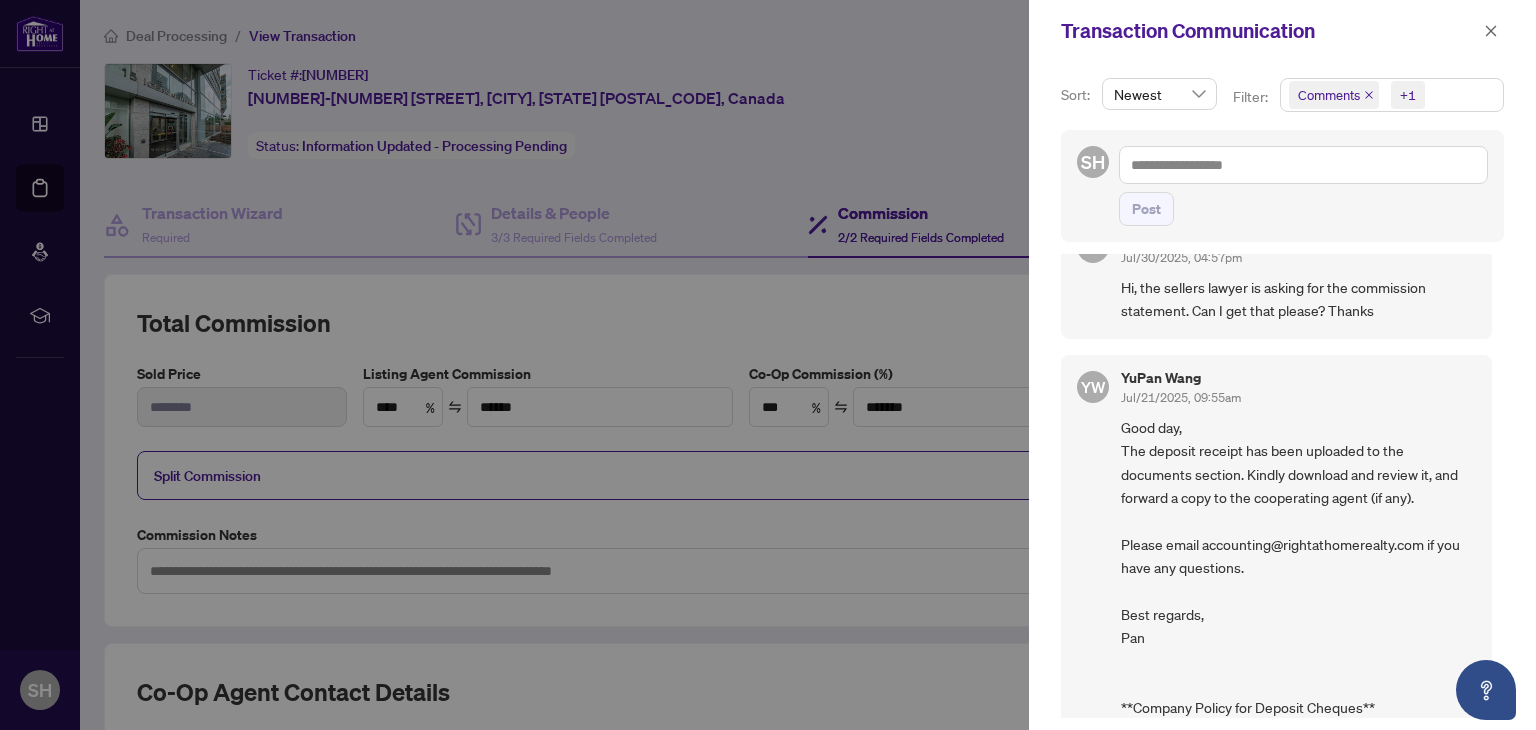scroll, scrollTop: 1896, scrollLeft: 0, axis: vertical 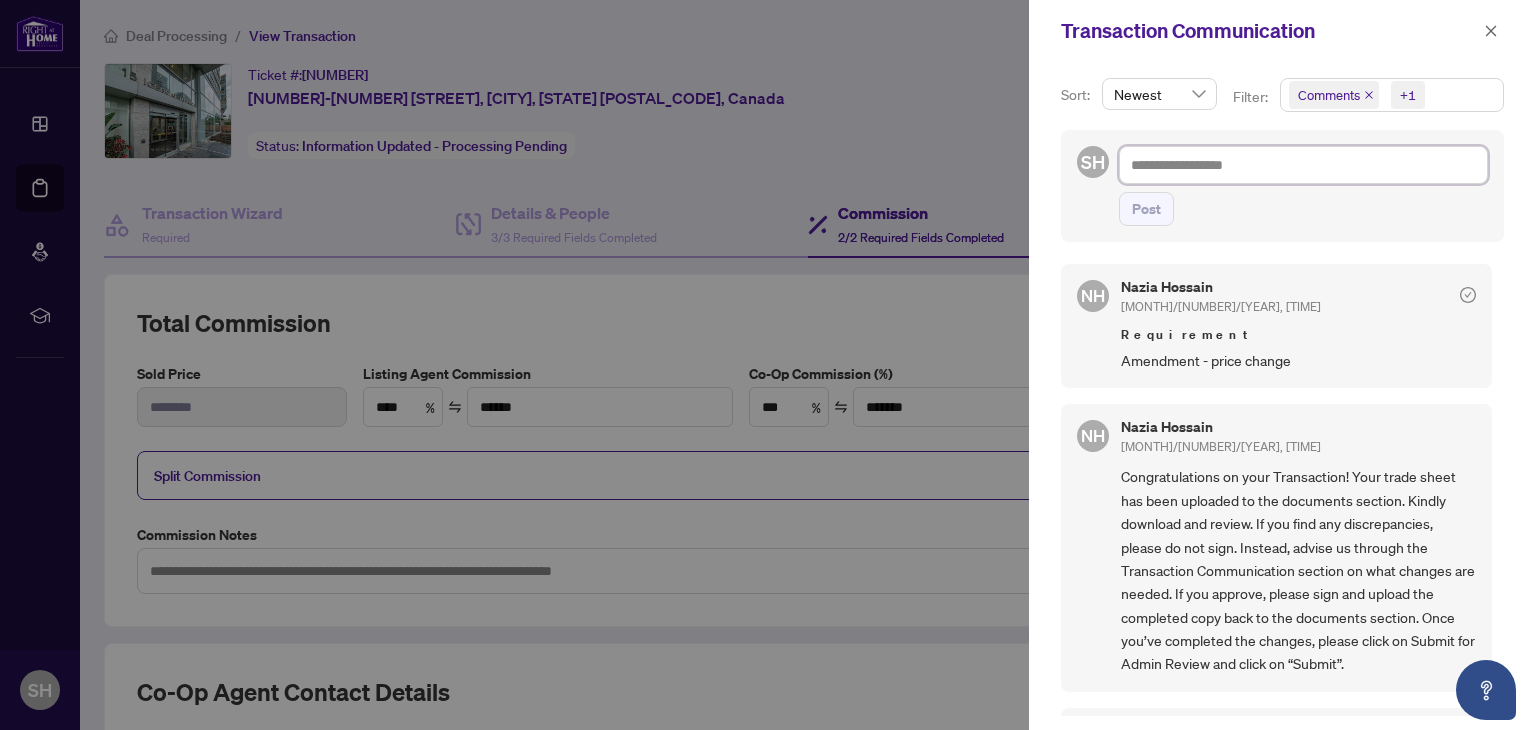 click at bounding box center [1303, 165] 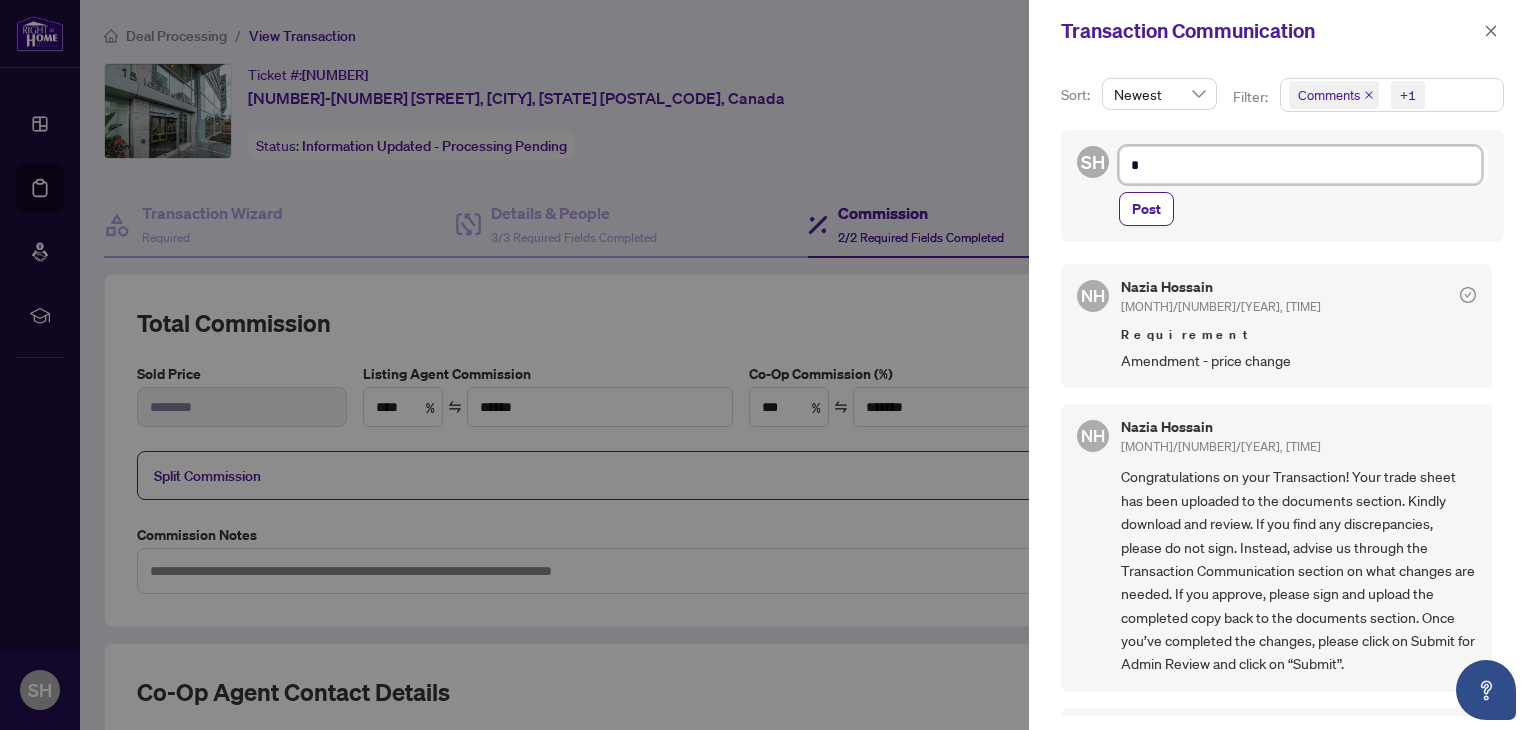type on "**" 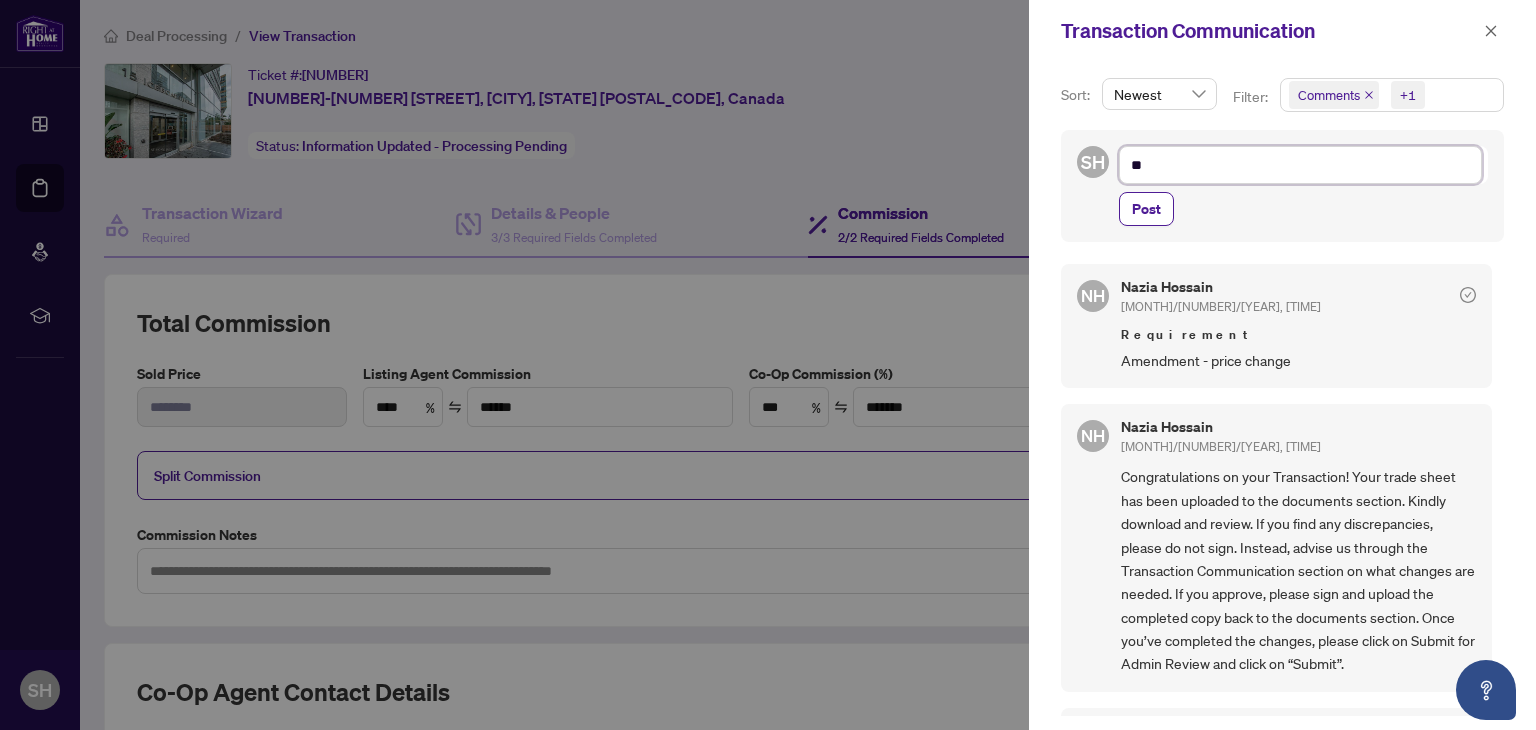 type on "***" 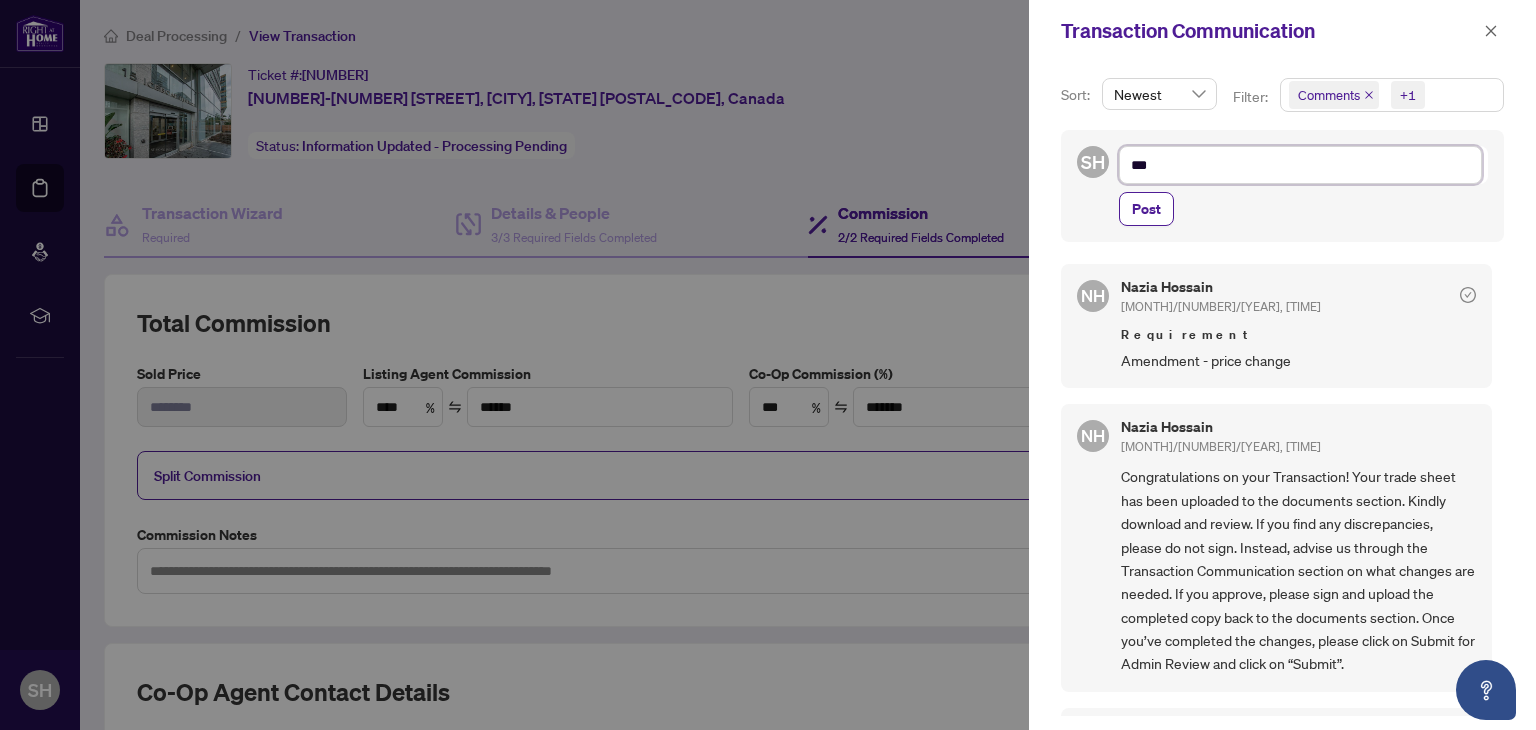type on "****" 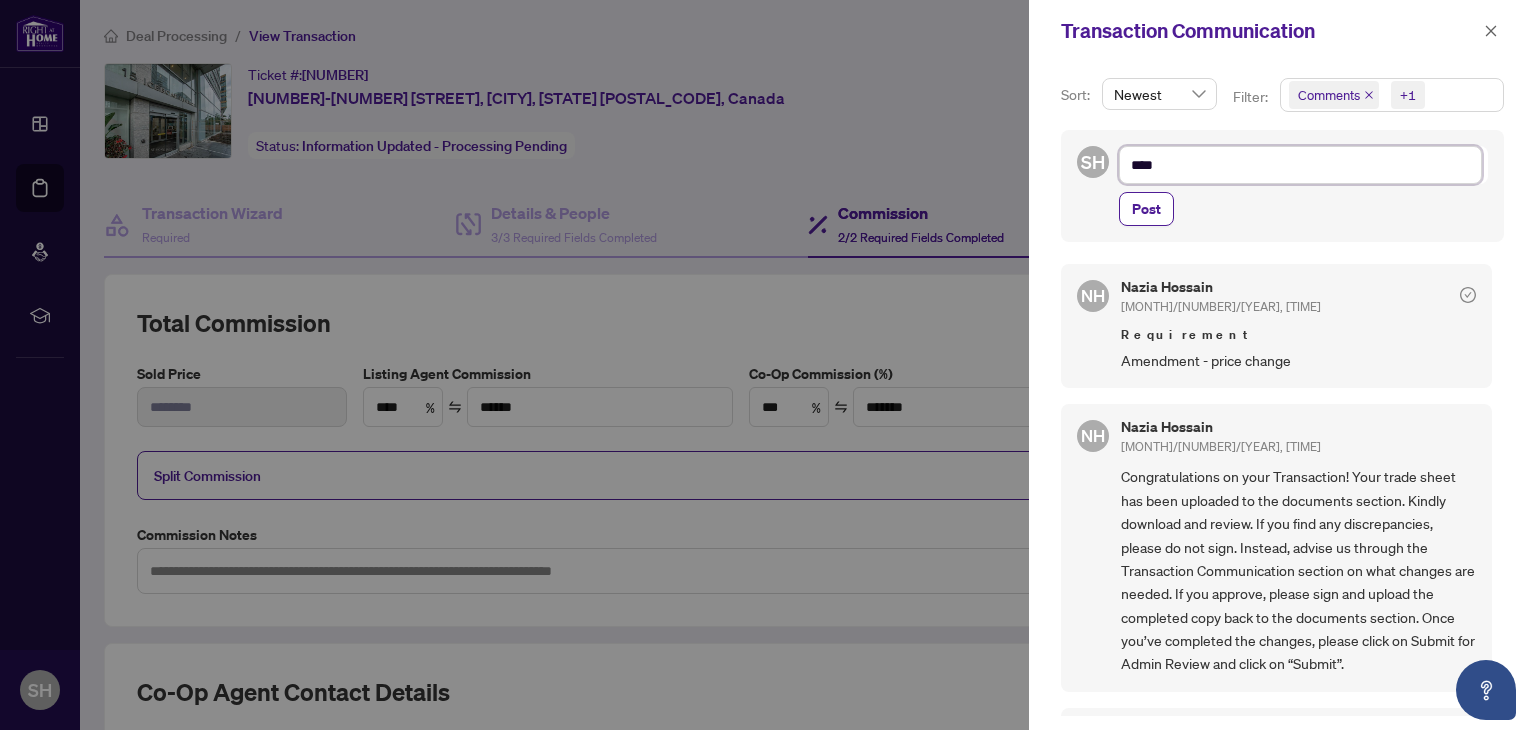 type on "****" 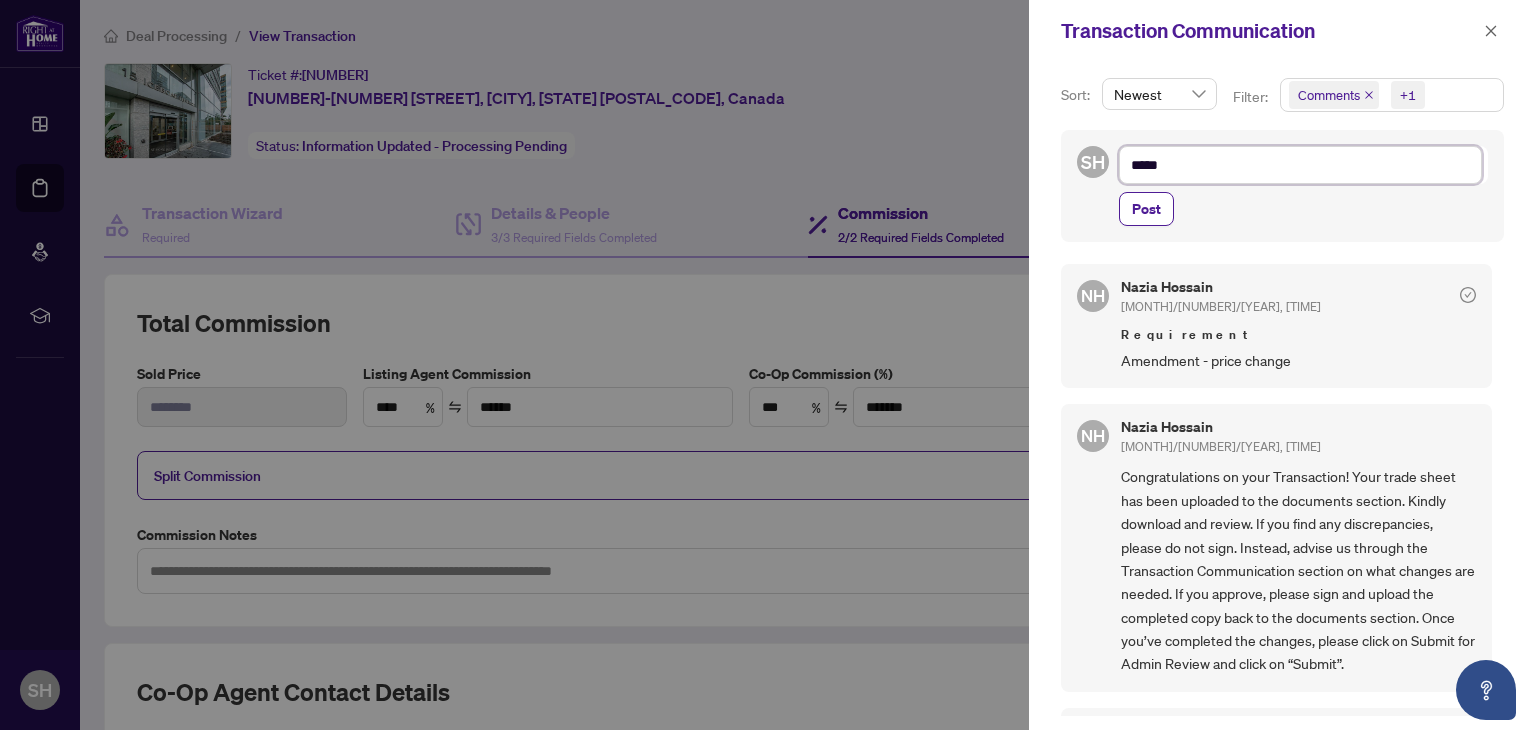 type on "******" 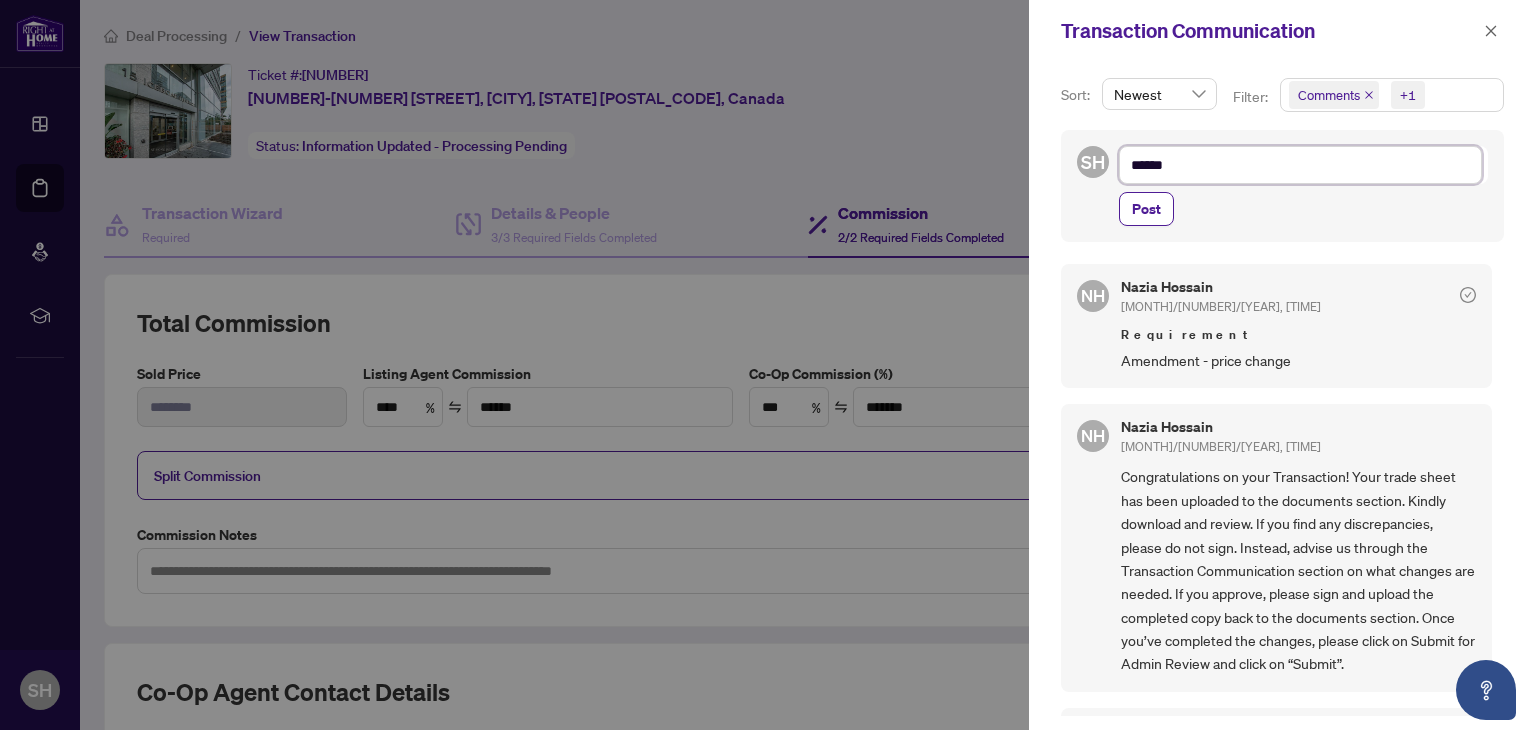 type on "*******" 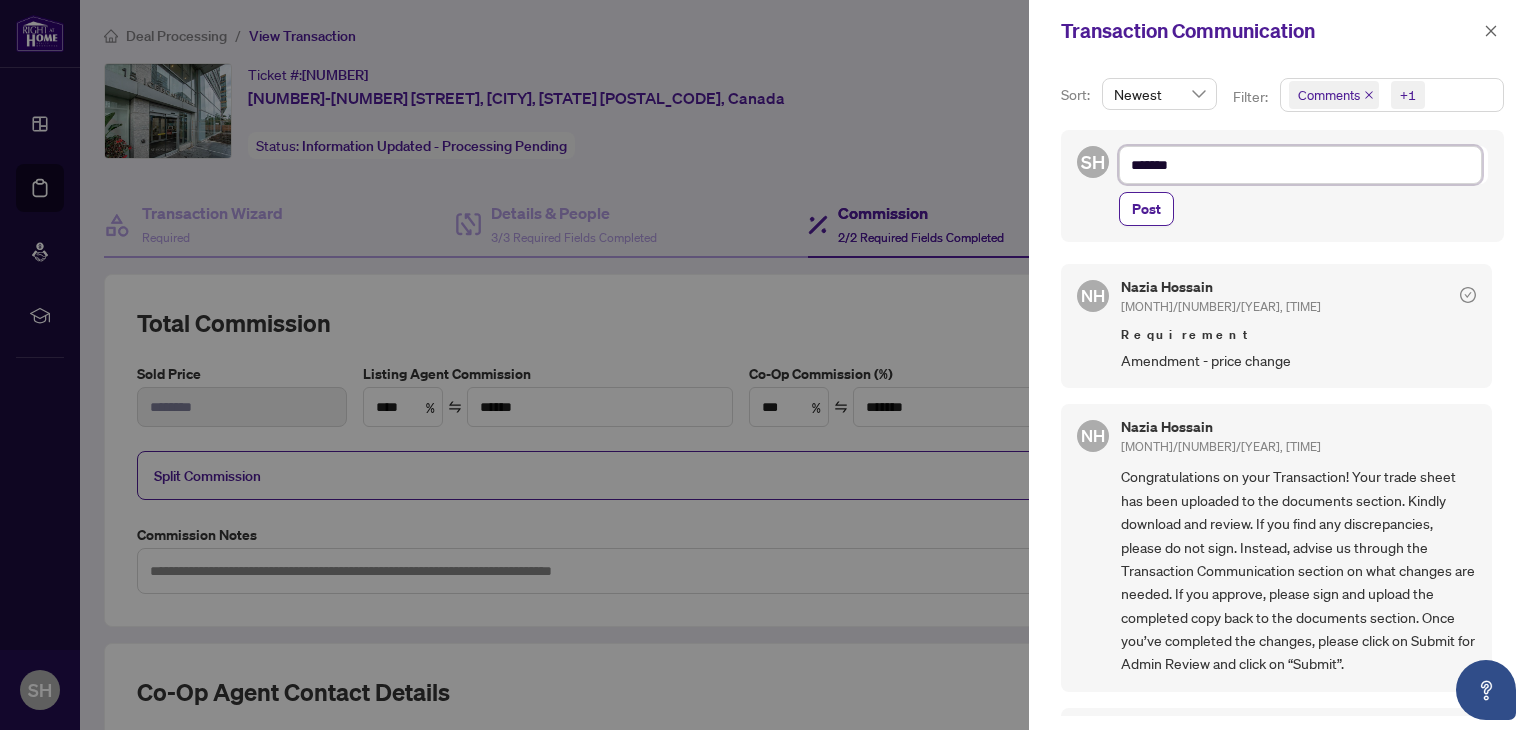 type on "********" 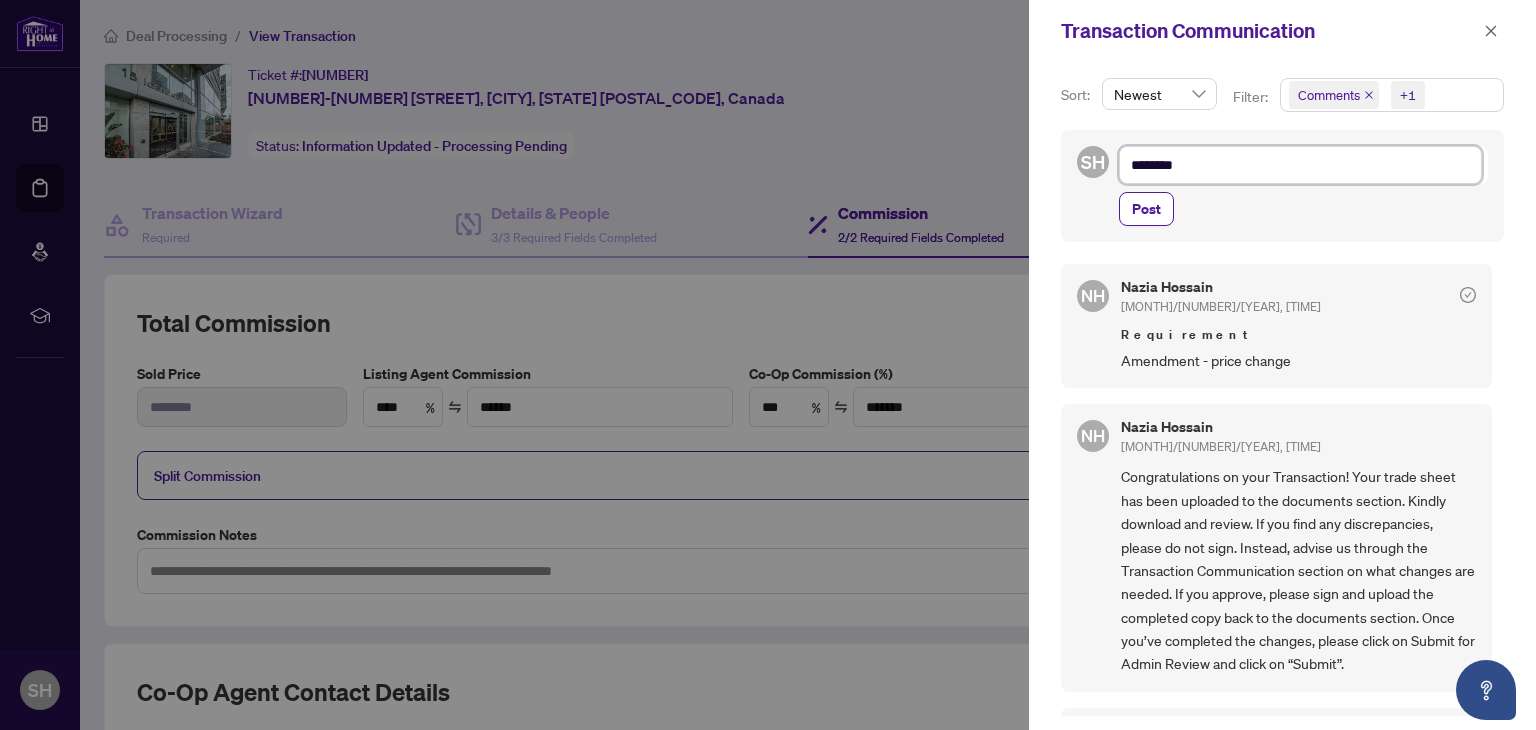 type on "*********" 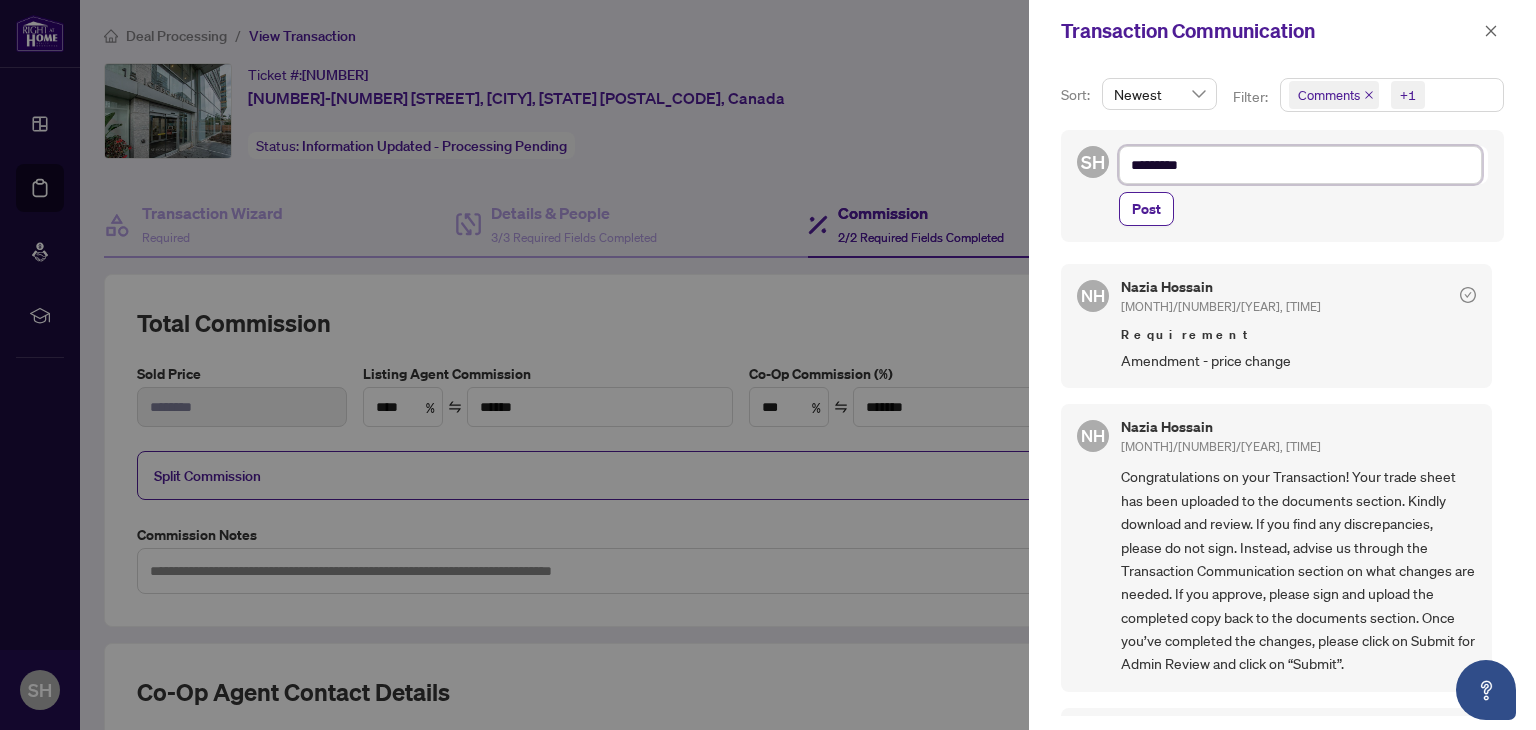 type on "**********" 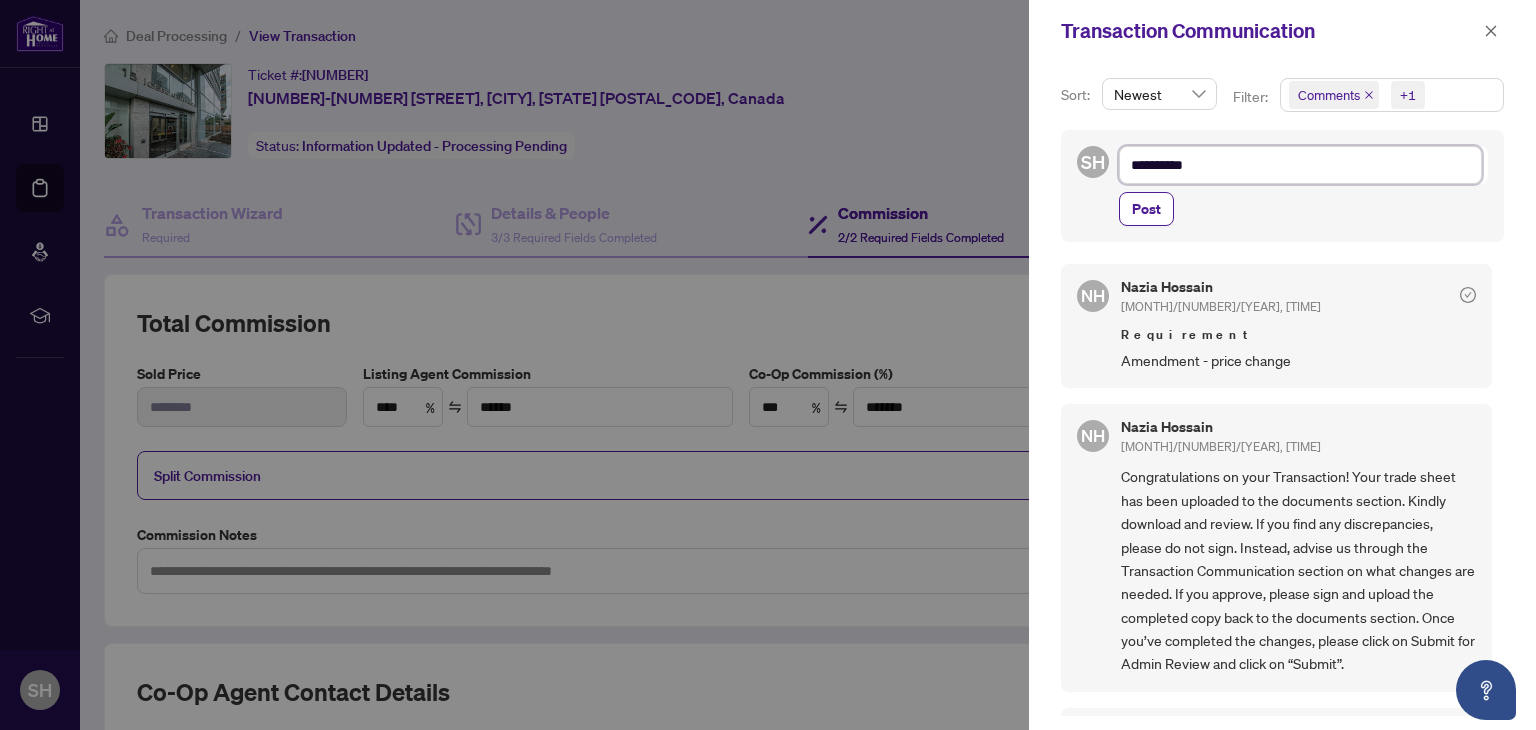 type on "**********" 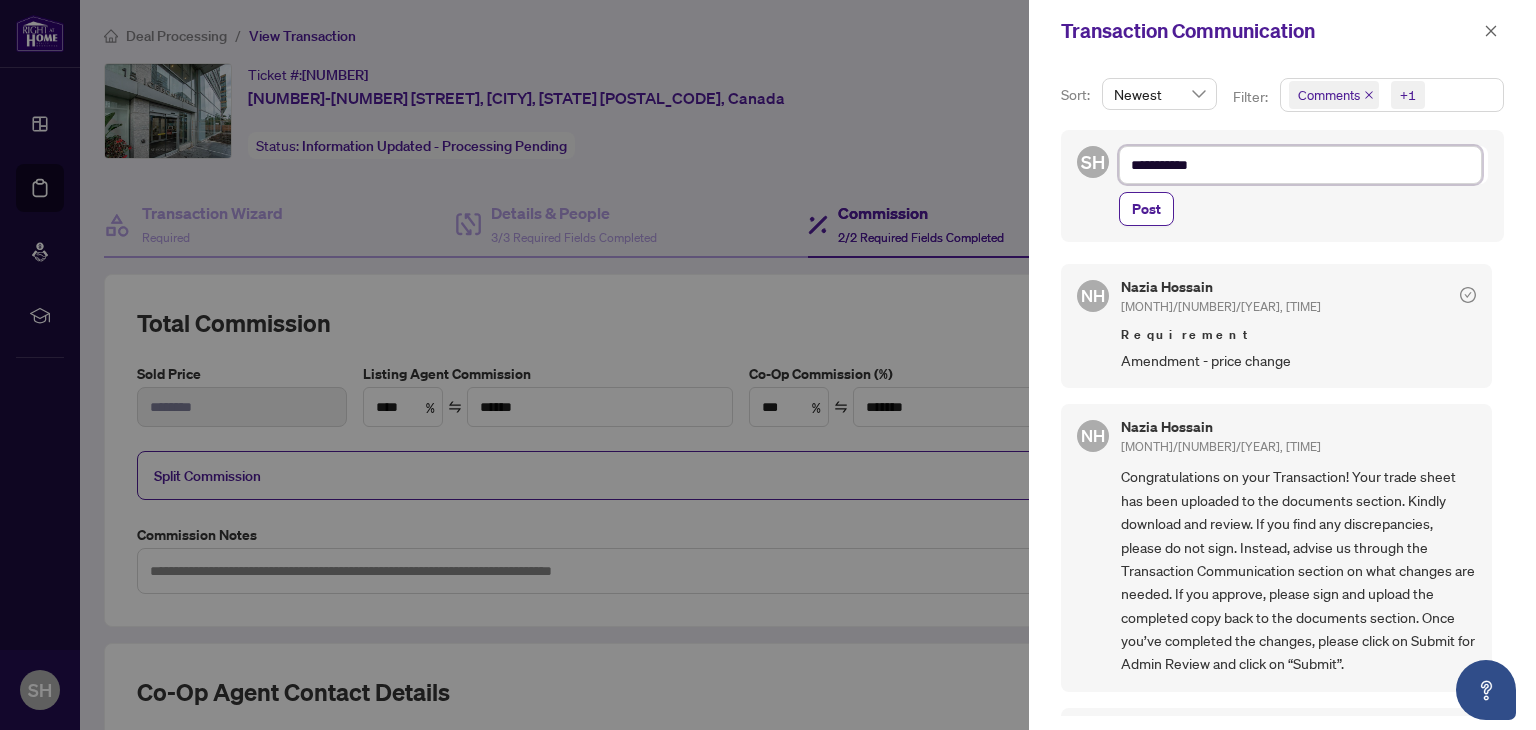 type on "**********" 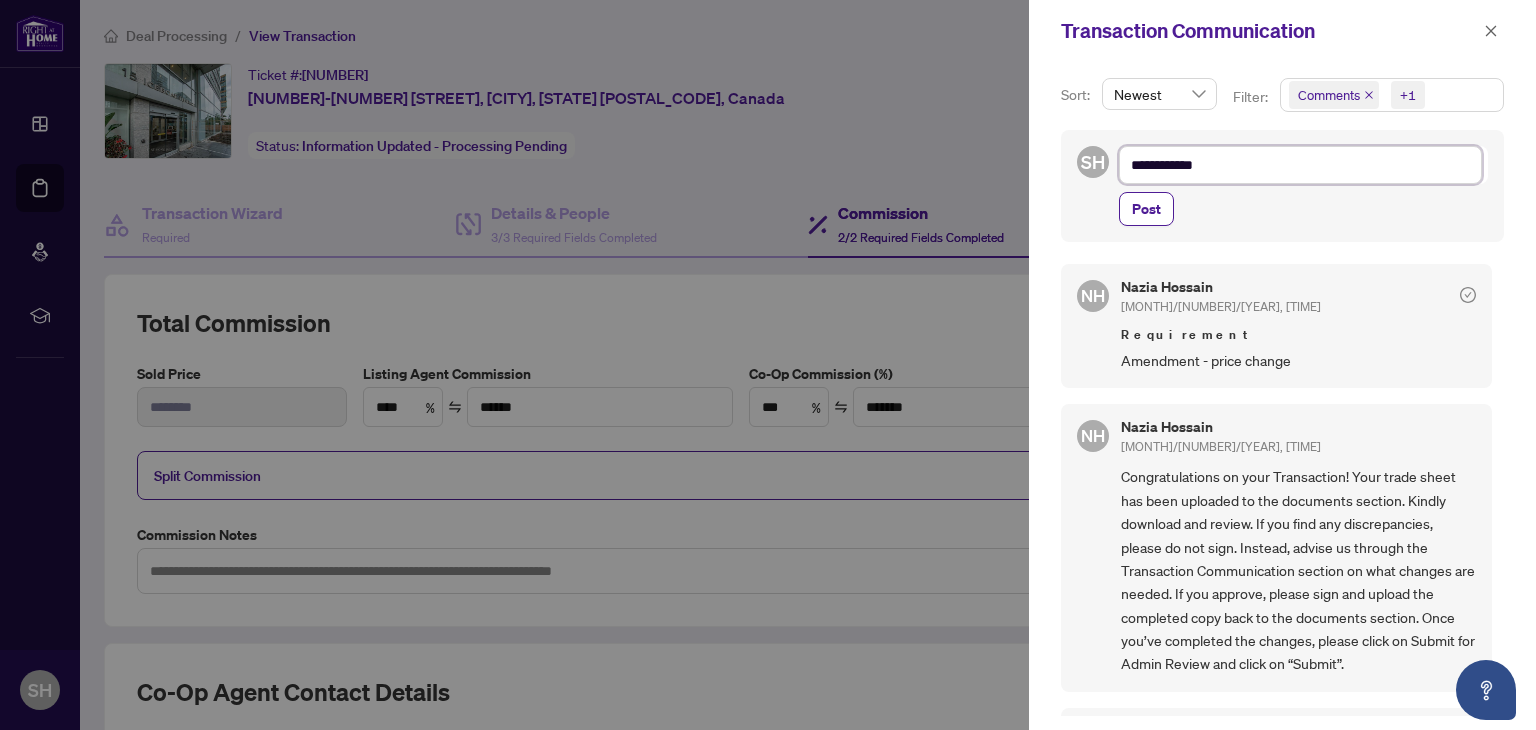 type on "**********" 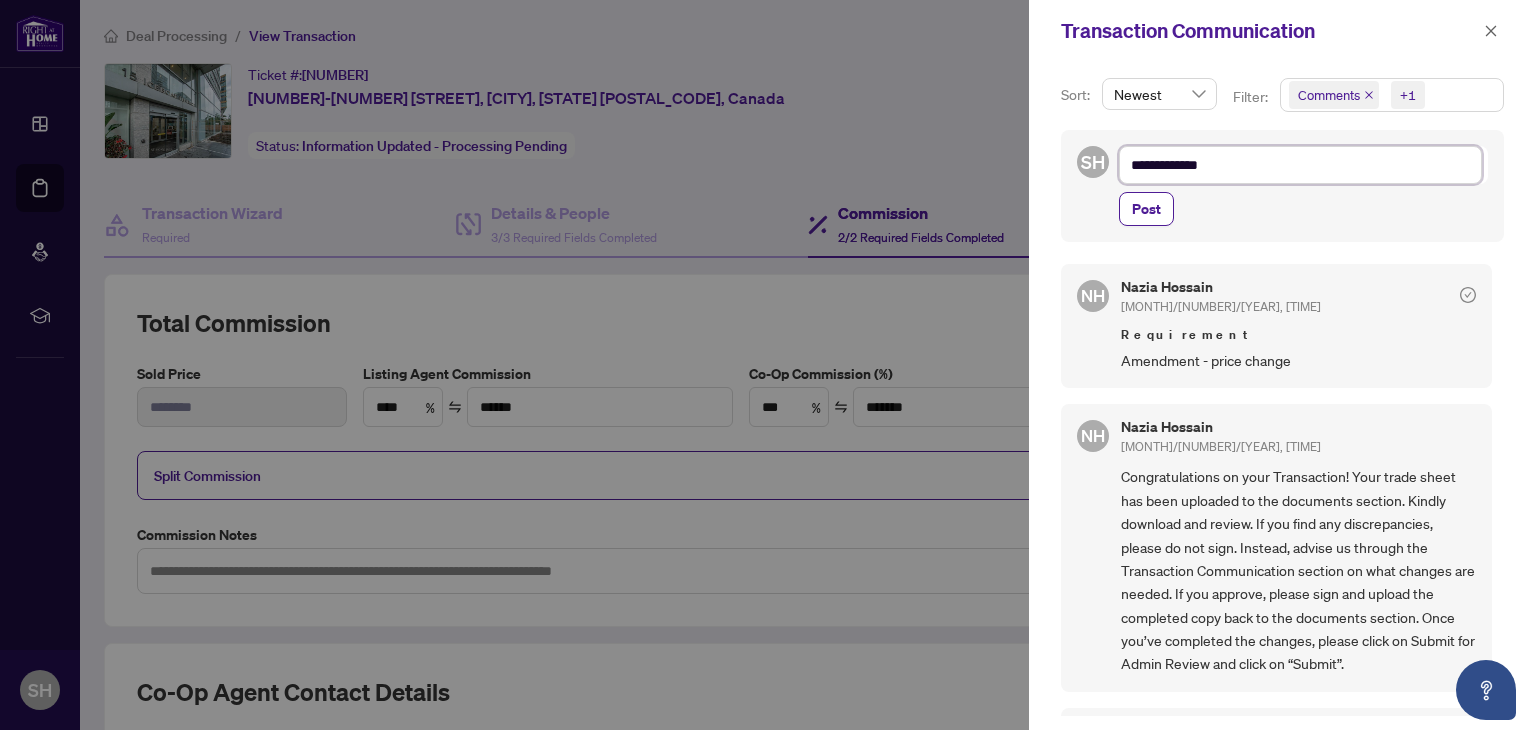 type on "**********" 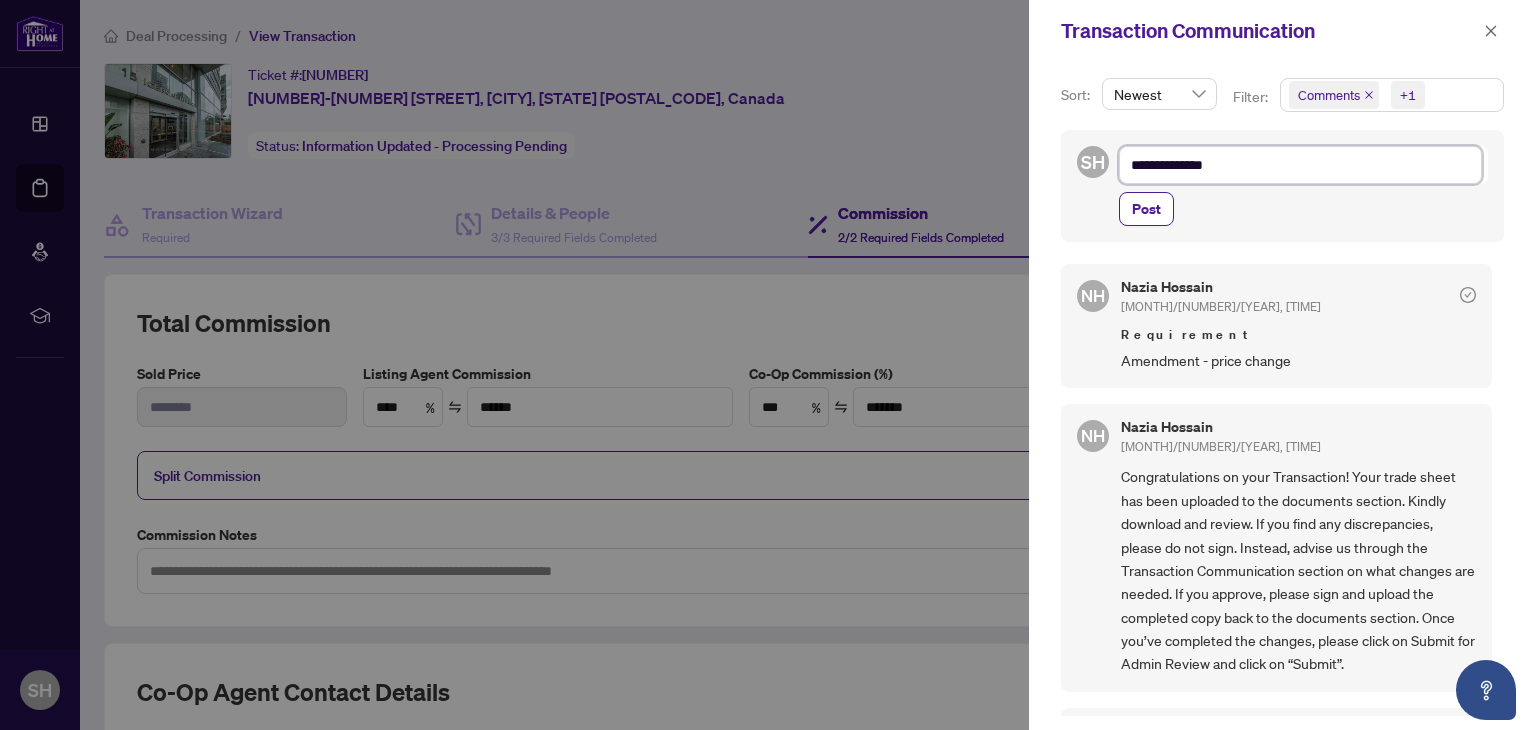 type on "**********" 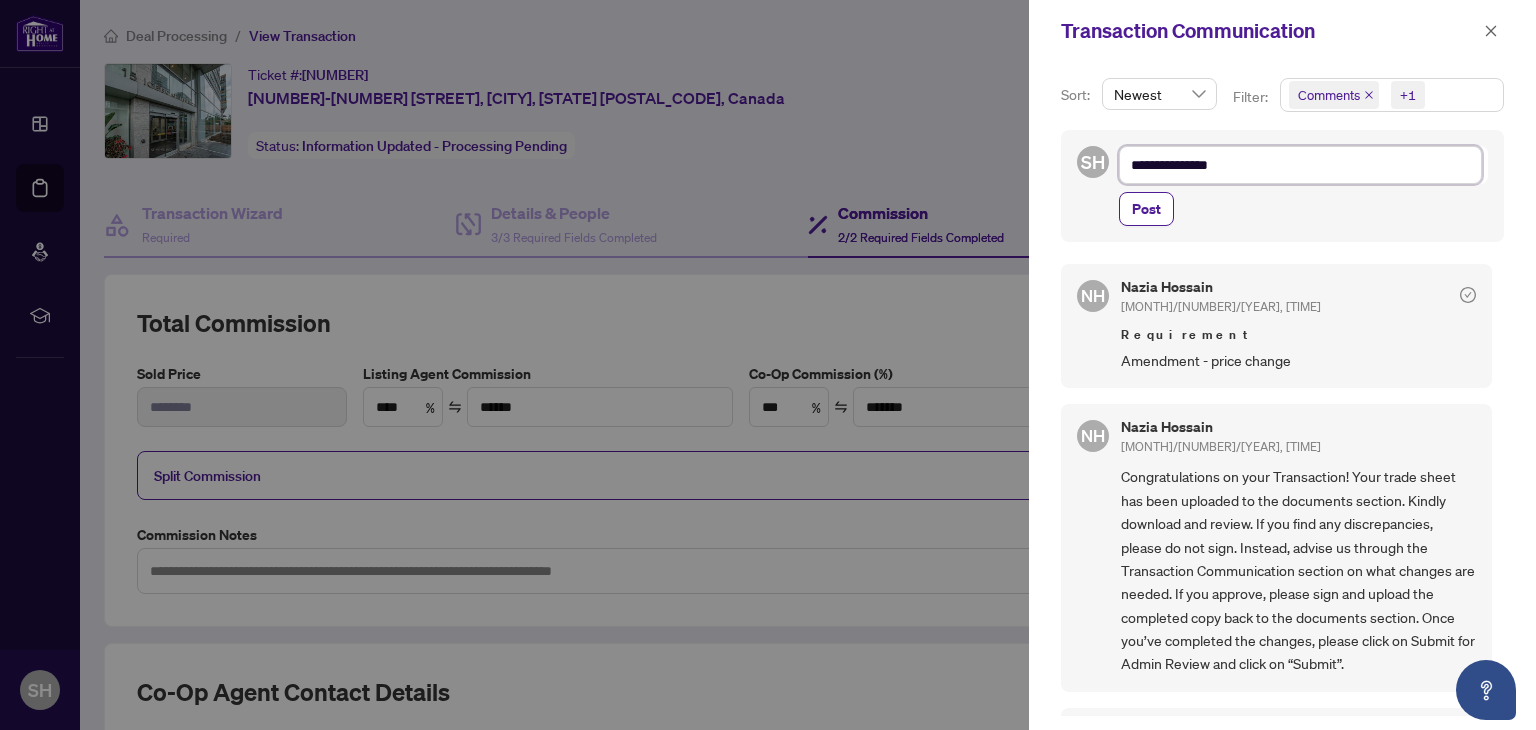 type on "**********" 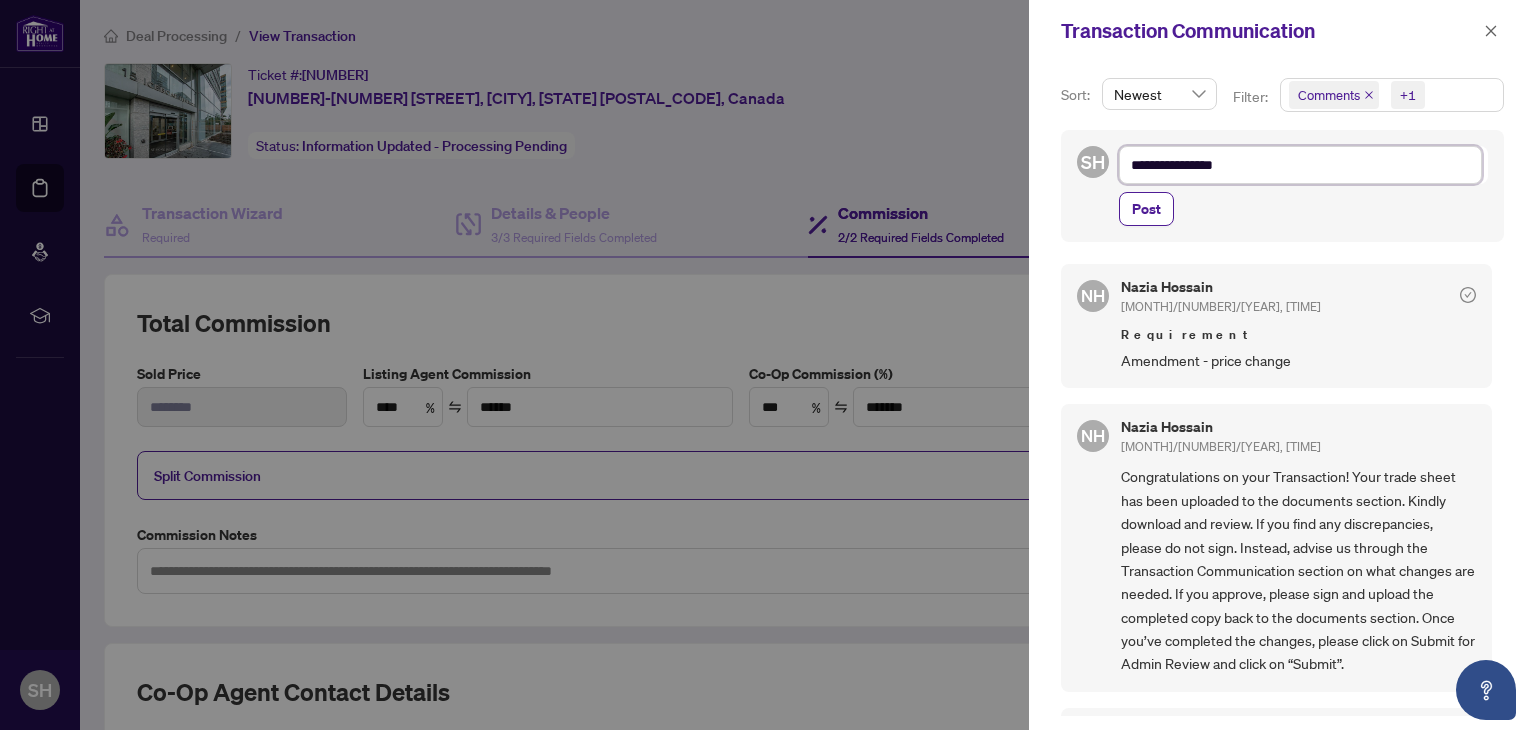 type on "**********" 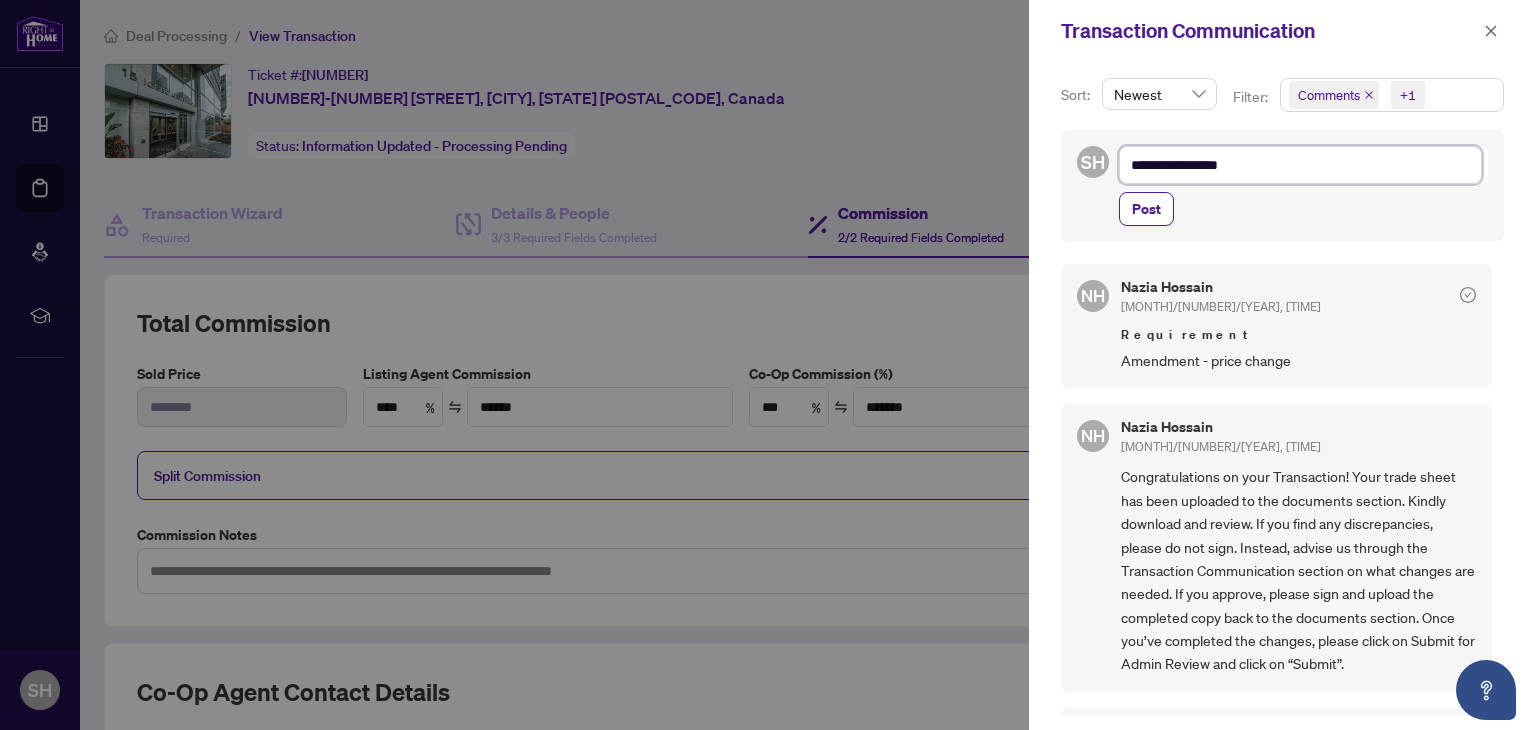 type on "**********" 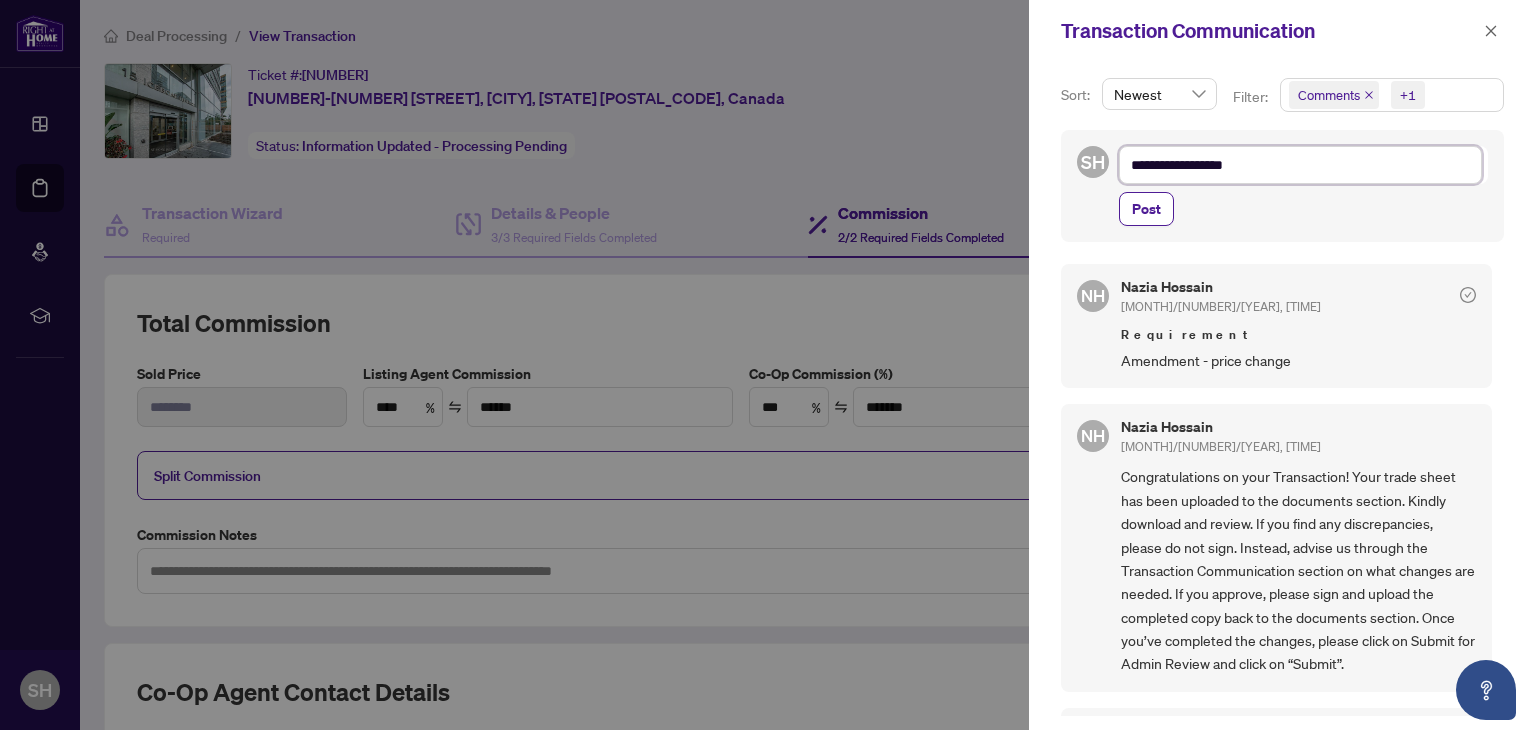 type on "**********" 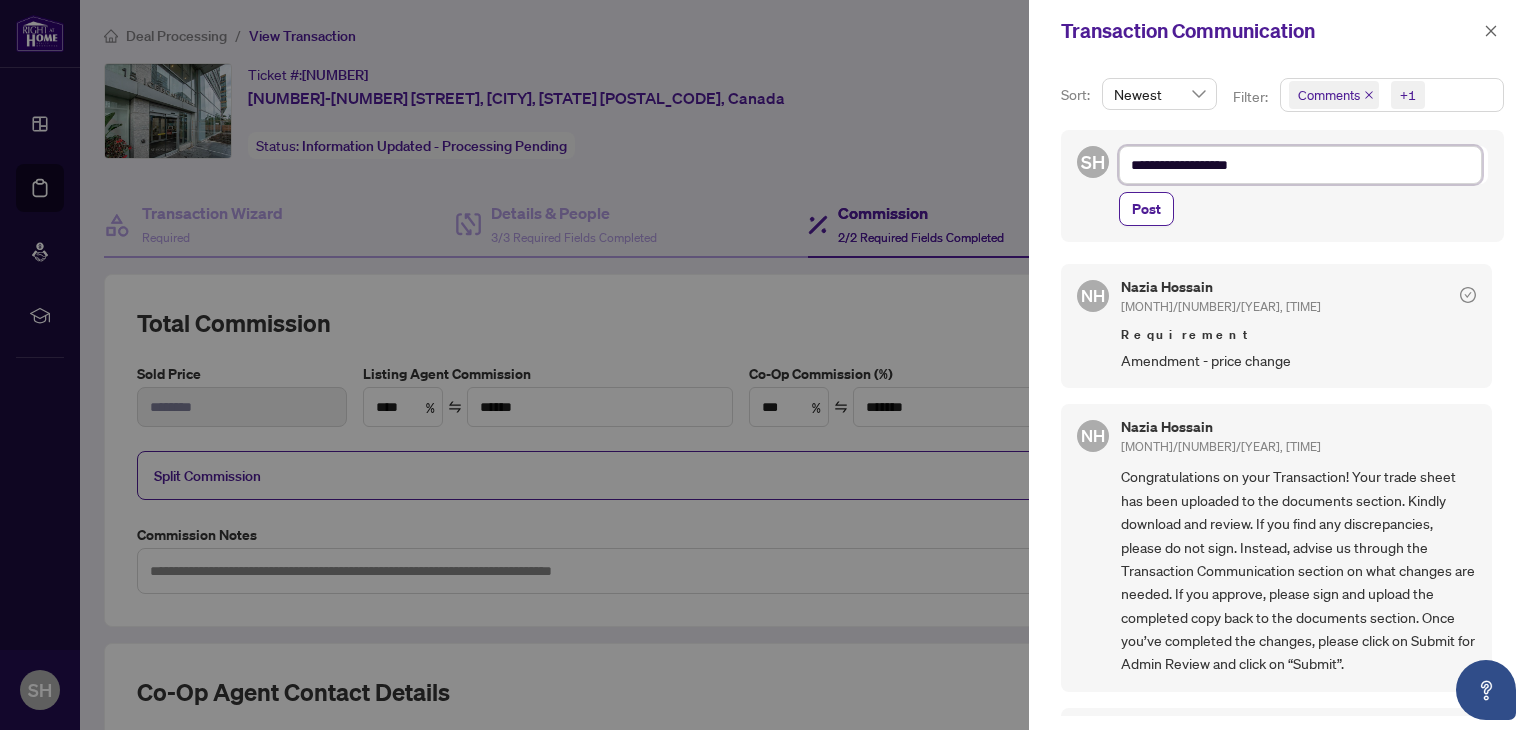 type on "**********" 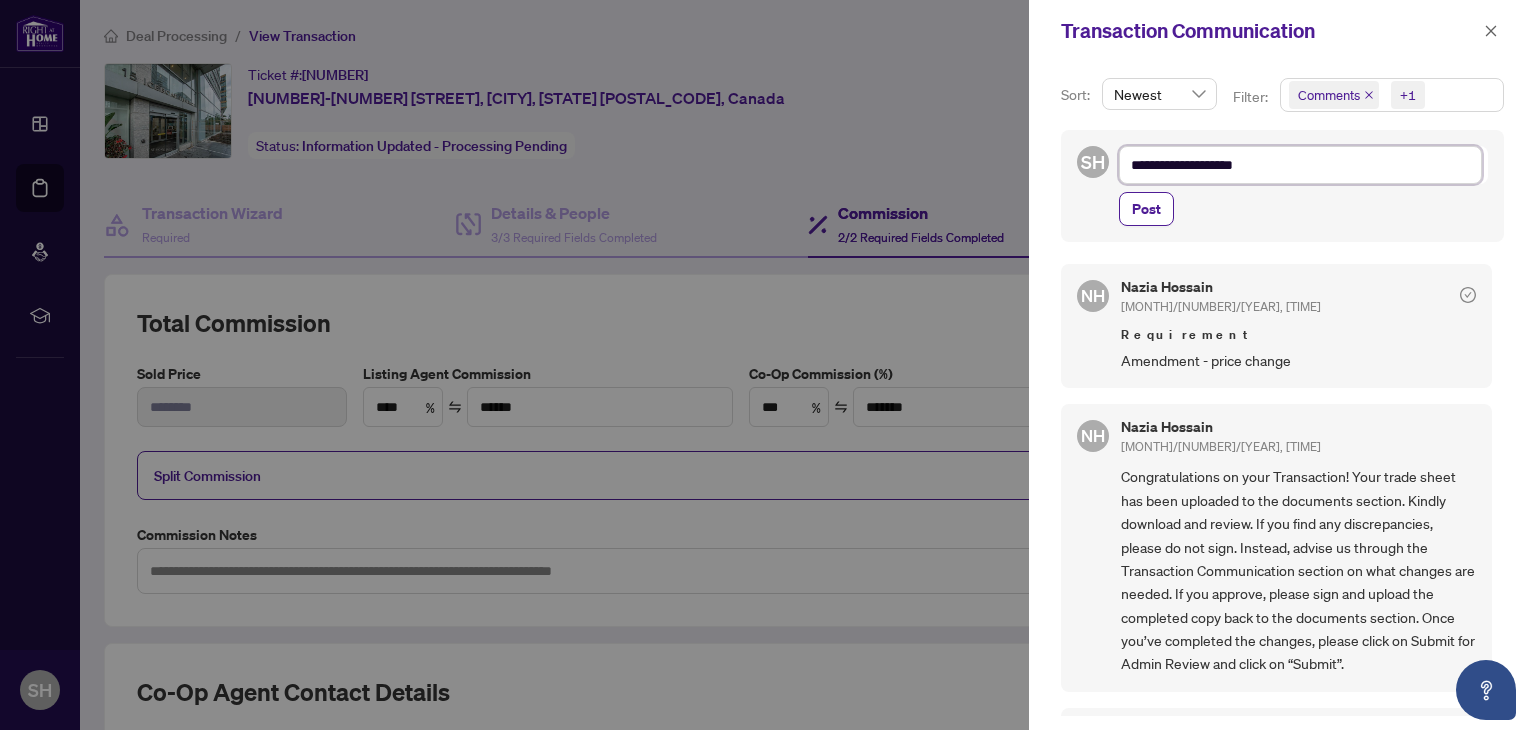 type on "**********" 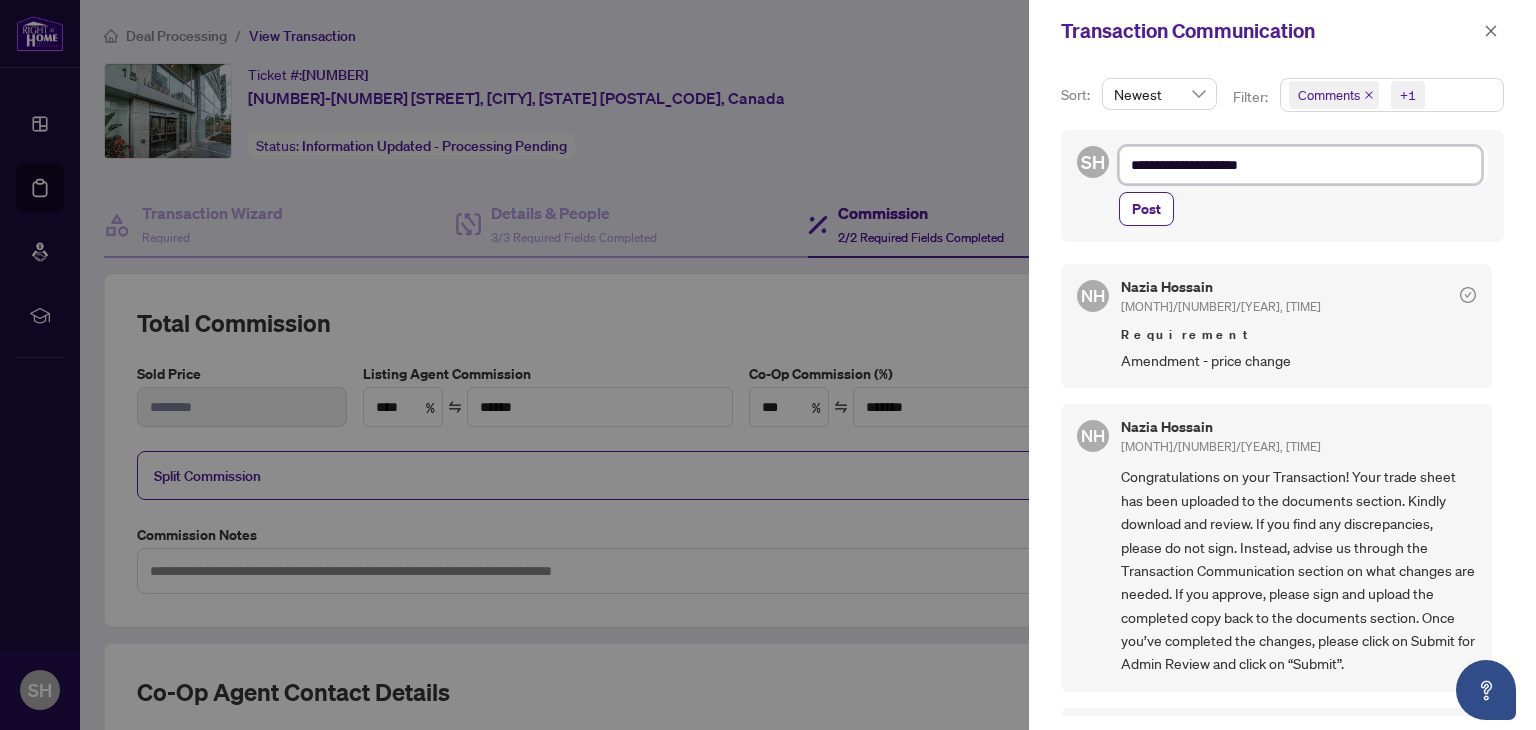 type on "**********" 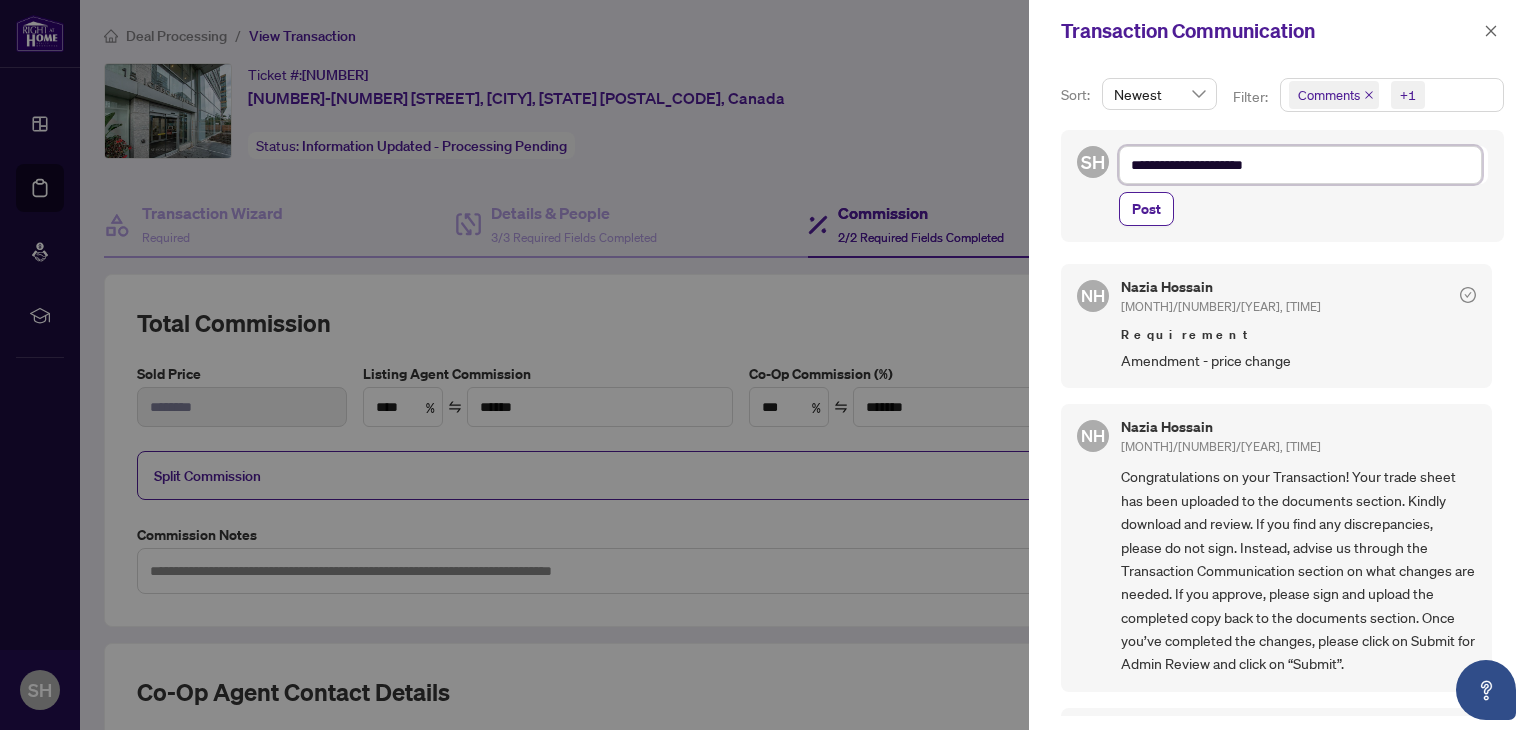 type on "**********" 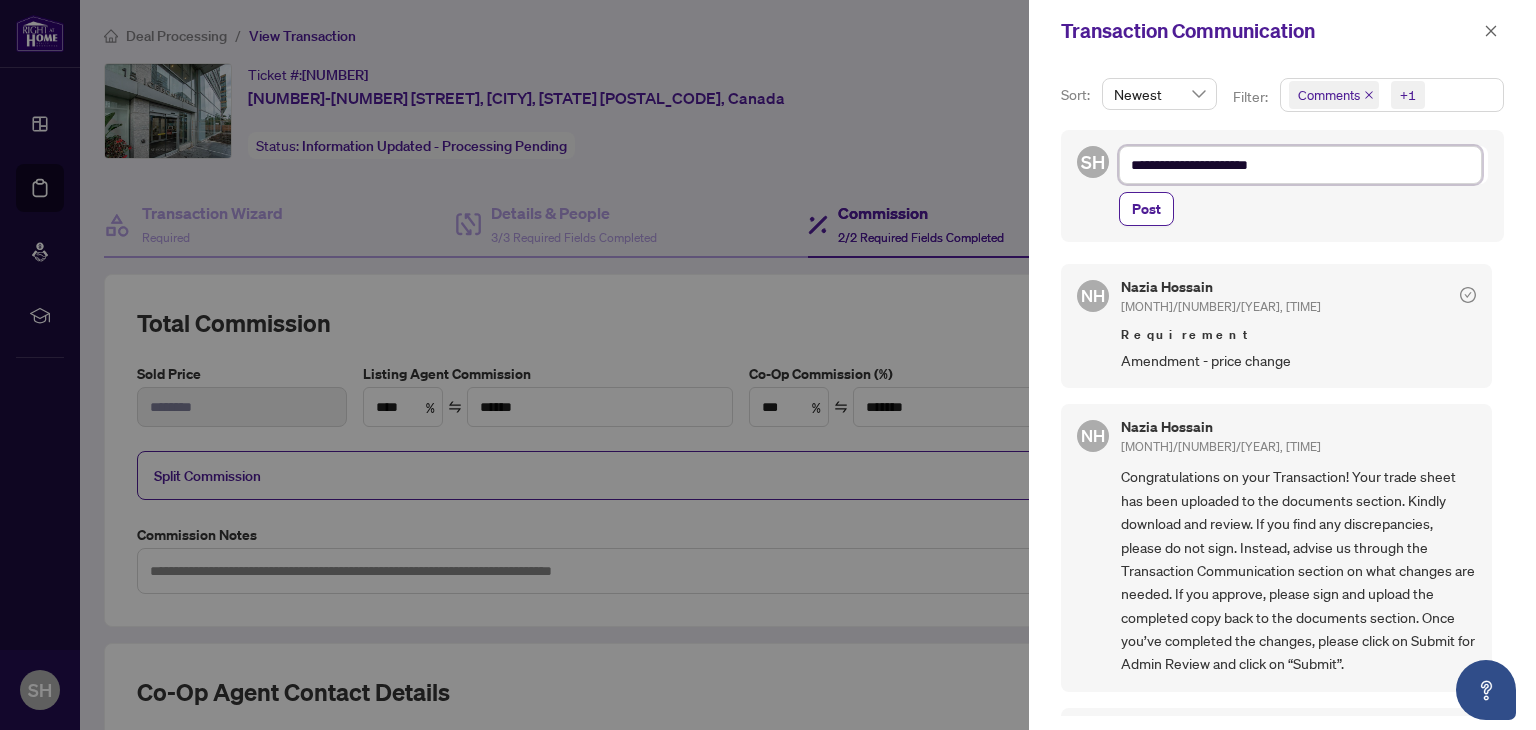 type on "**********" 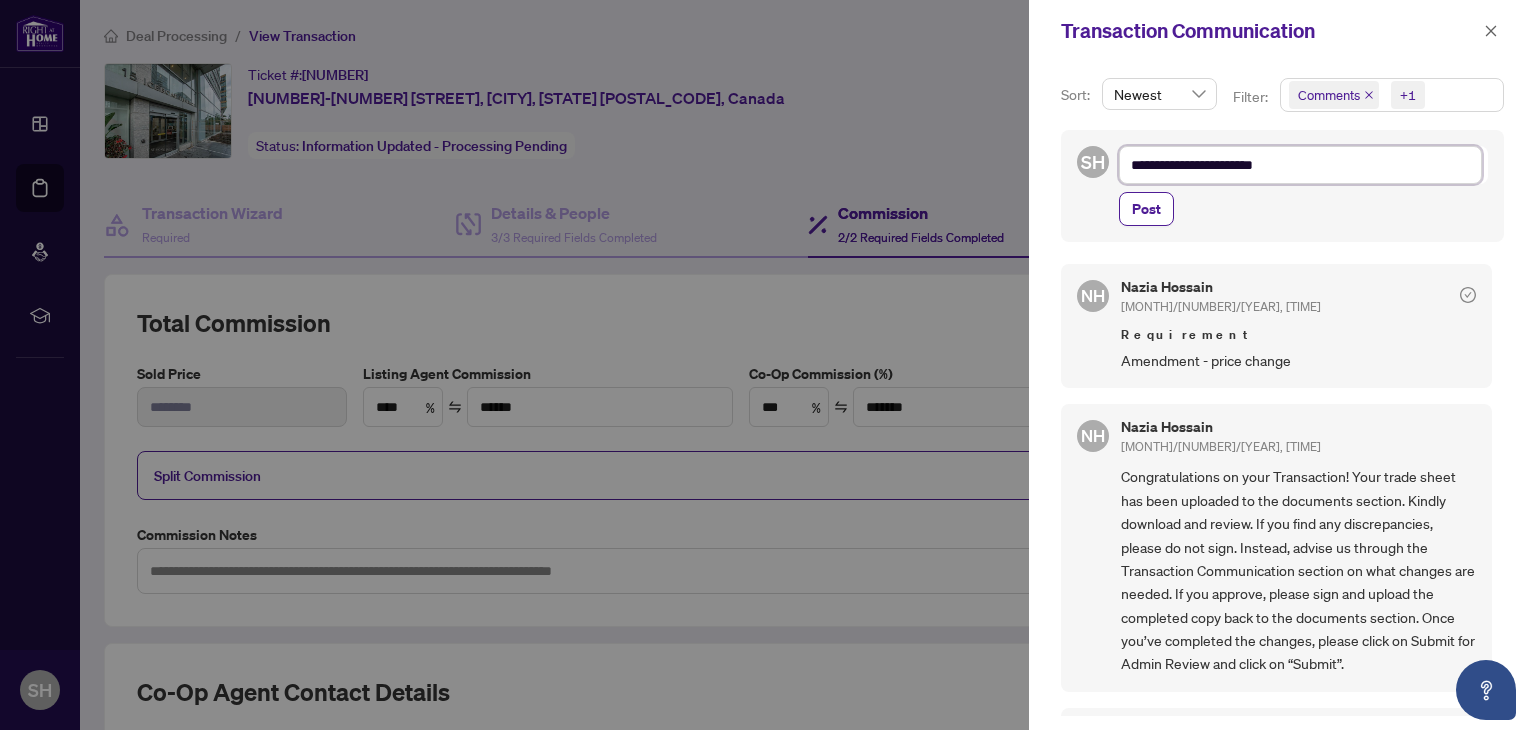 type on "**********" 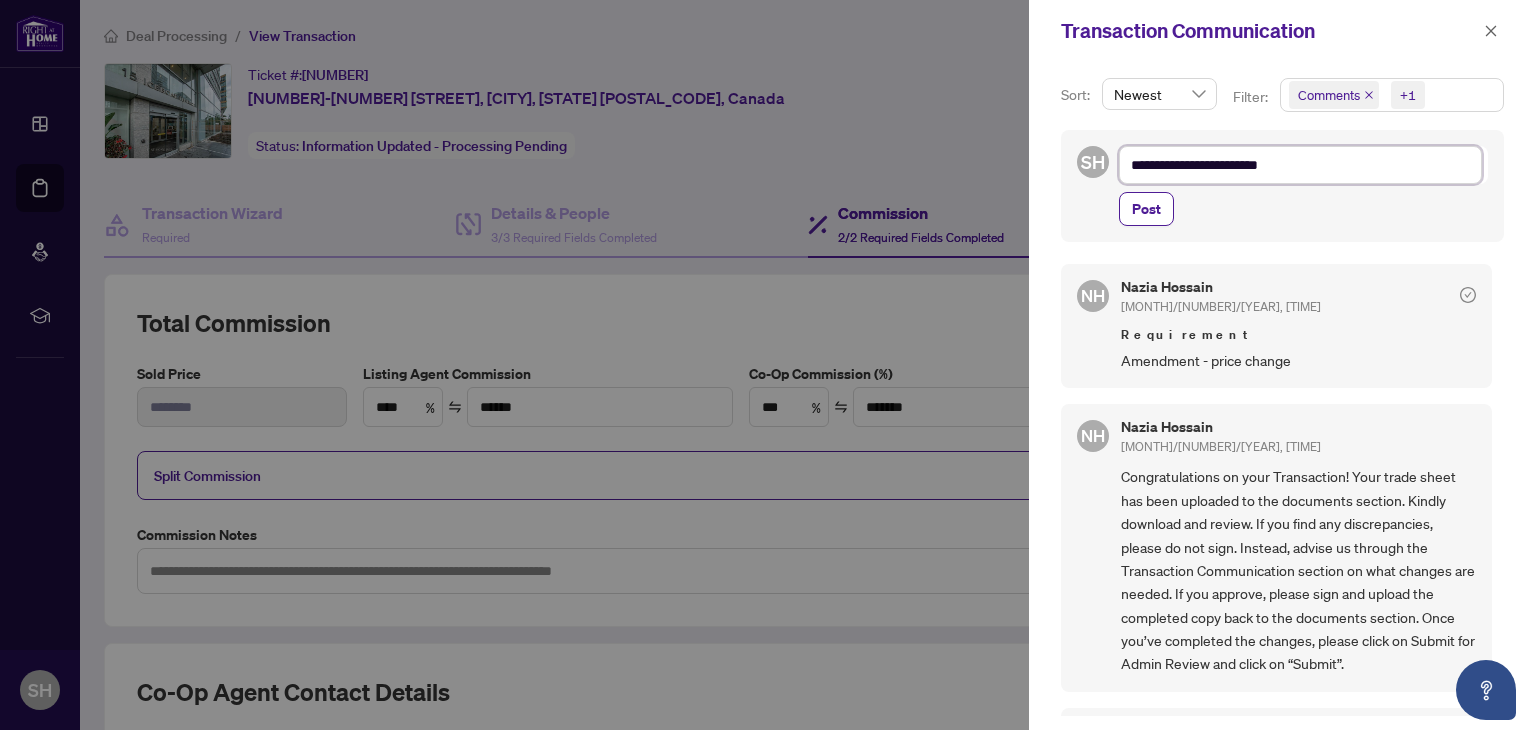 type on "**********" 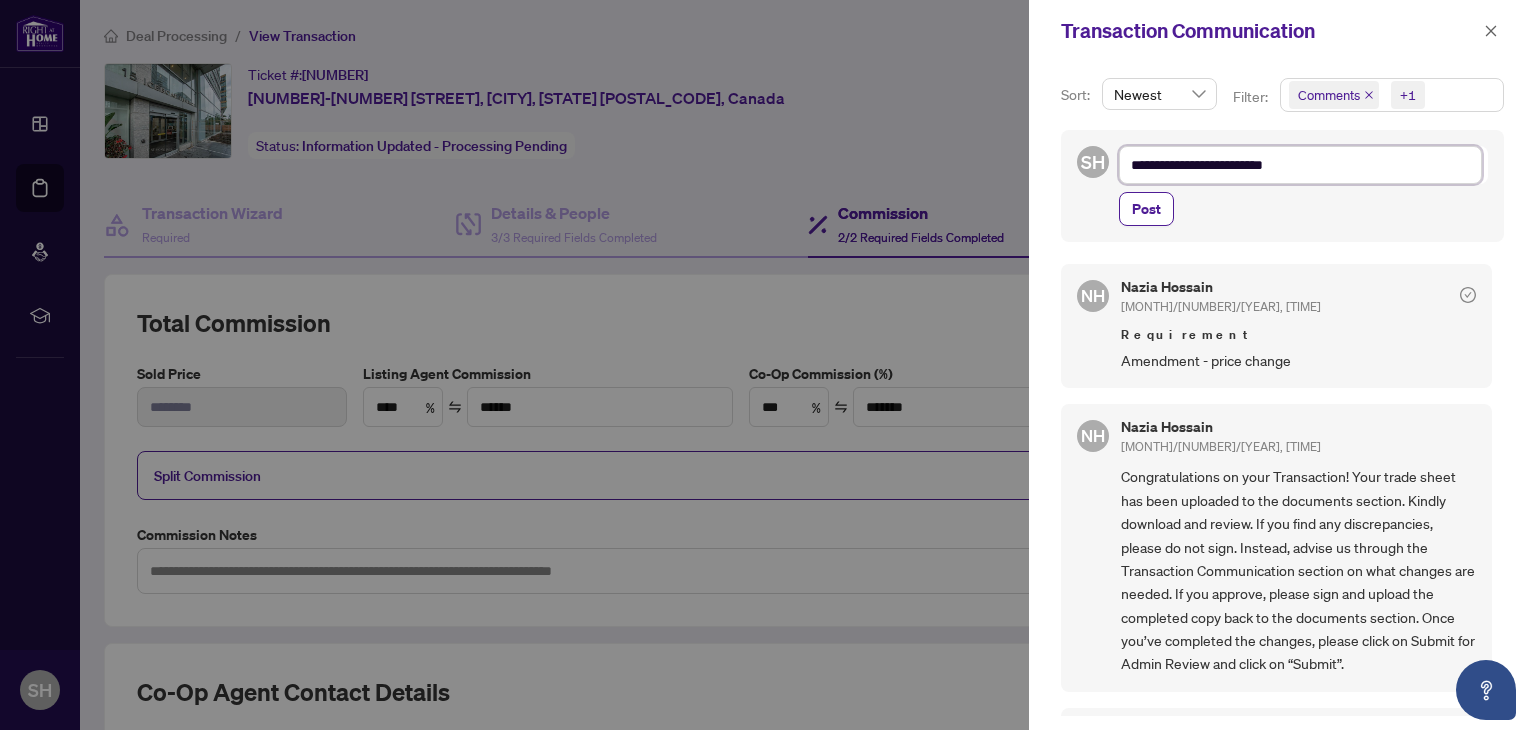 type on "**********" 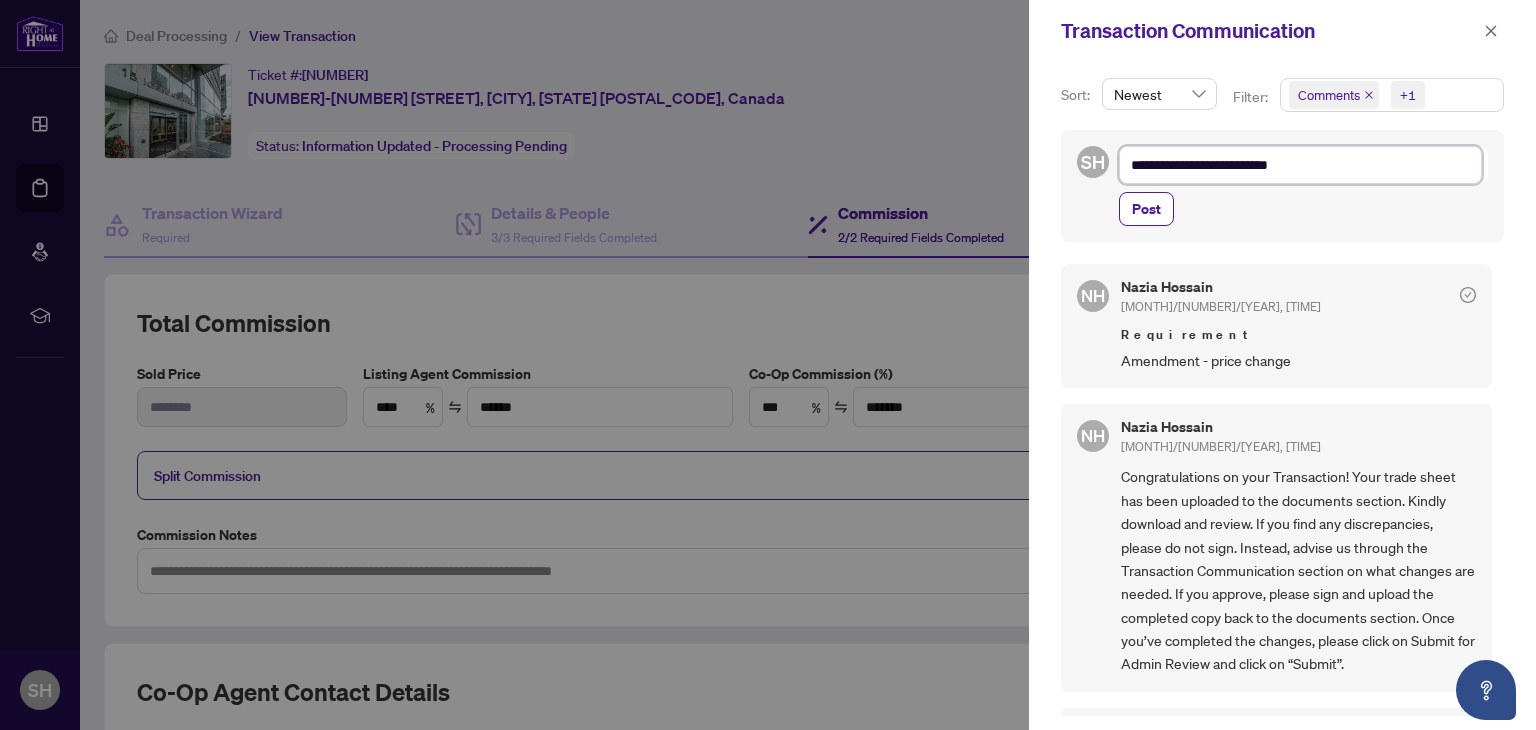 type on "**********" 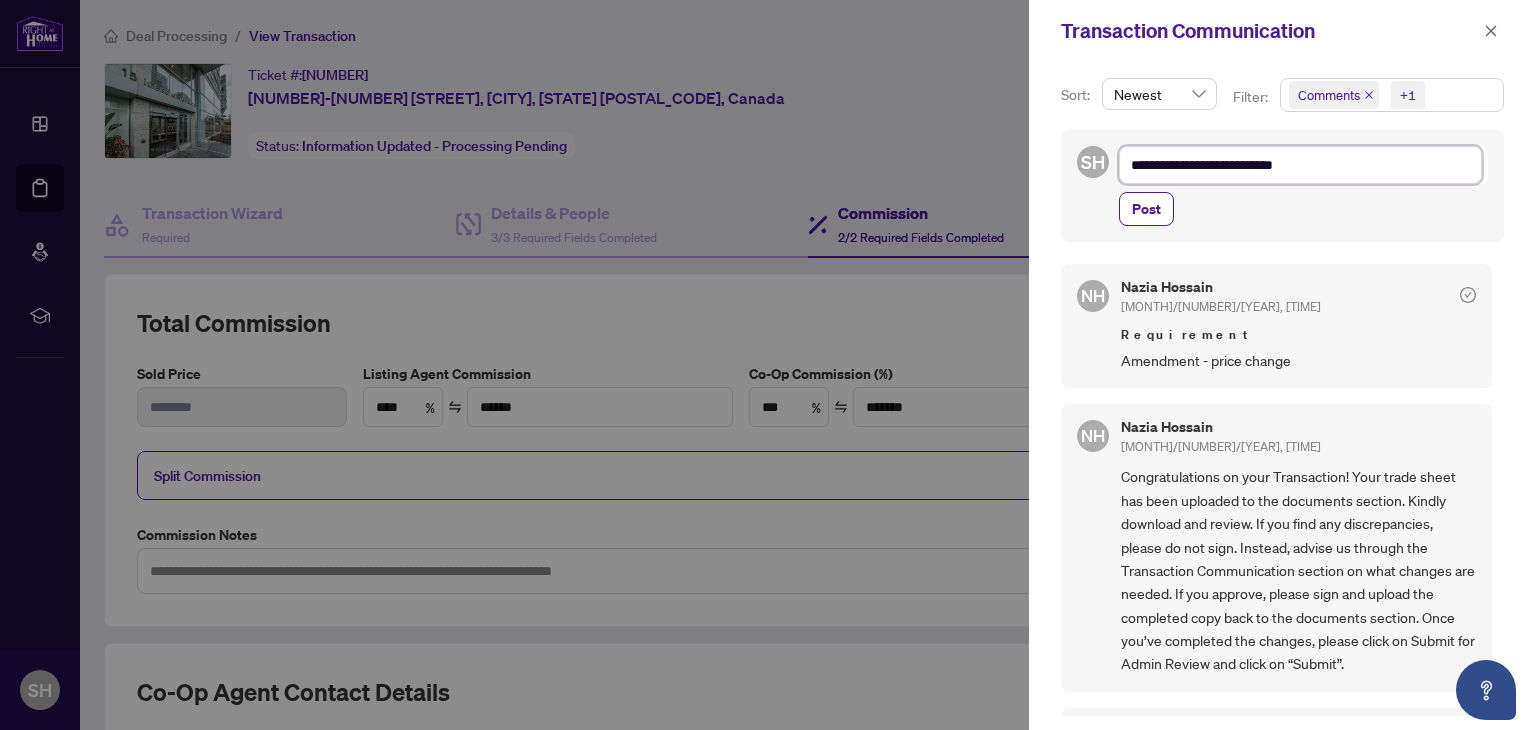 type on "**********" 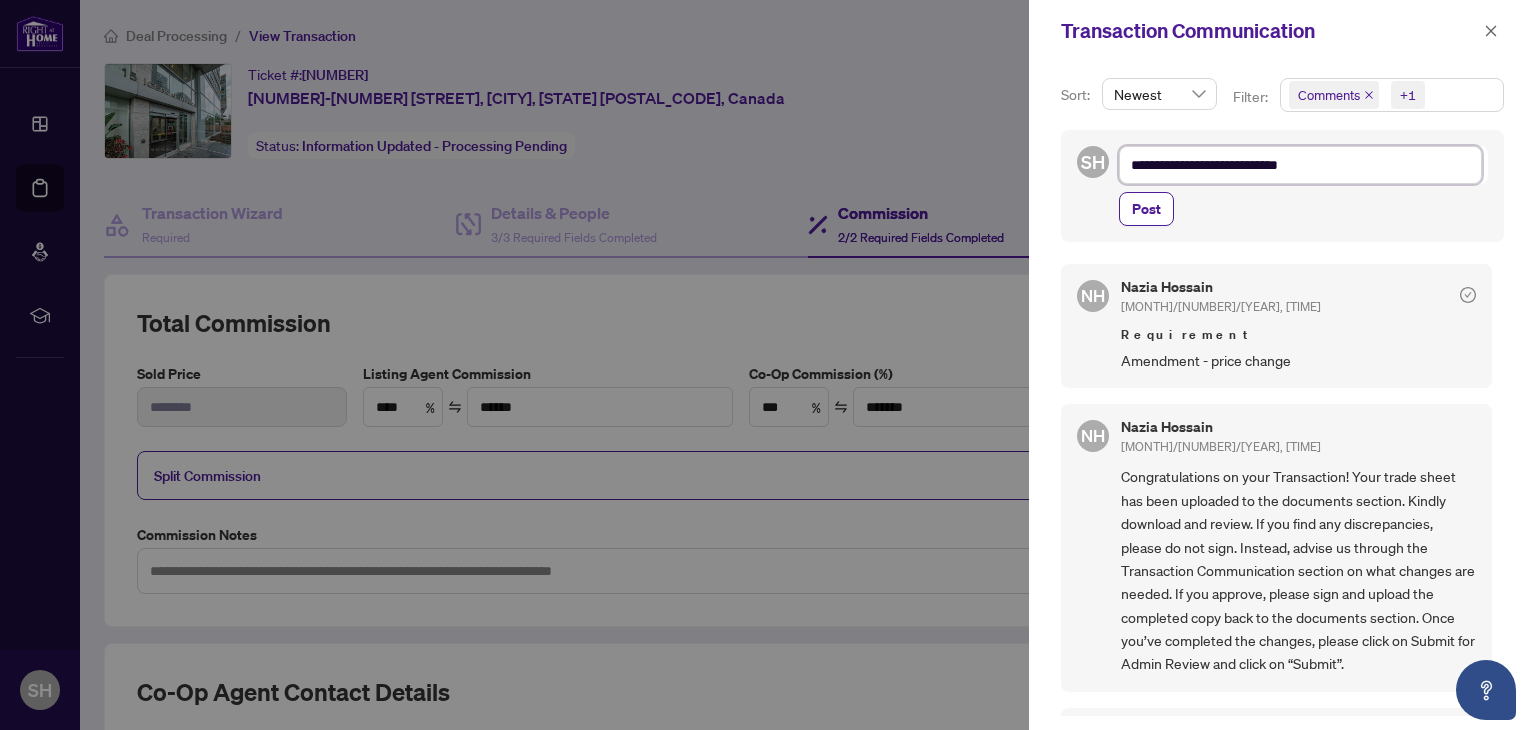 type on "**********" 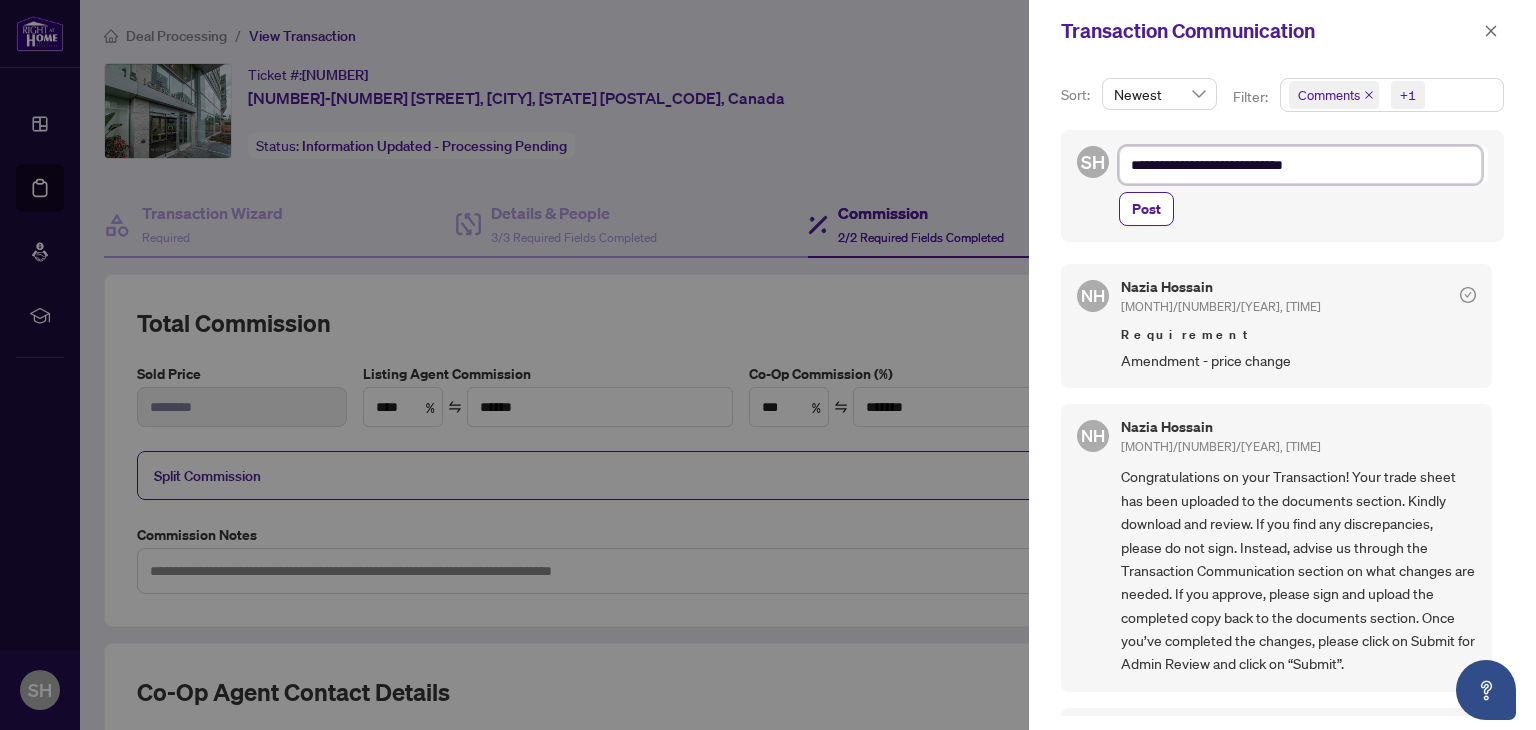 type on "**********" 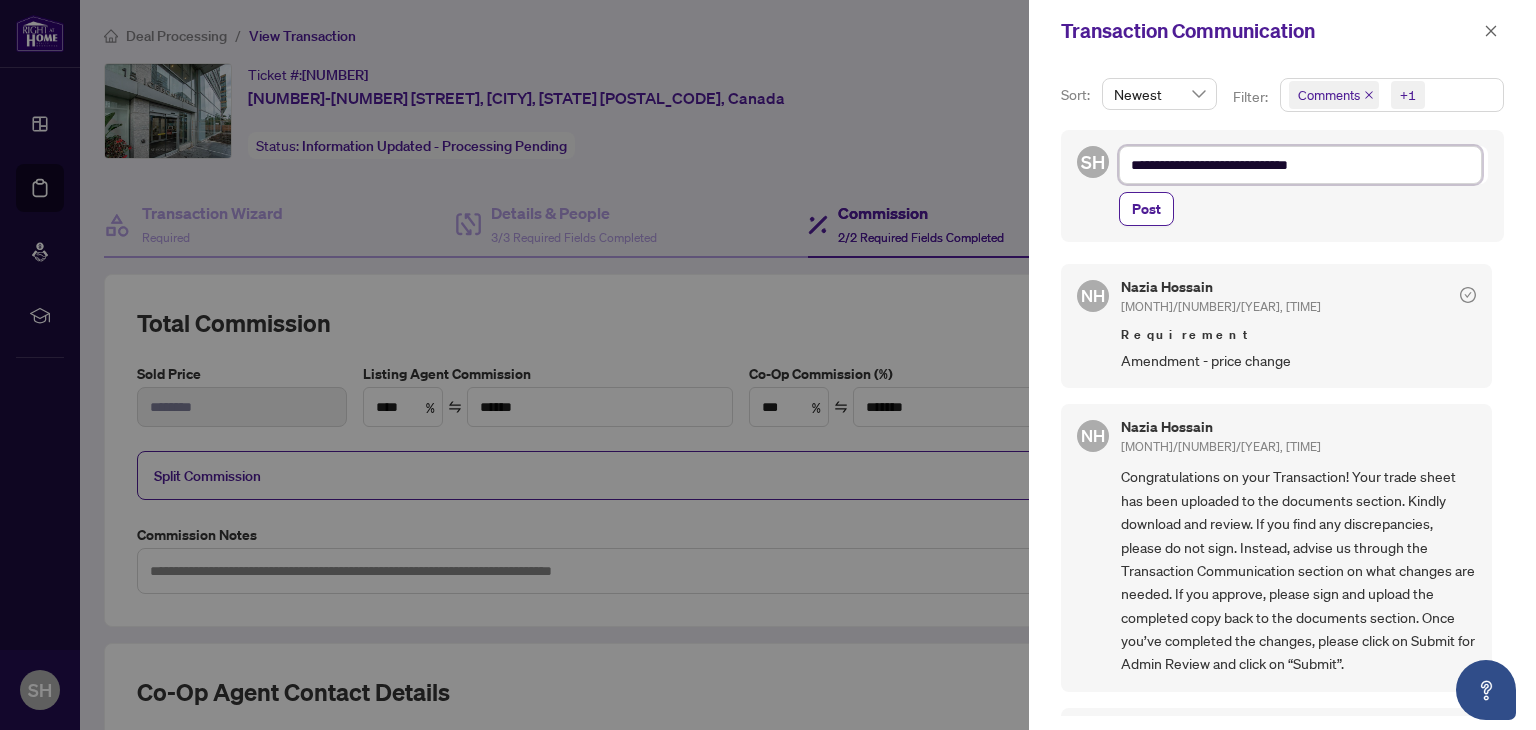type on "**********" 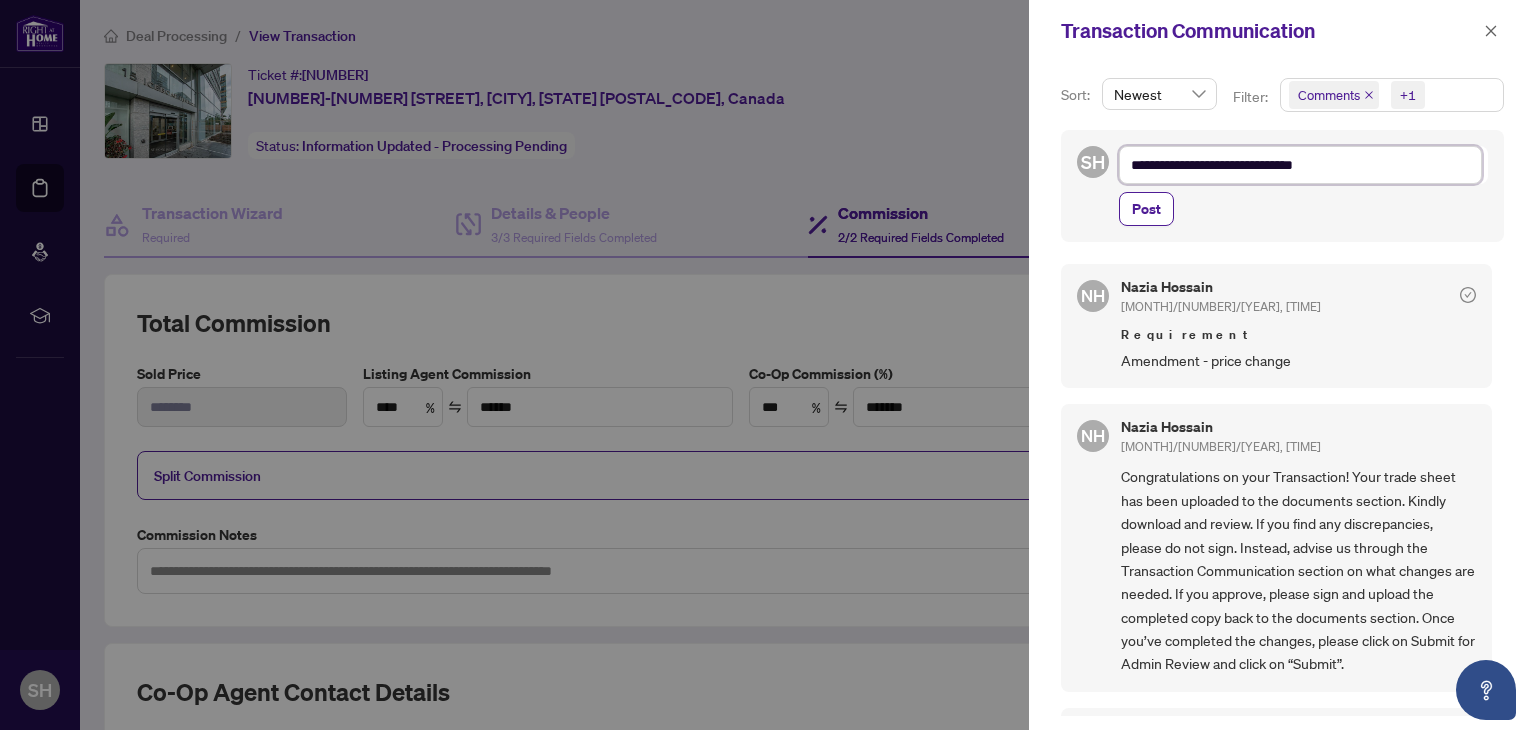 type on "**********" 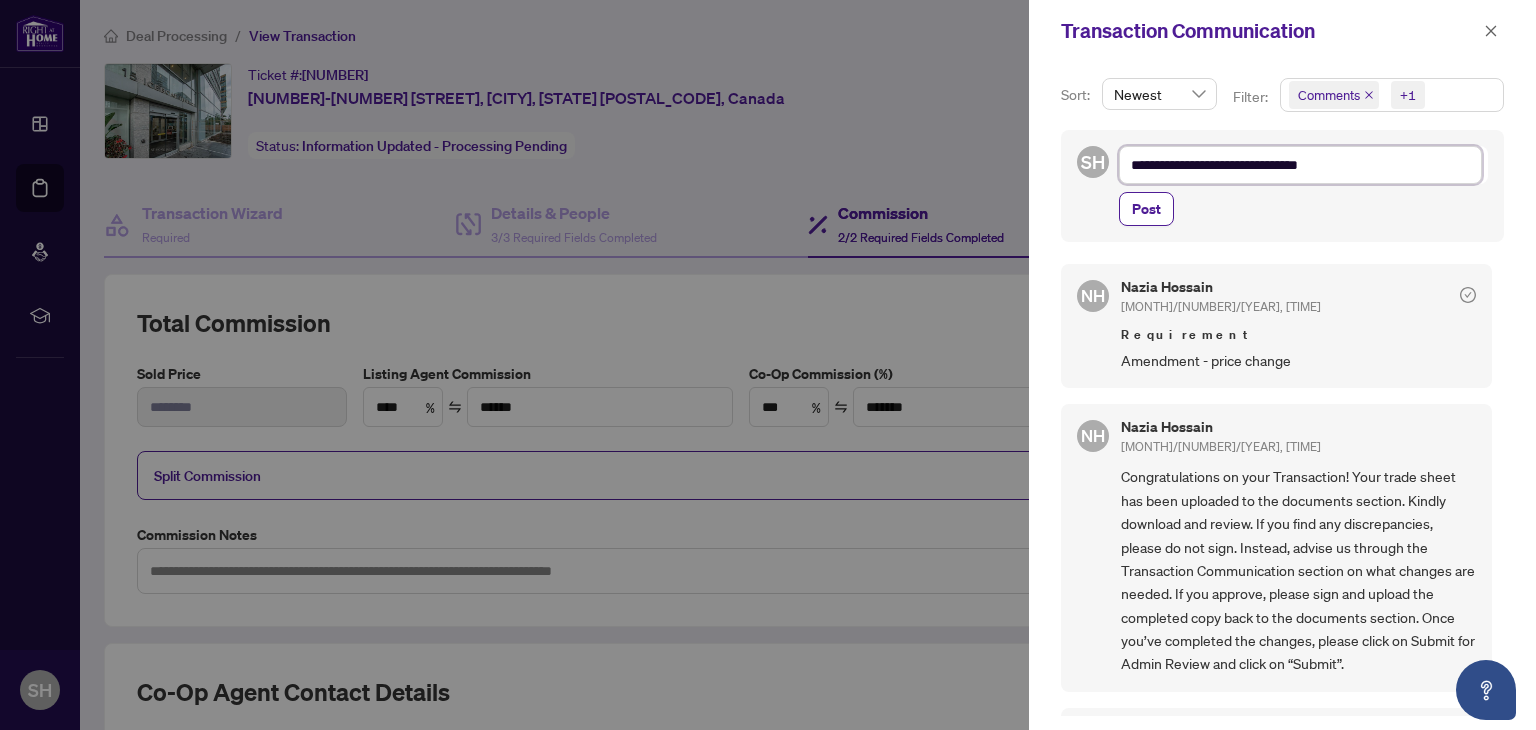 type on "**********" 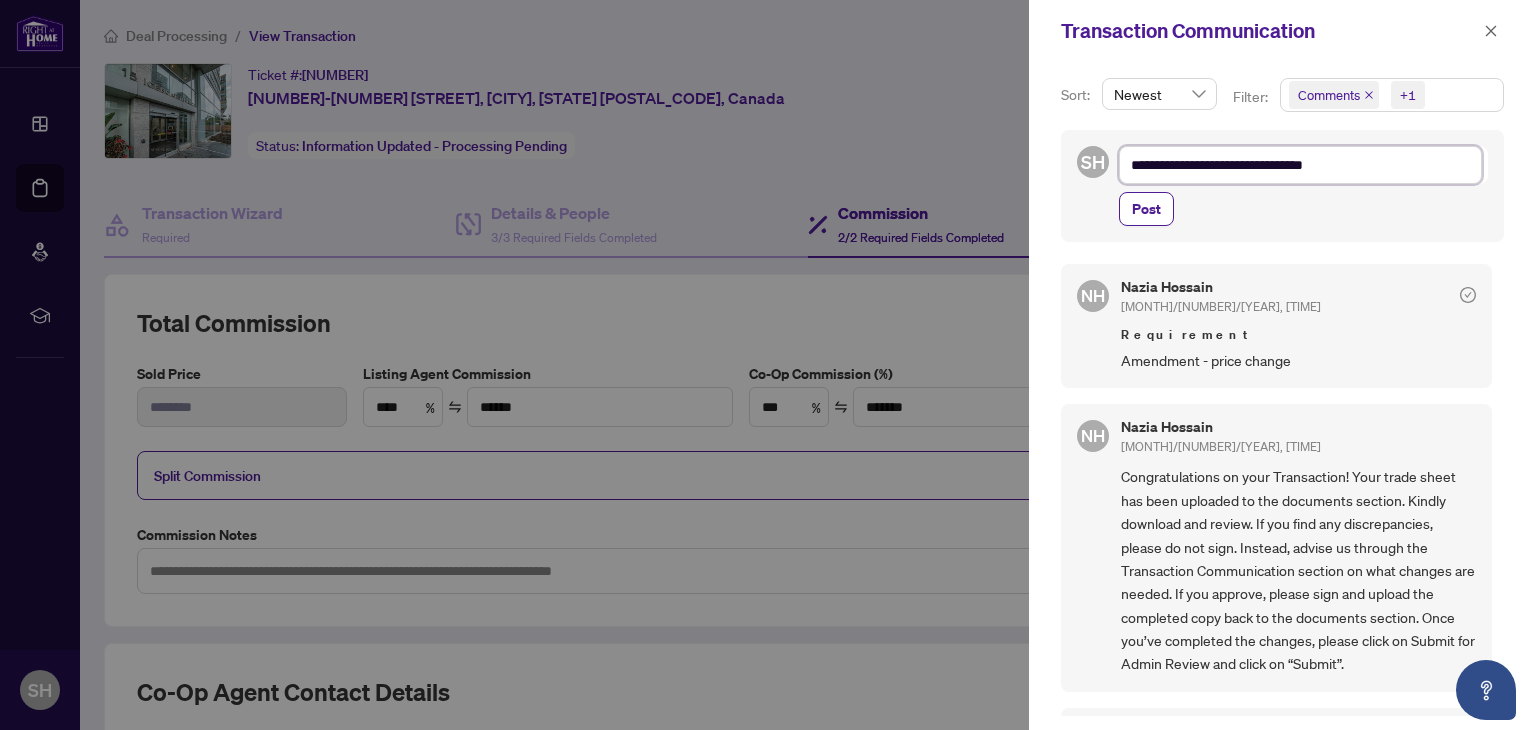 type on "**********" 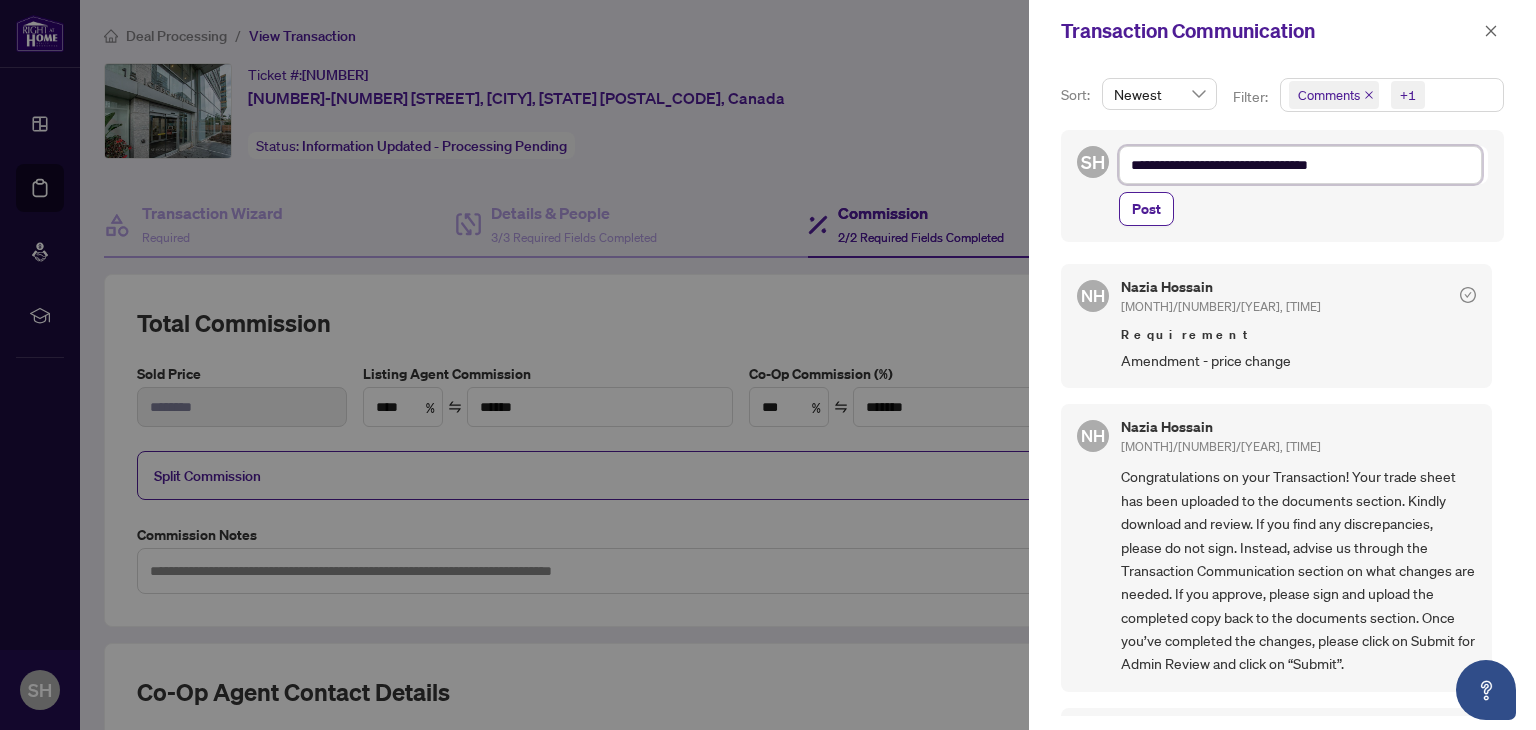 type on "**********" 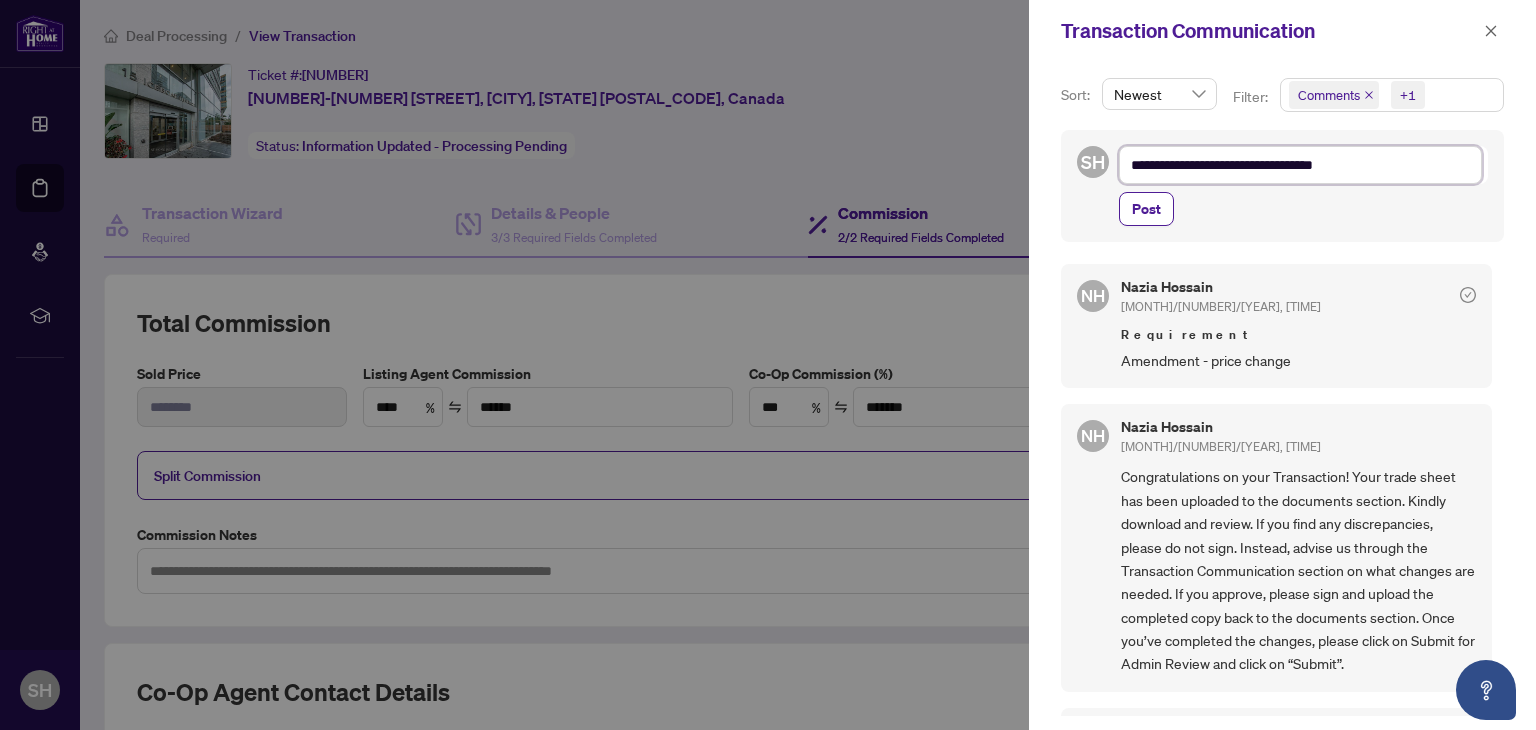 type on "**********" 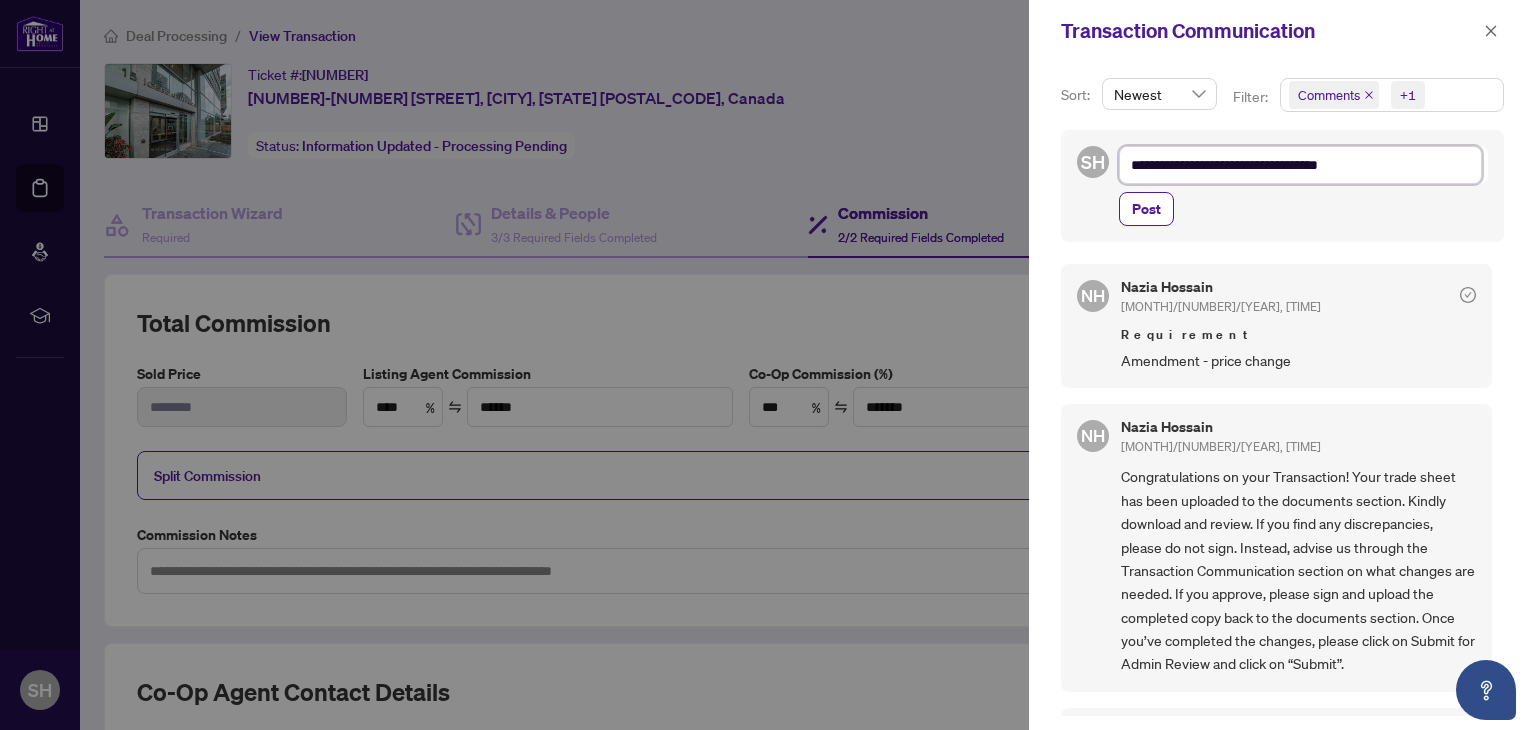 type on "**********" 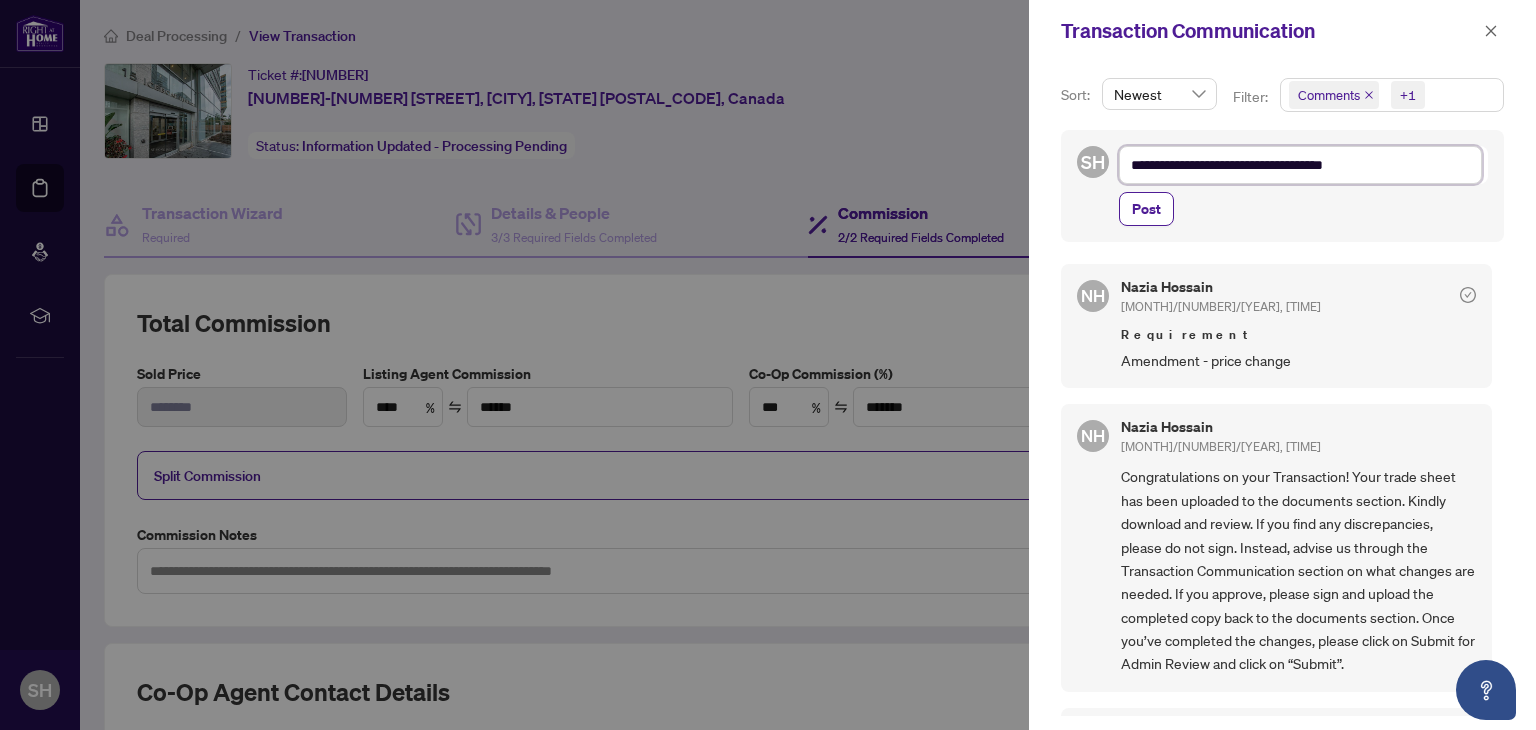 type on "**********" 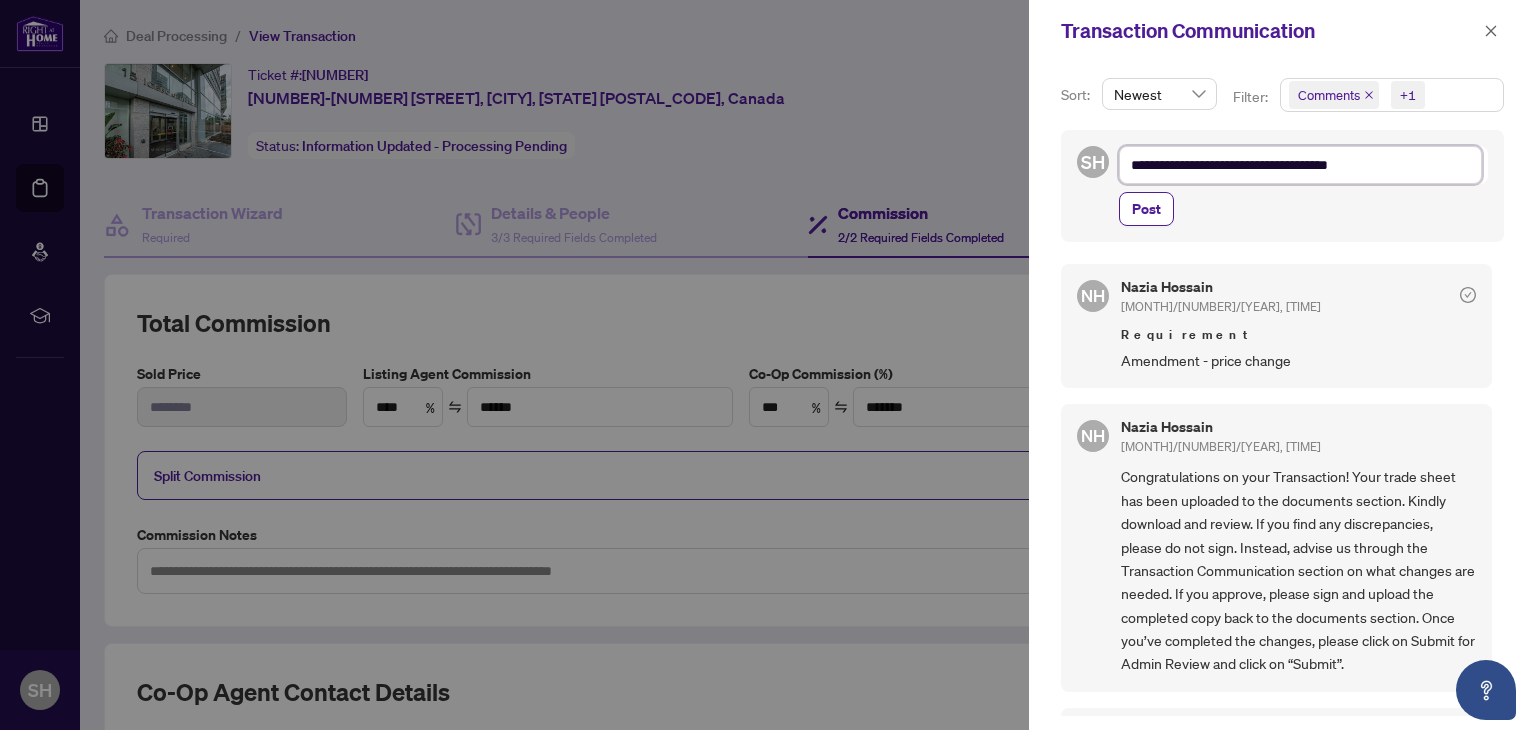 type on "**********" 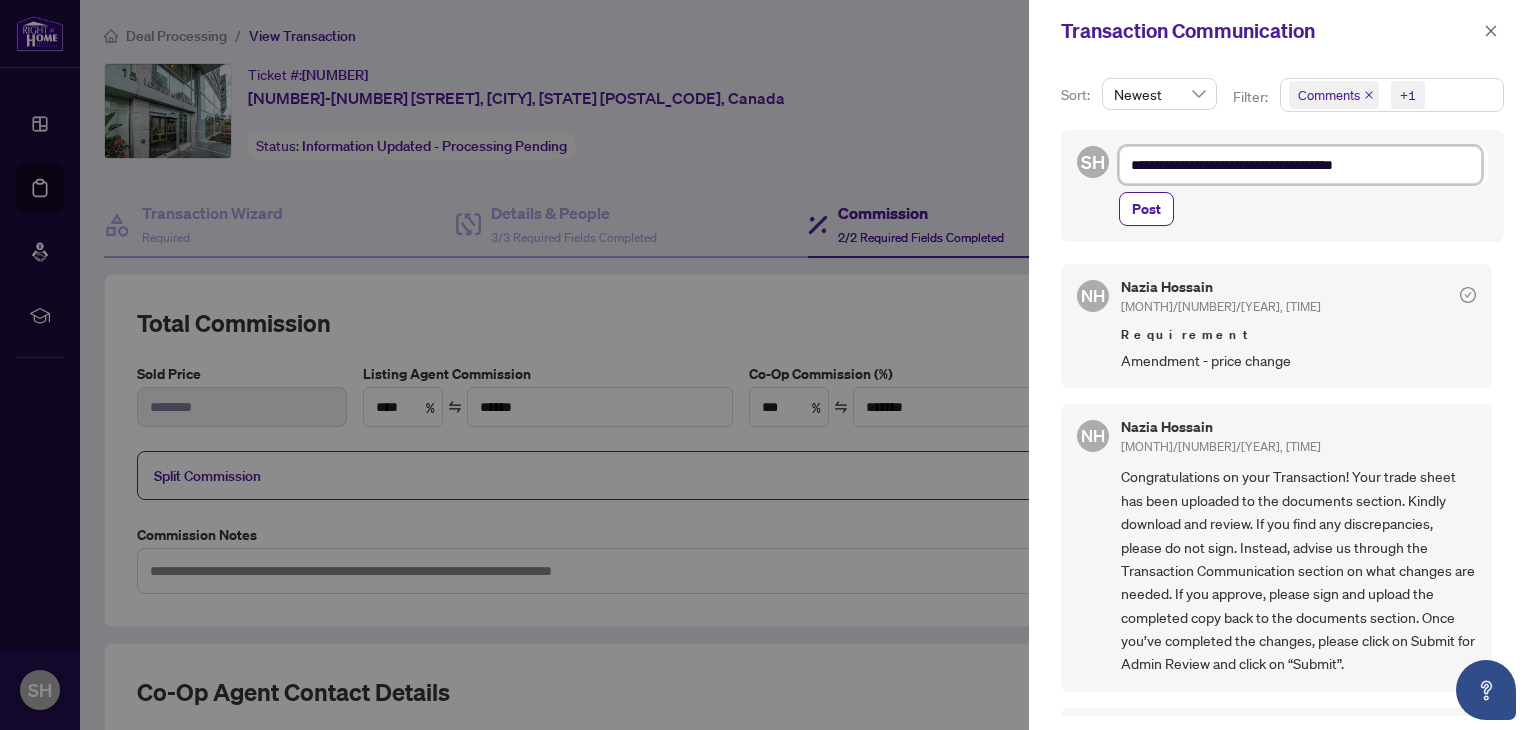type on "**********" 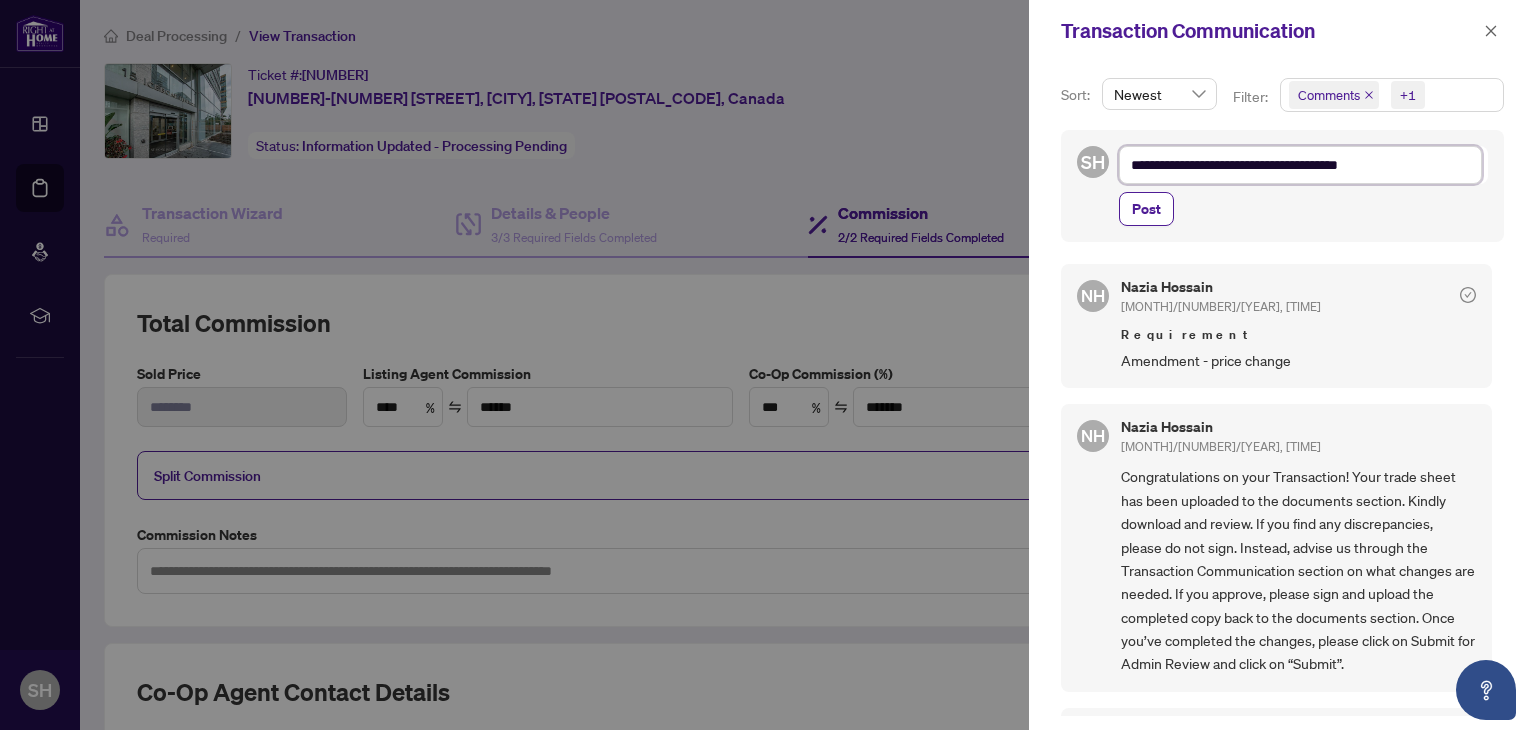 type on "**********" 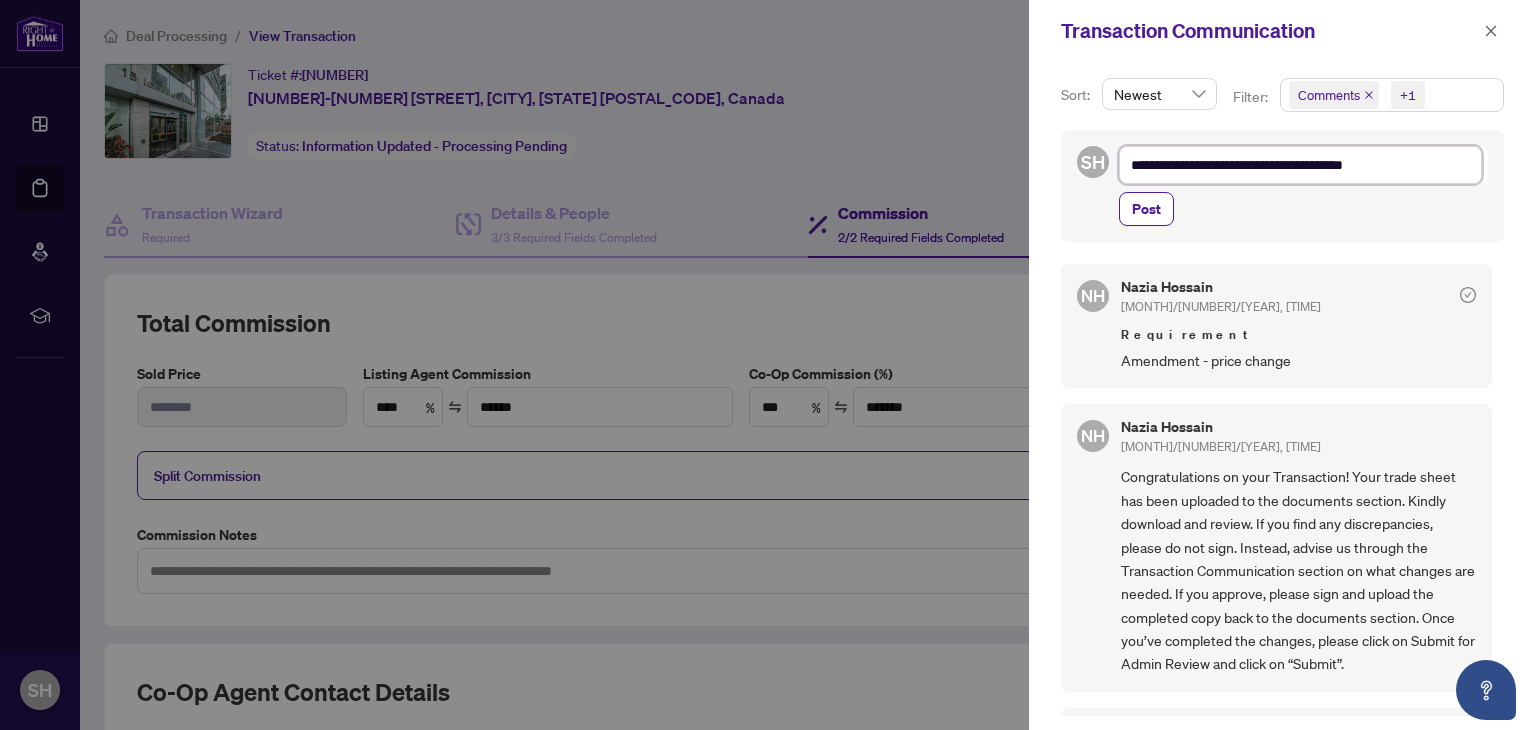 type on "**********" 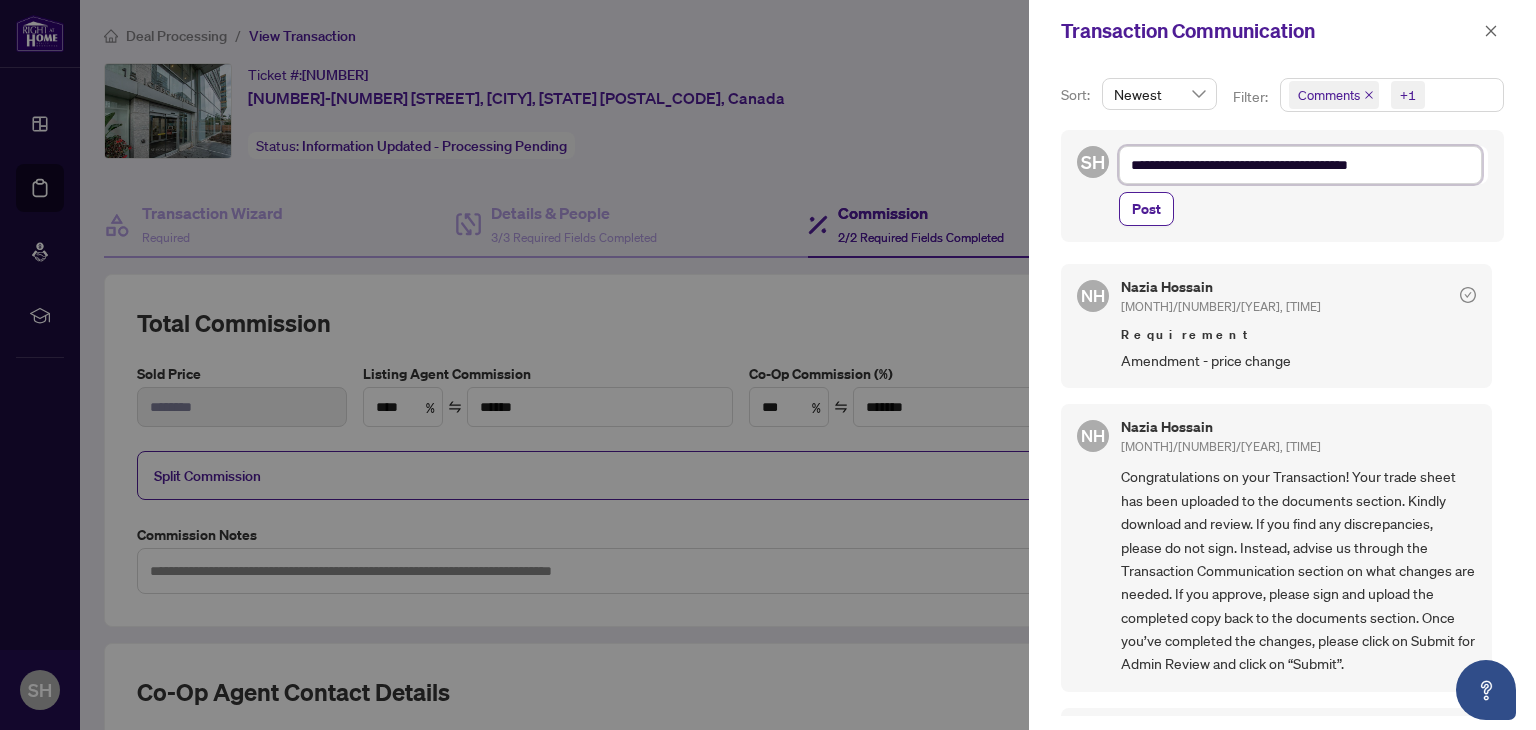 type on "**********" 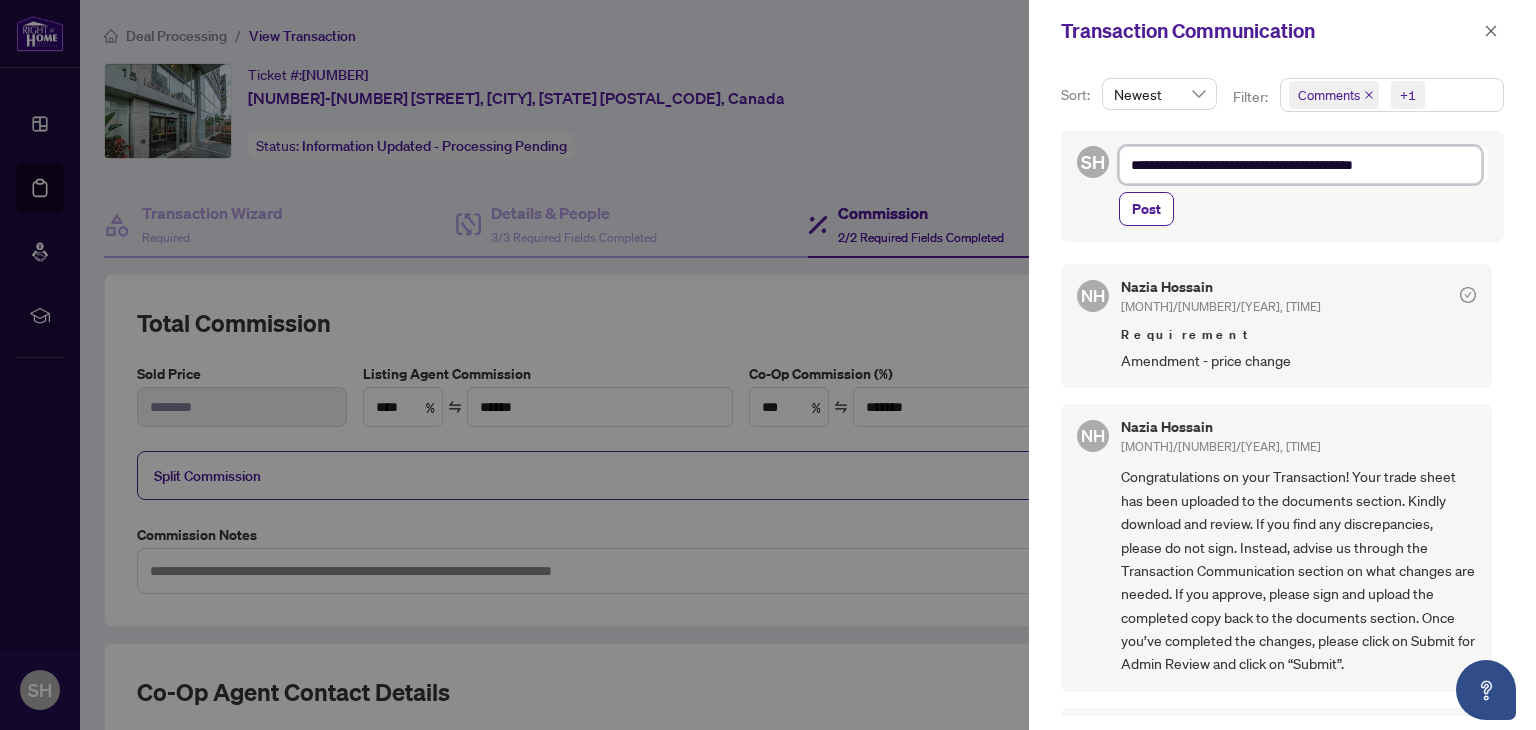 type on "**********" 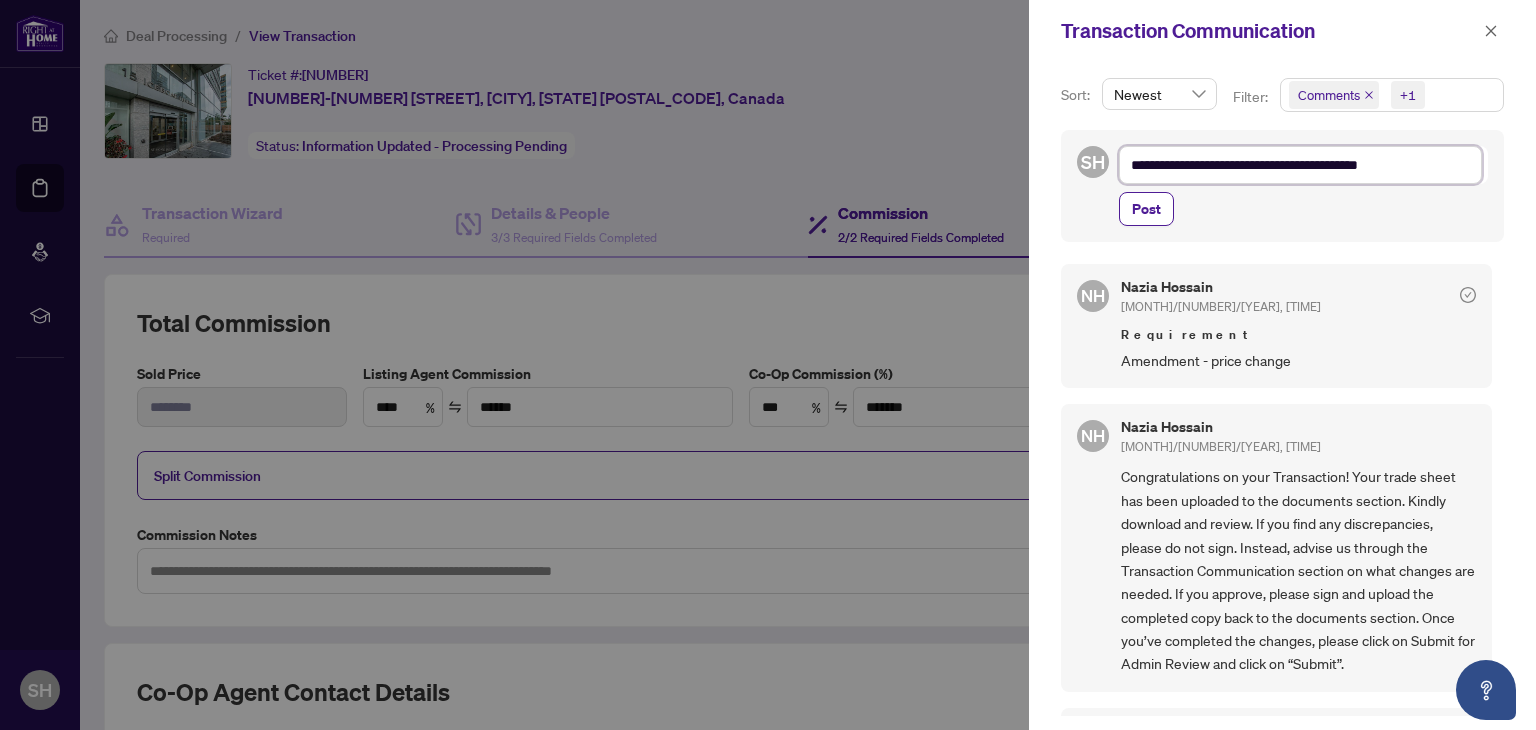 type on "**********" 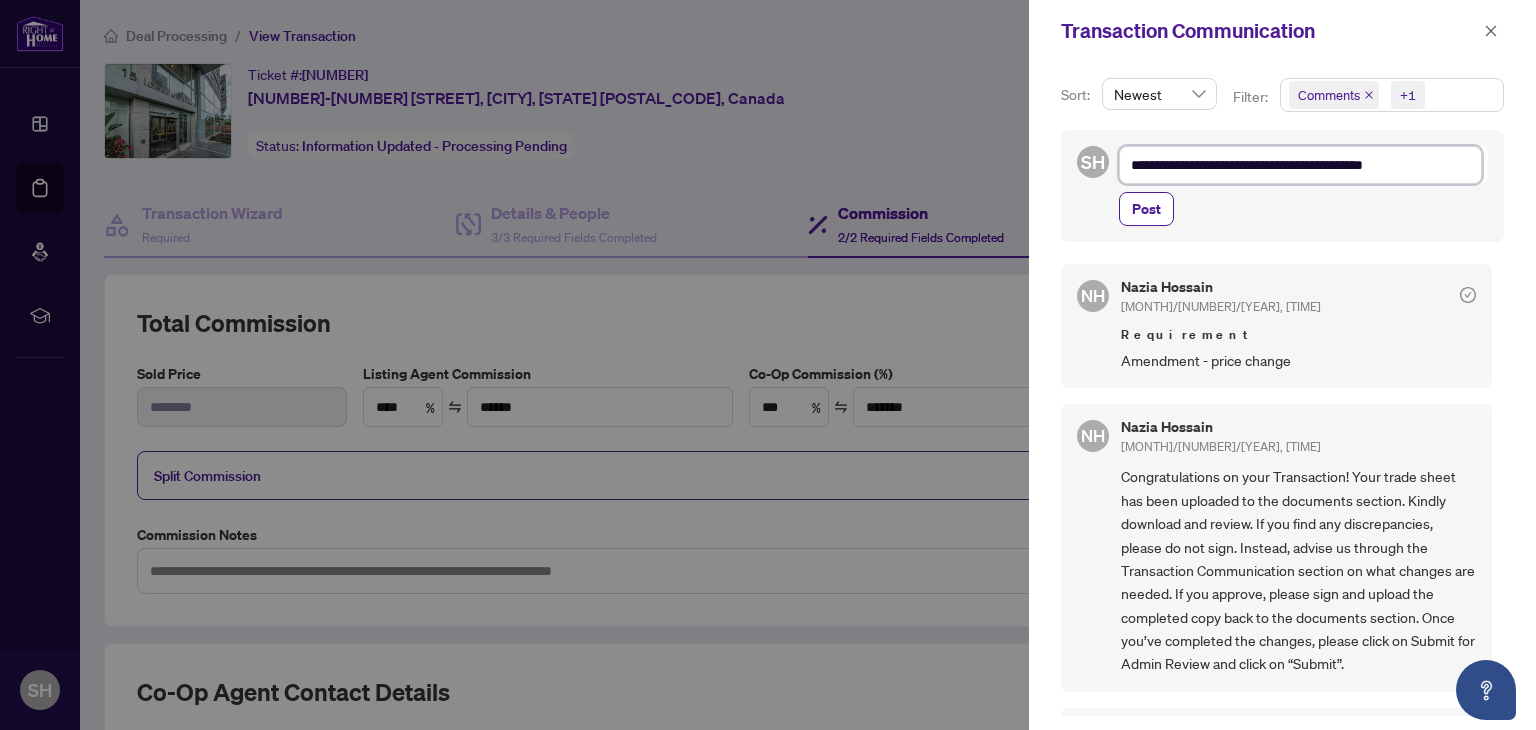type on "**********" 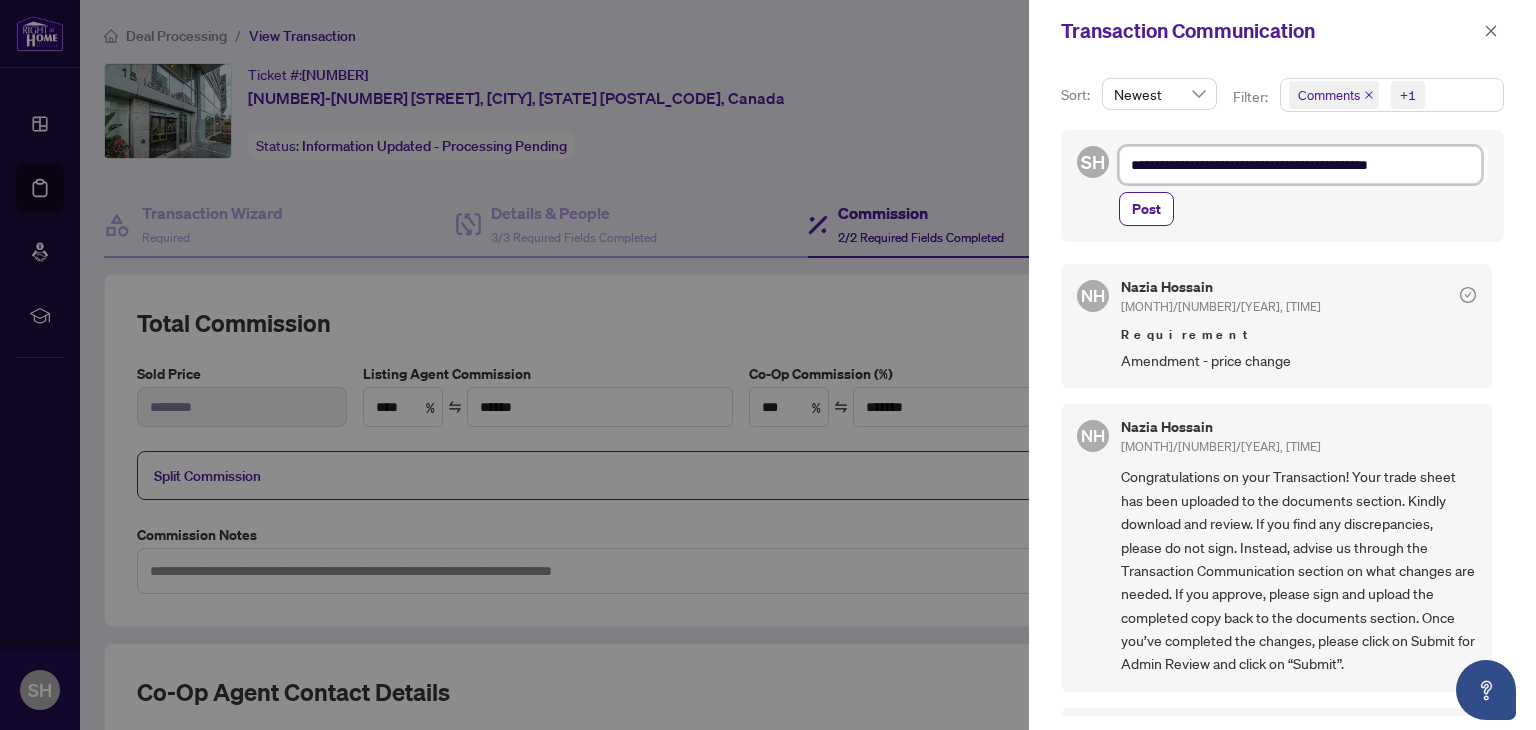 type on "**********" 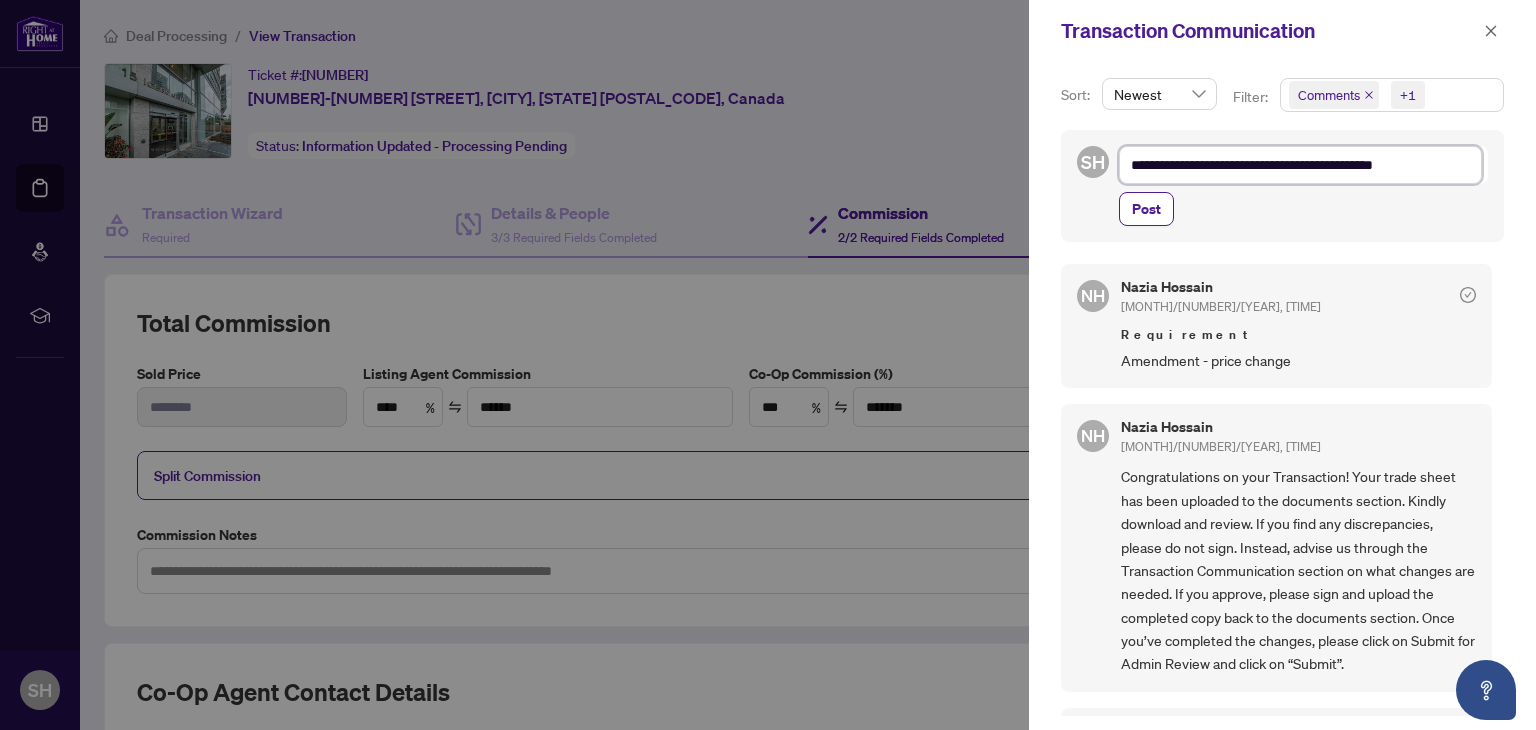 type on "**********" 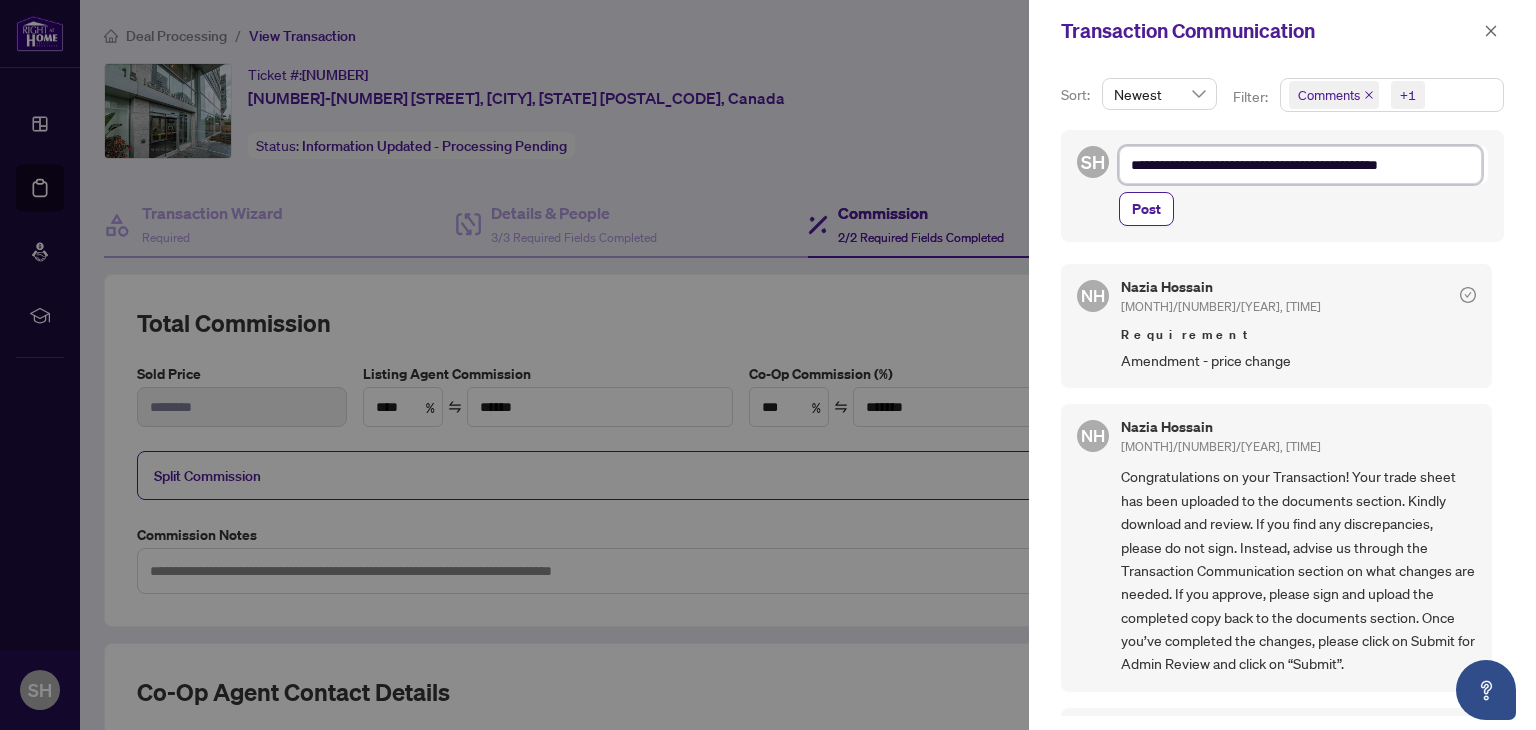 type on "**********" 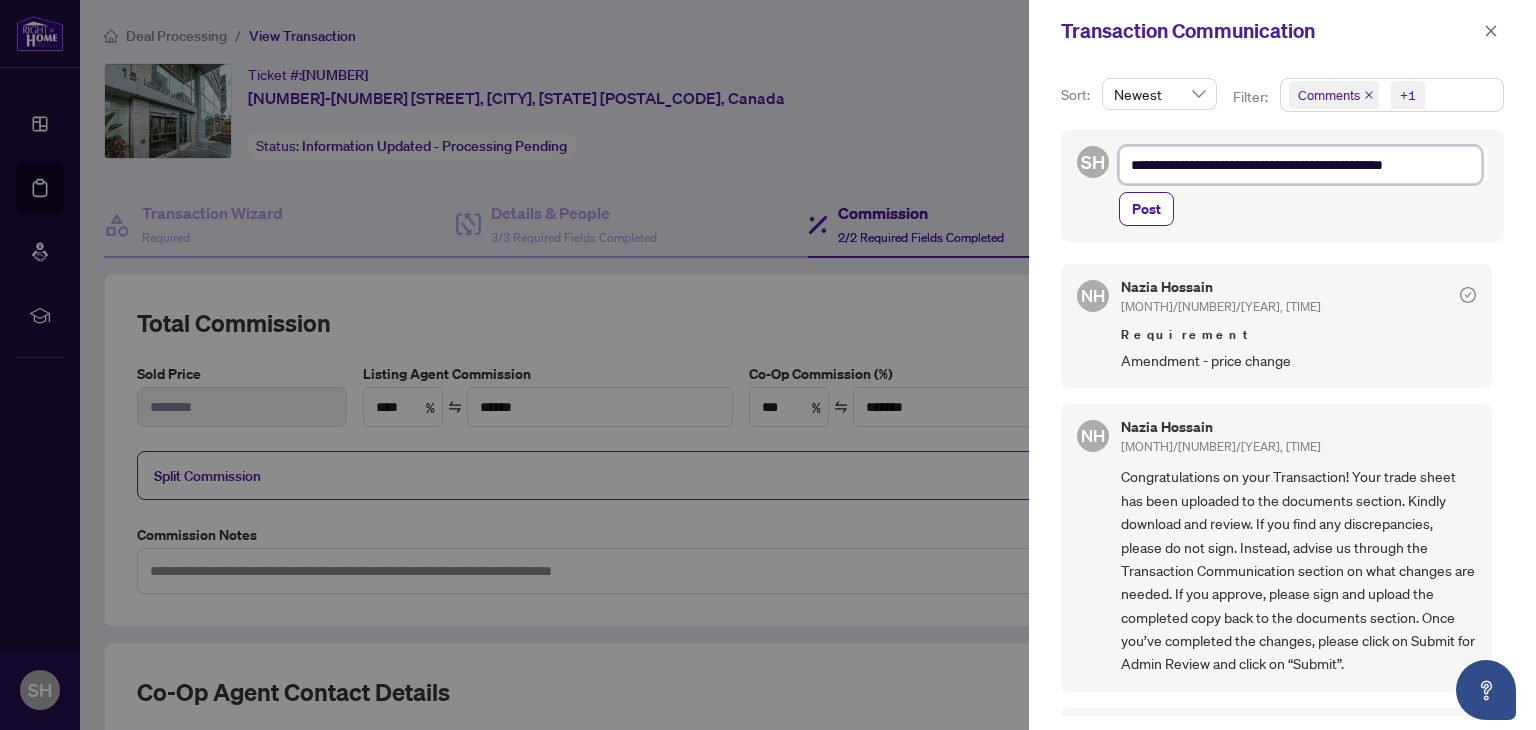 type on "**********" 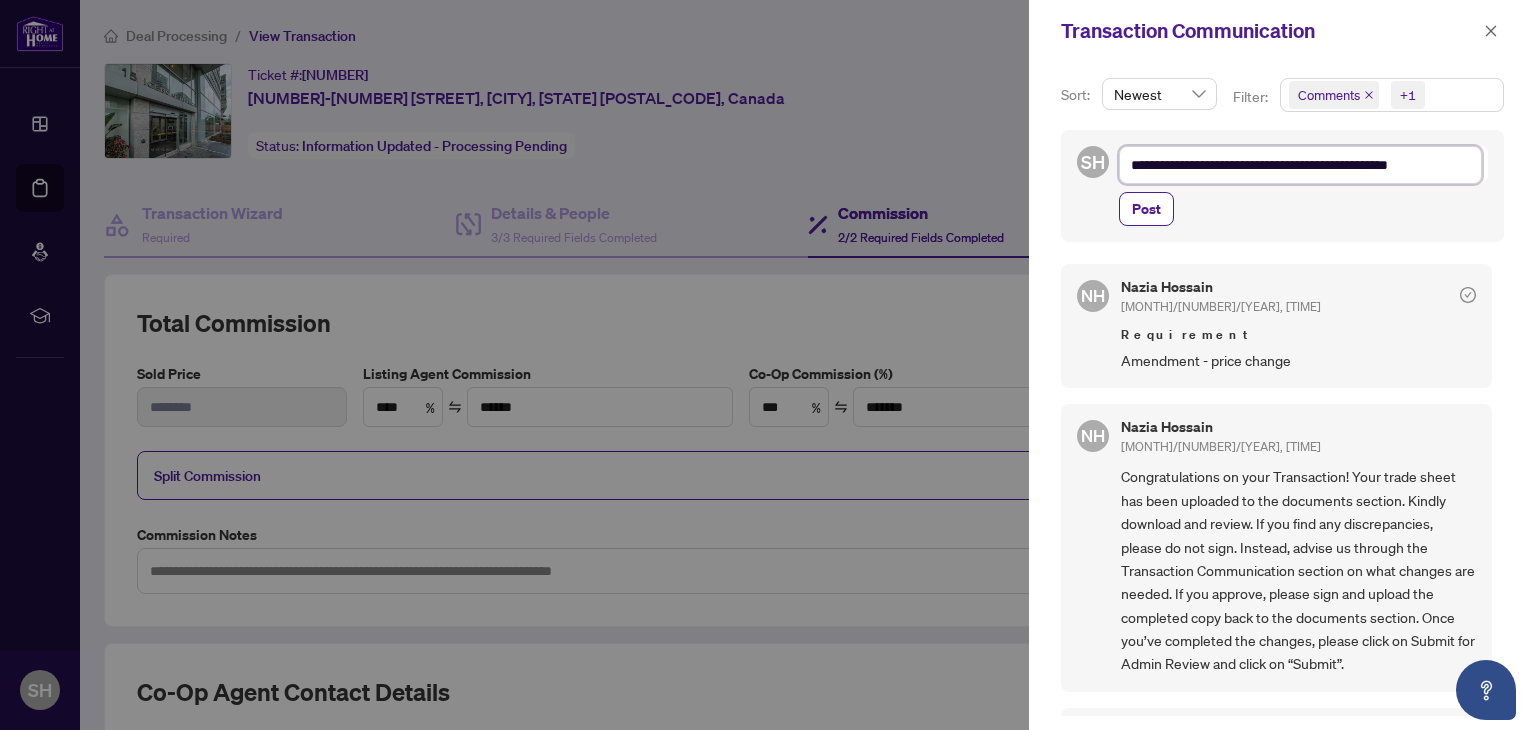 type on "**********" 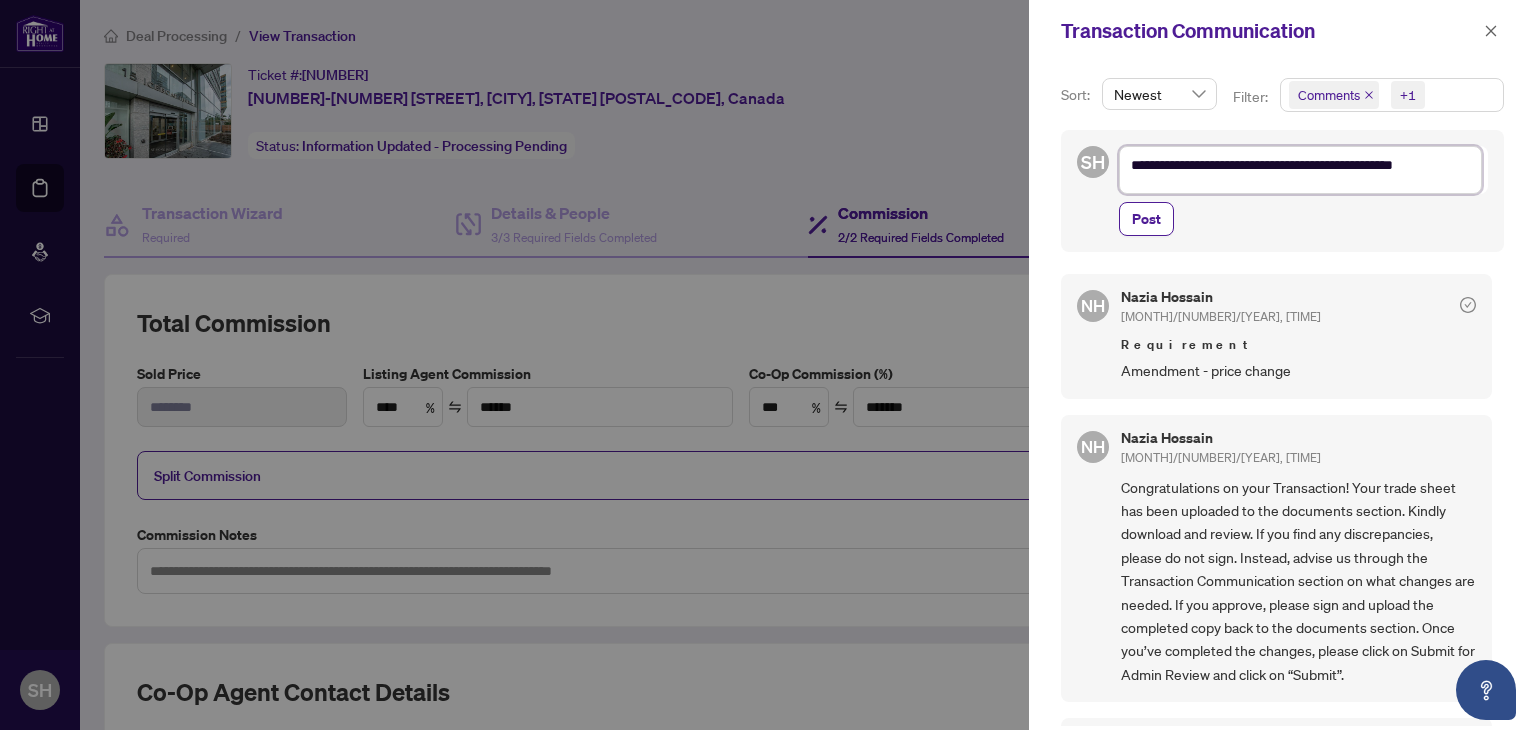 scroll, scrollTop: 0, scrollLeft: 0, axis: both 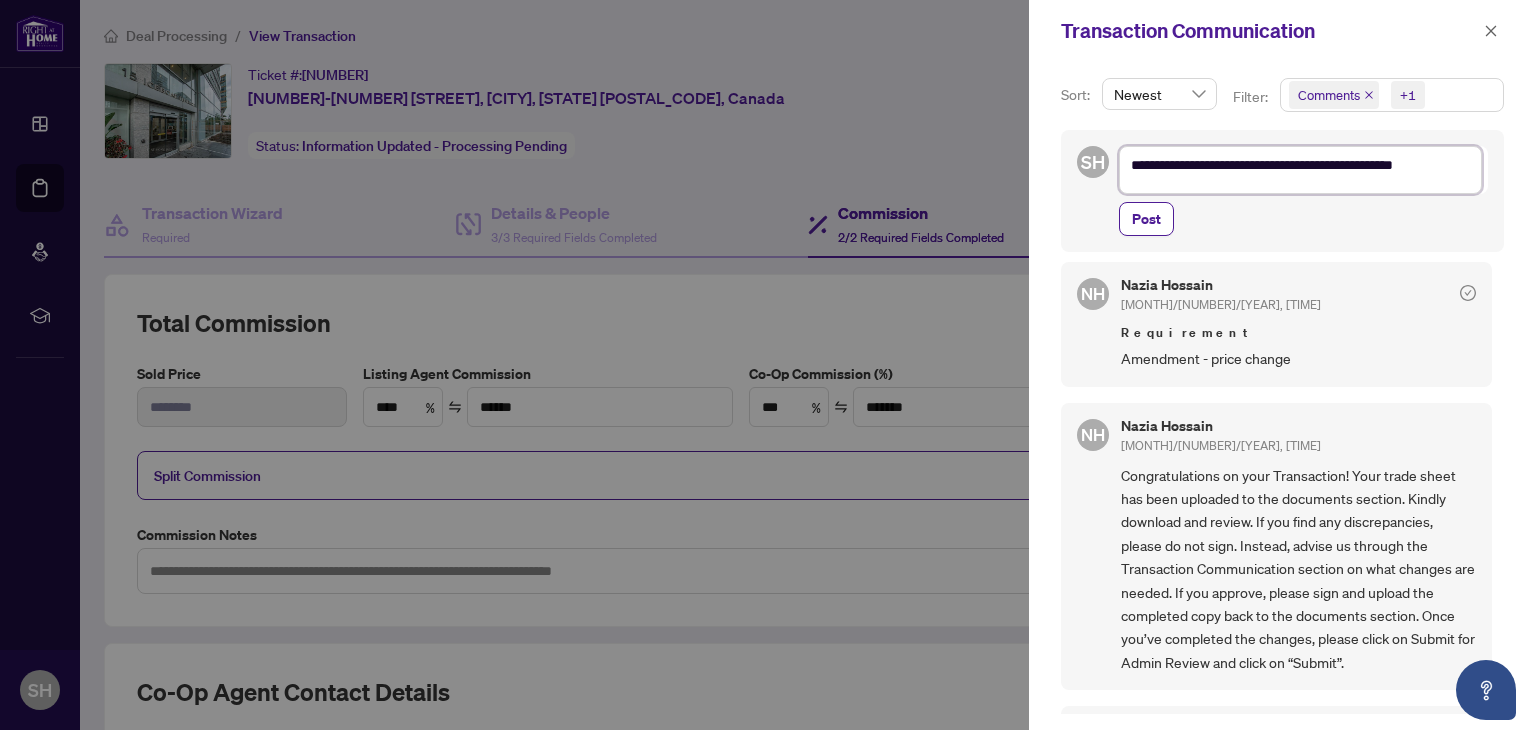 type on "**********" 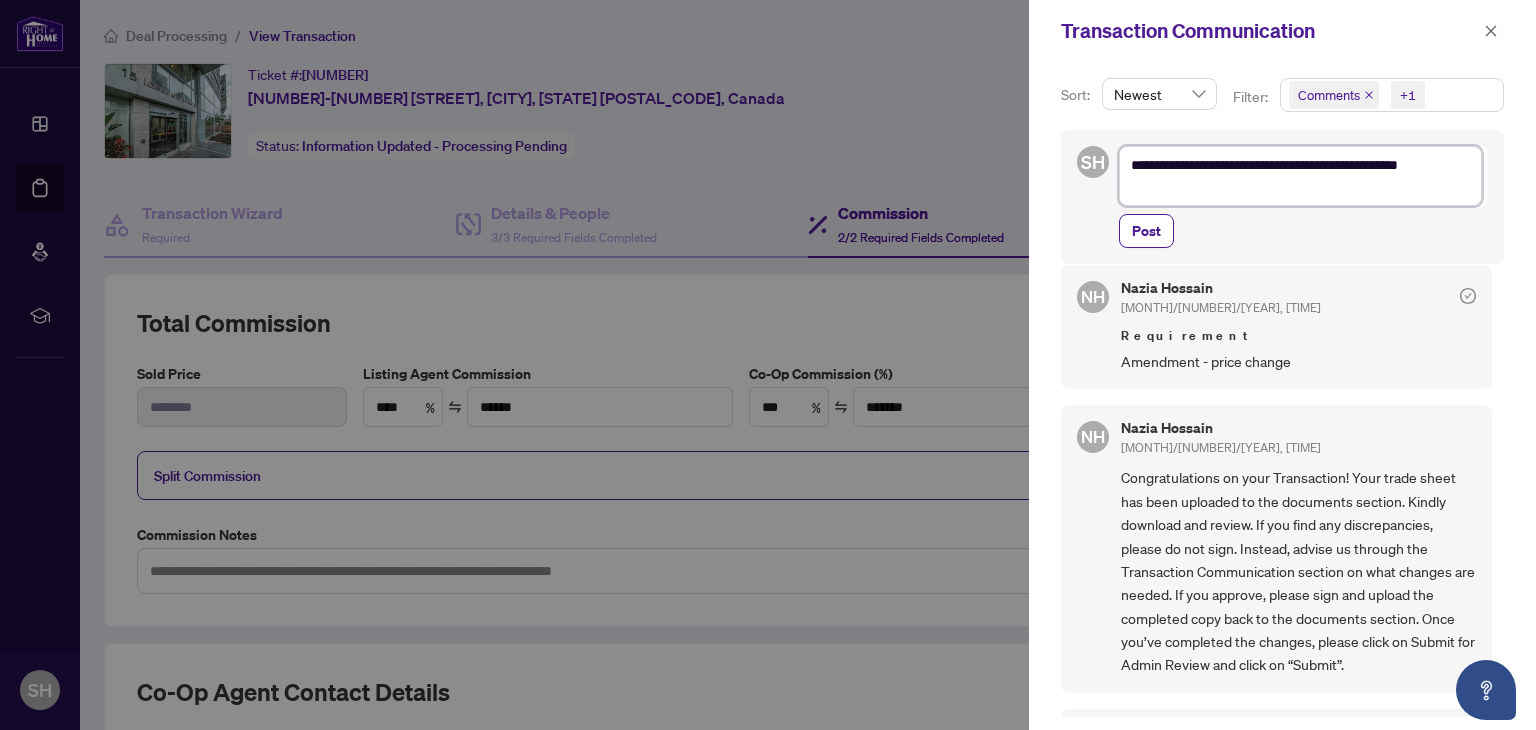 scroll, scrollTop: 24, scrollLeft: 0, axis: vertical 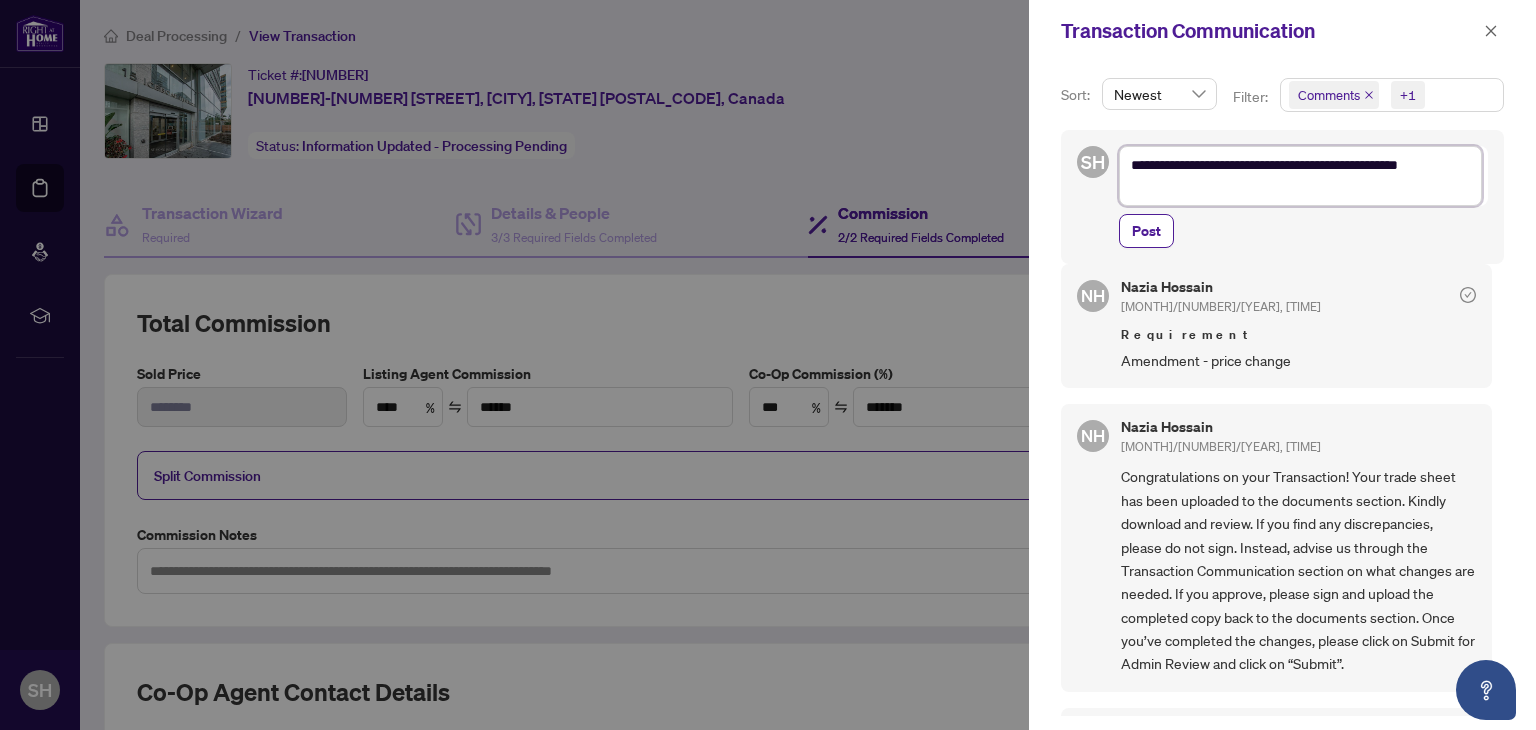 type on "**********" 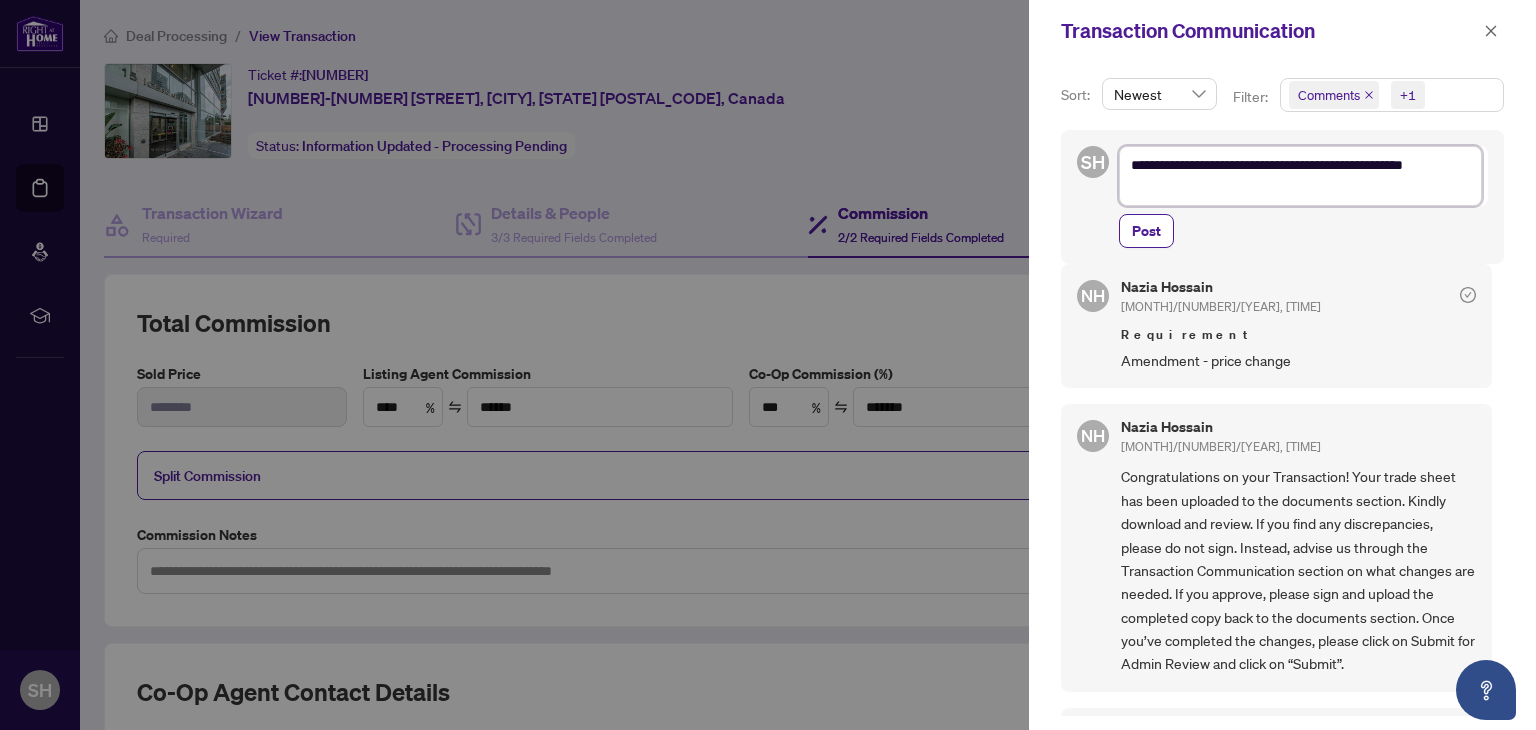 type on "**********" 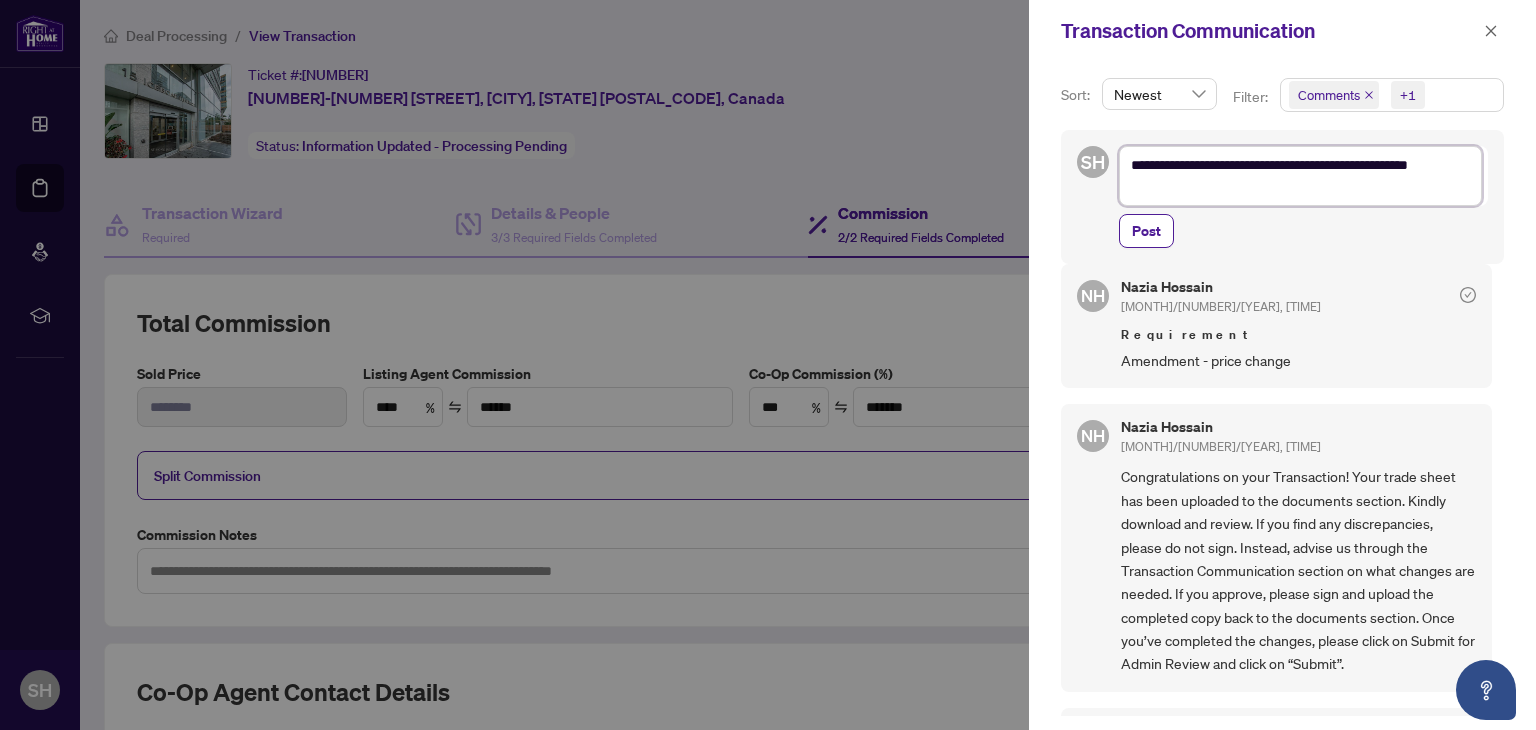 type on "**********" 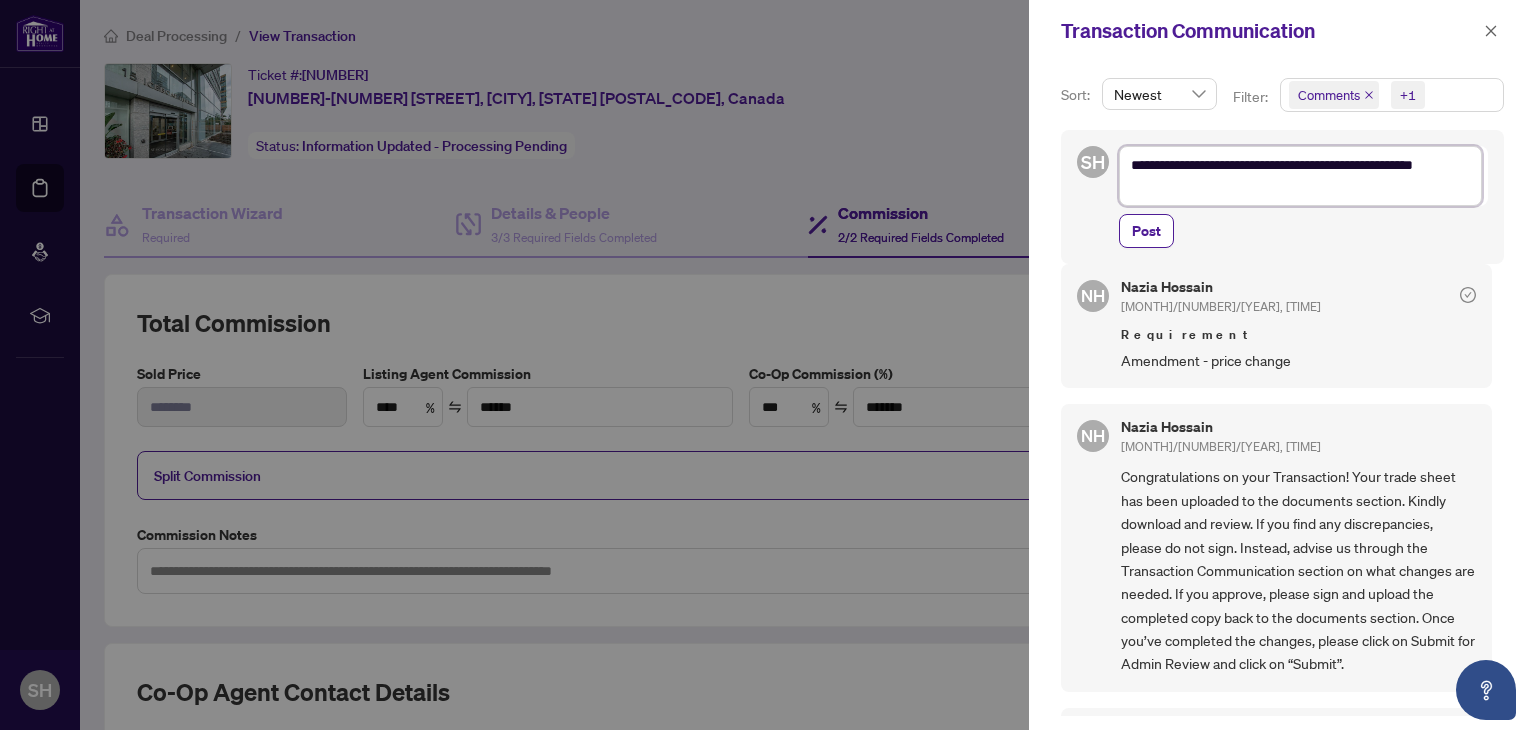 type on "**********" 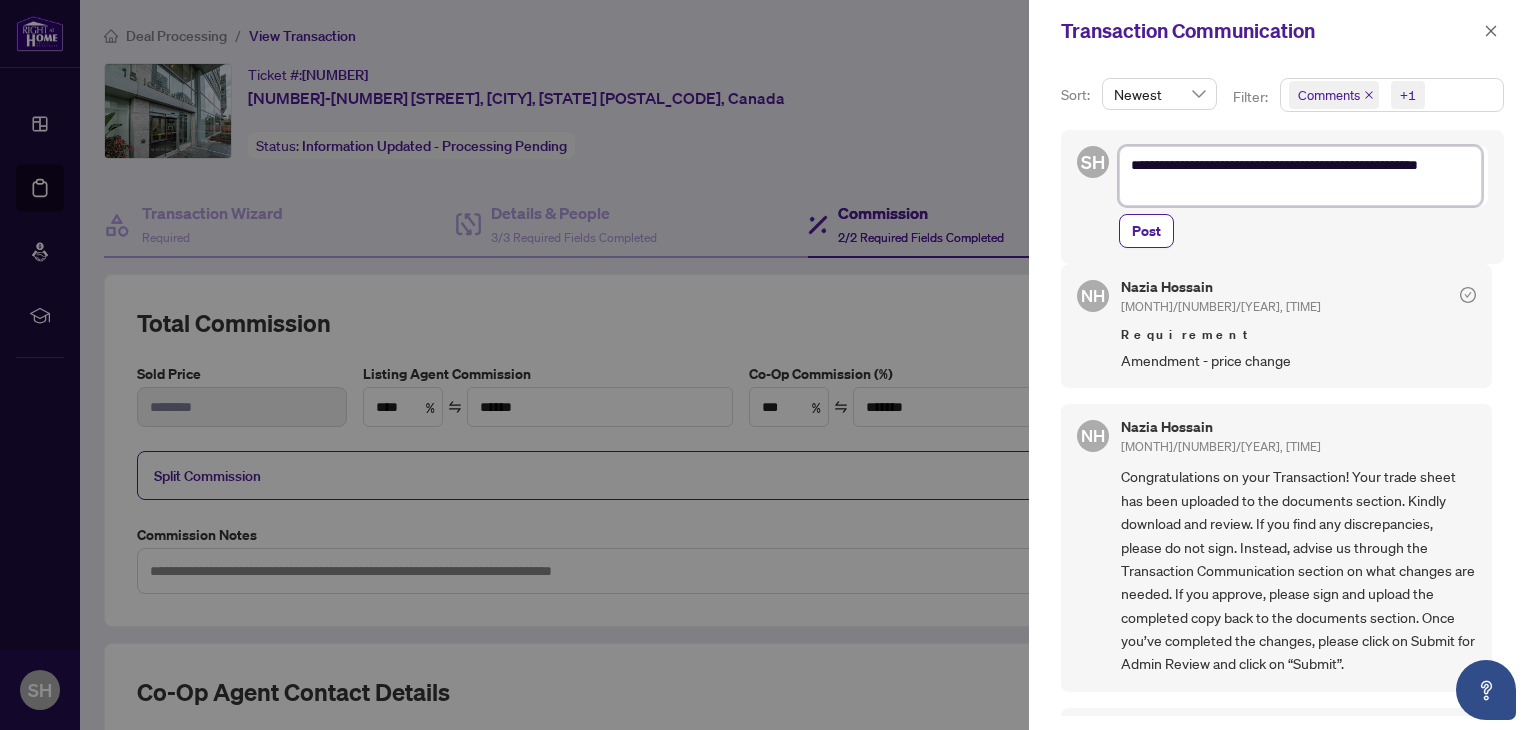 type on "**********" 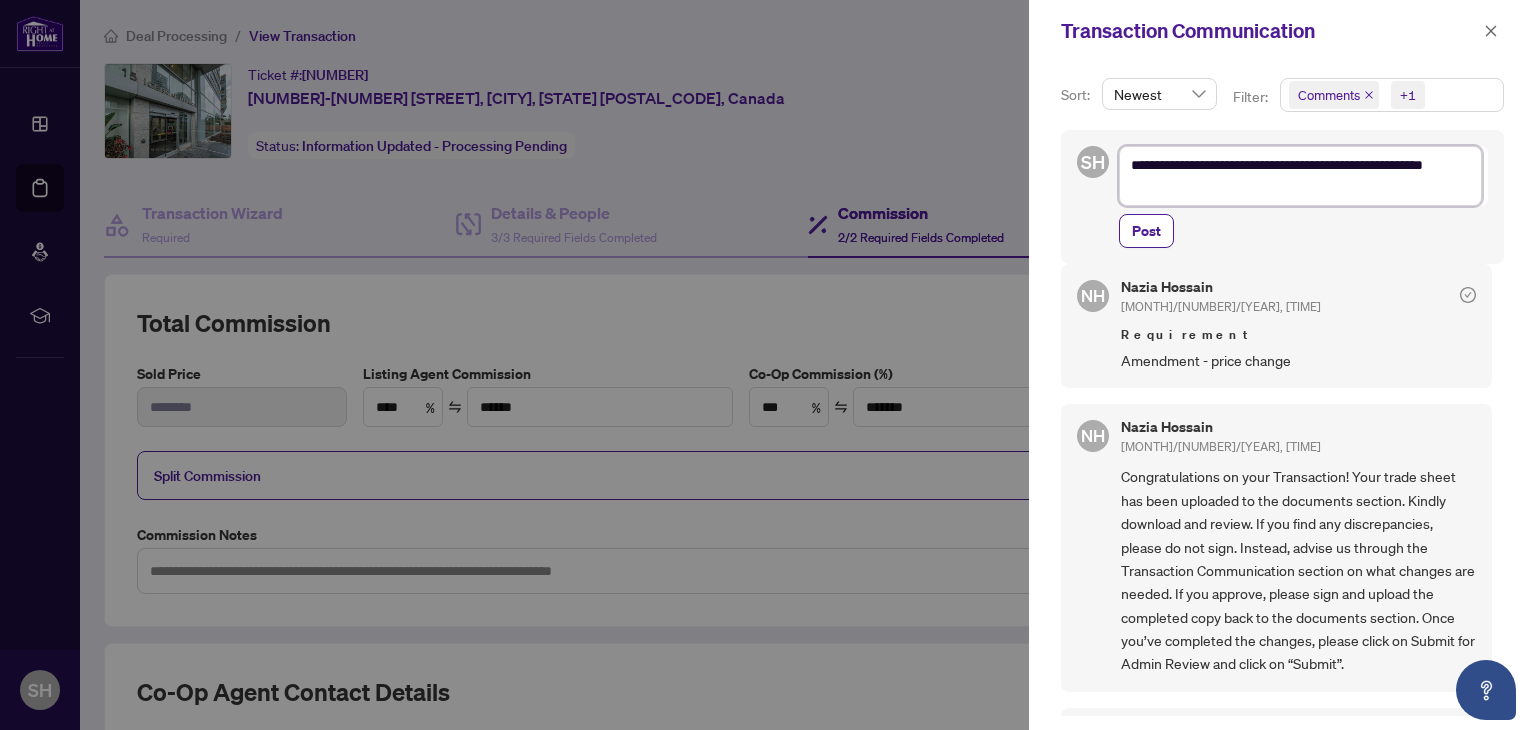 type on "**********" 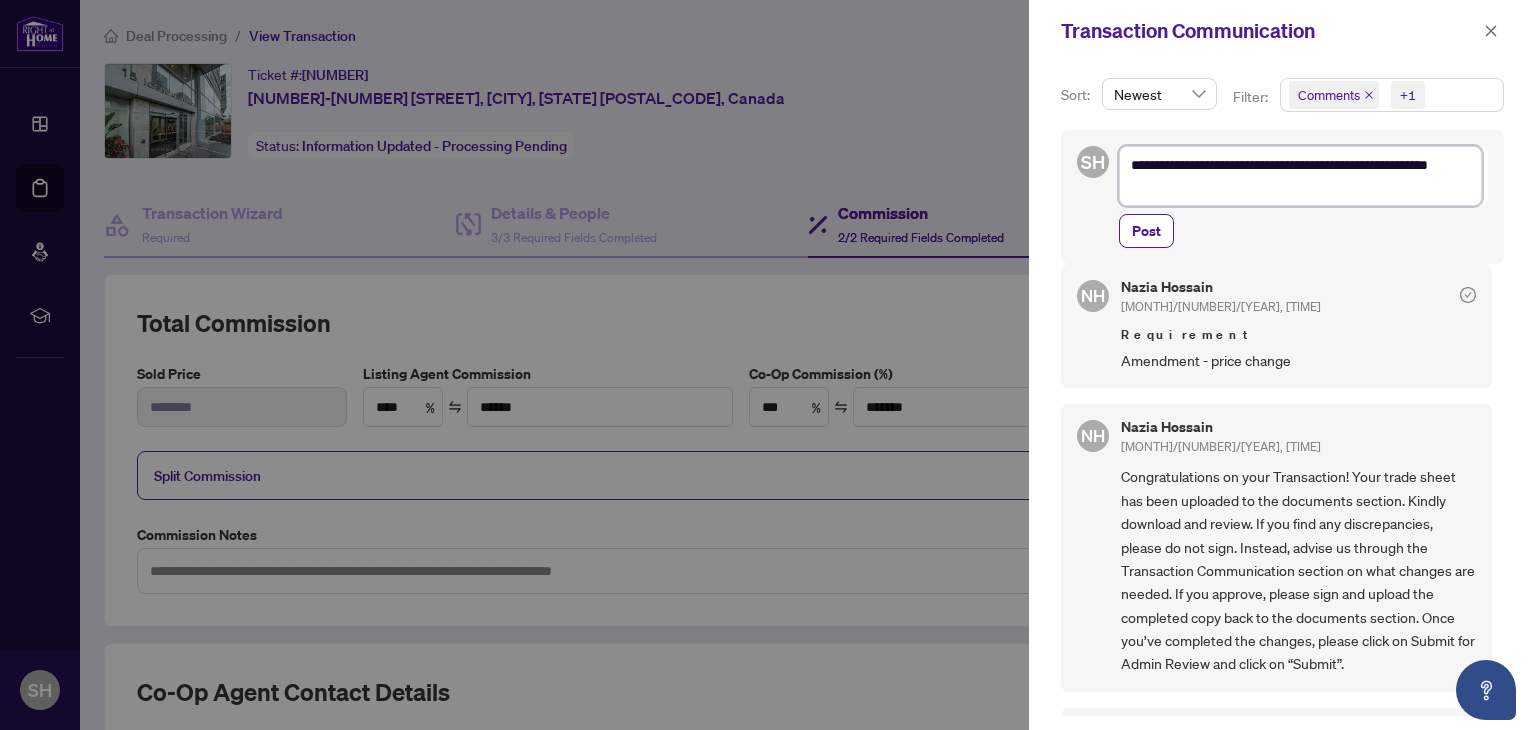 type on "**********" 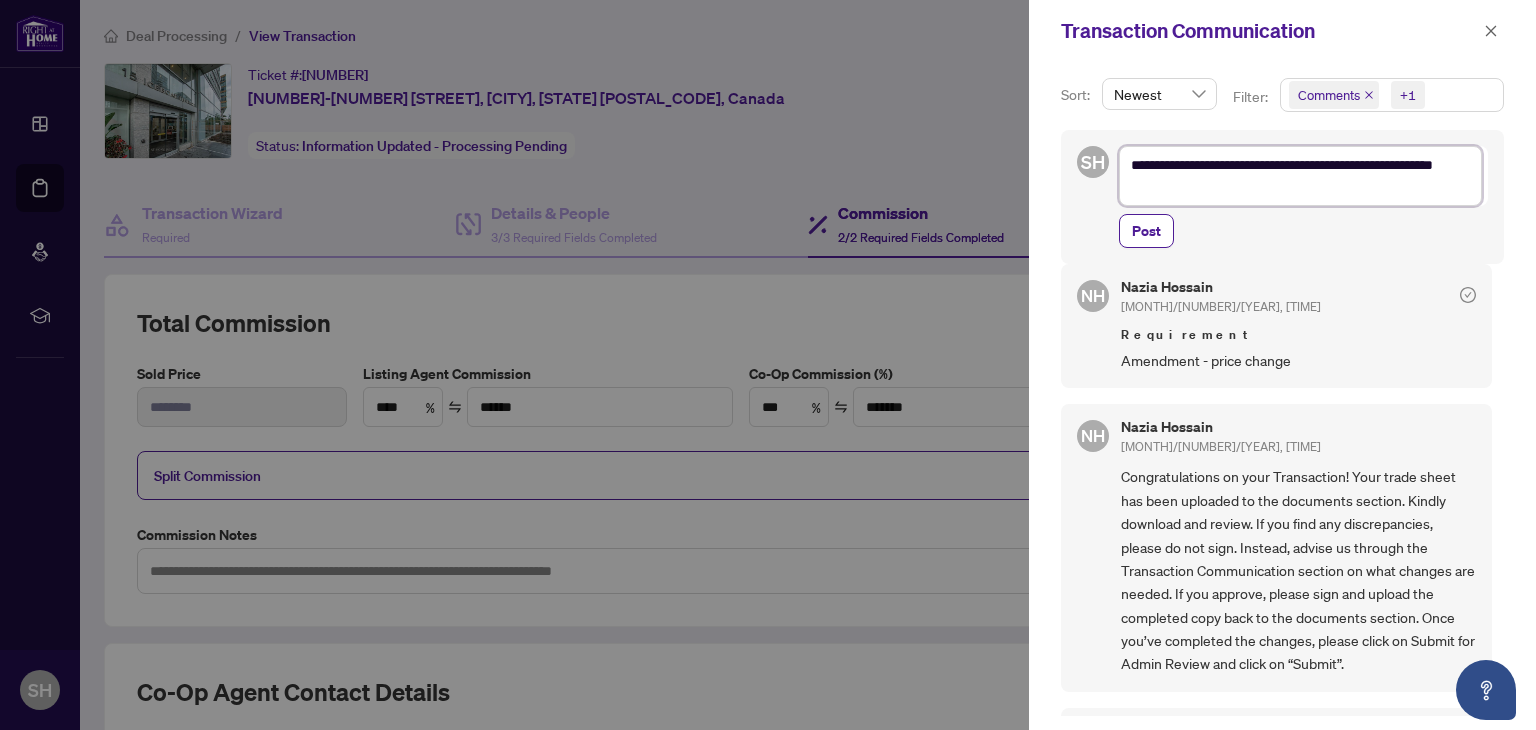 type on "**********" 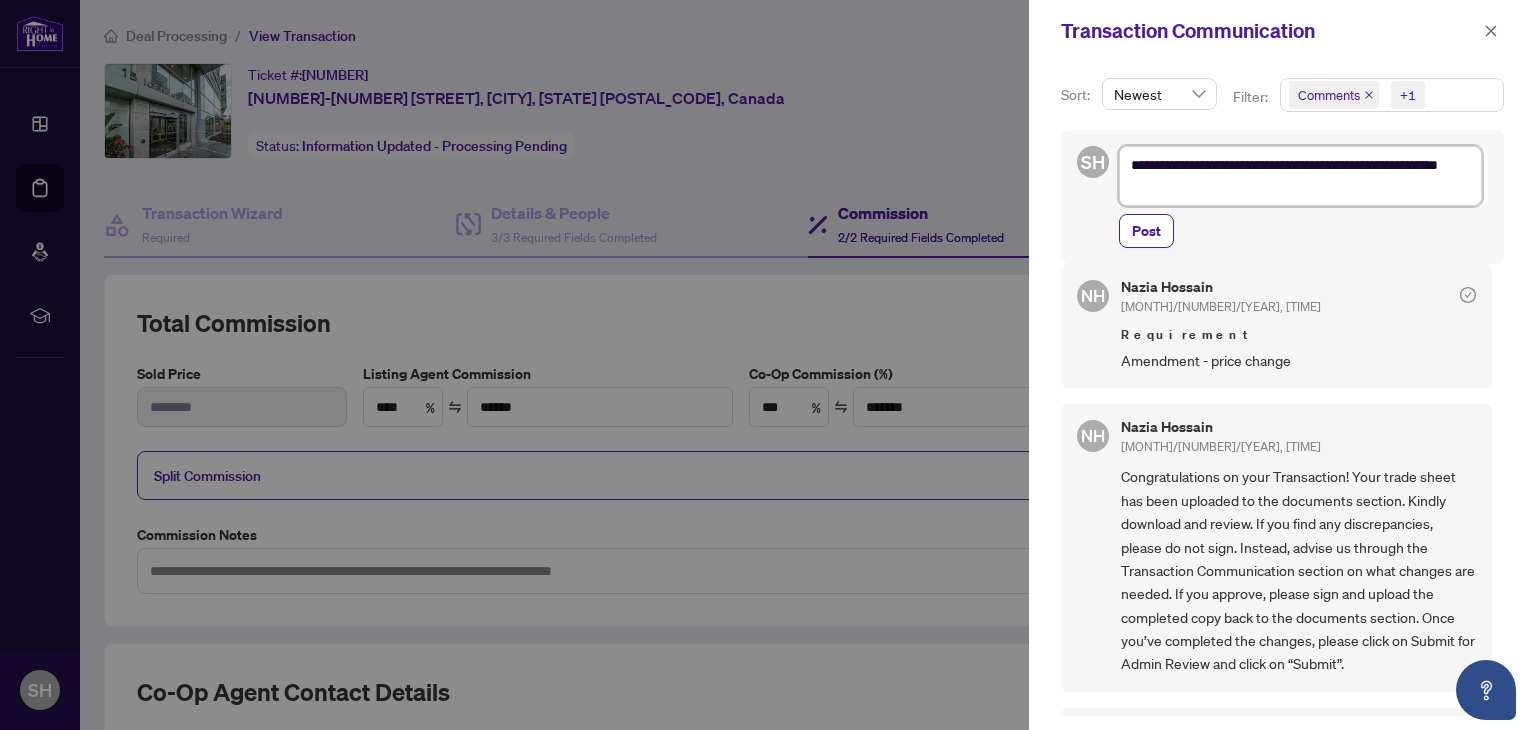type on "**********" 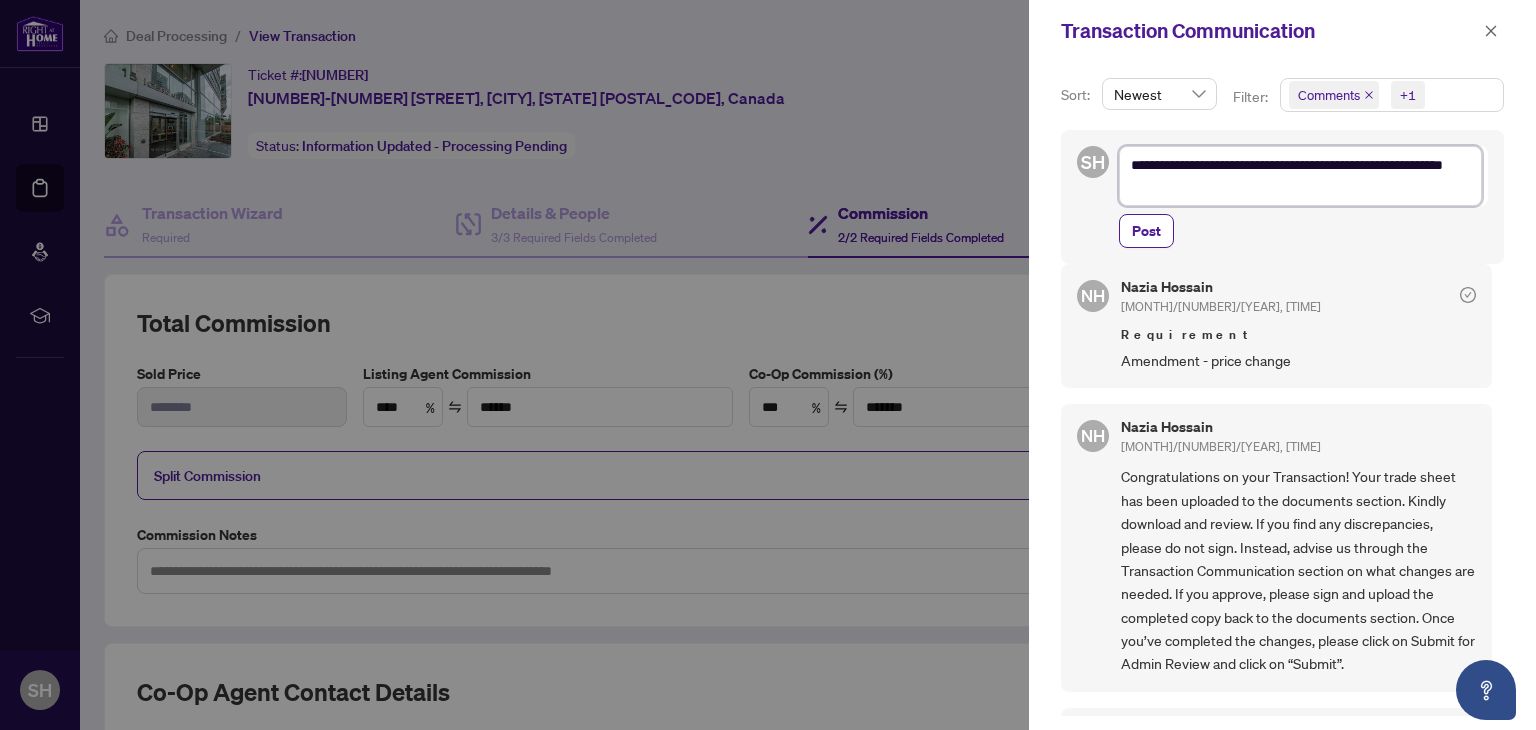 type on "**********" 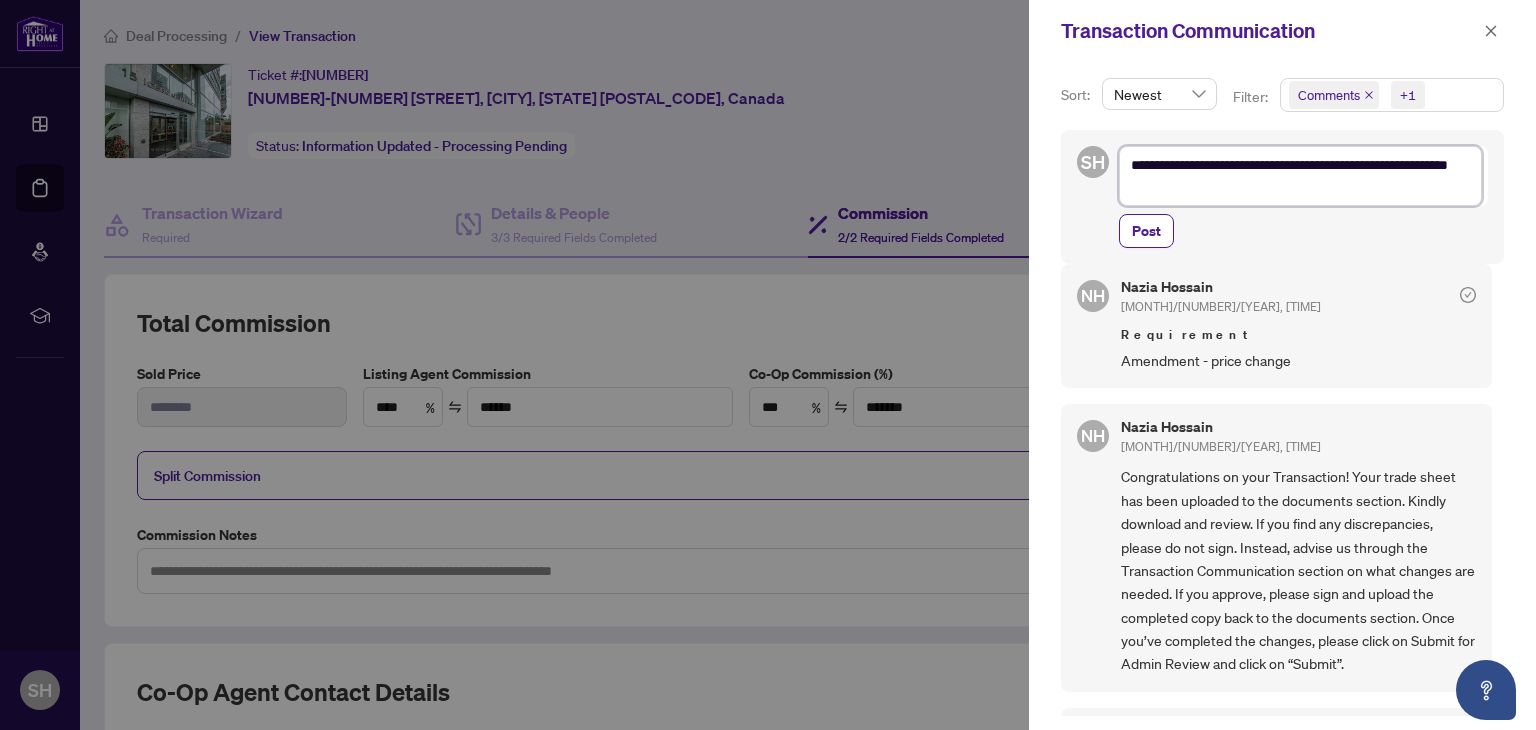 type on "**********" 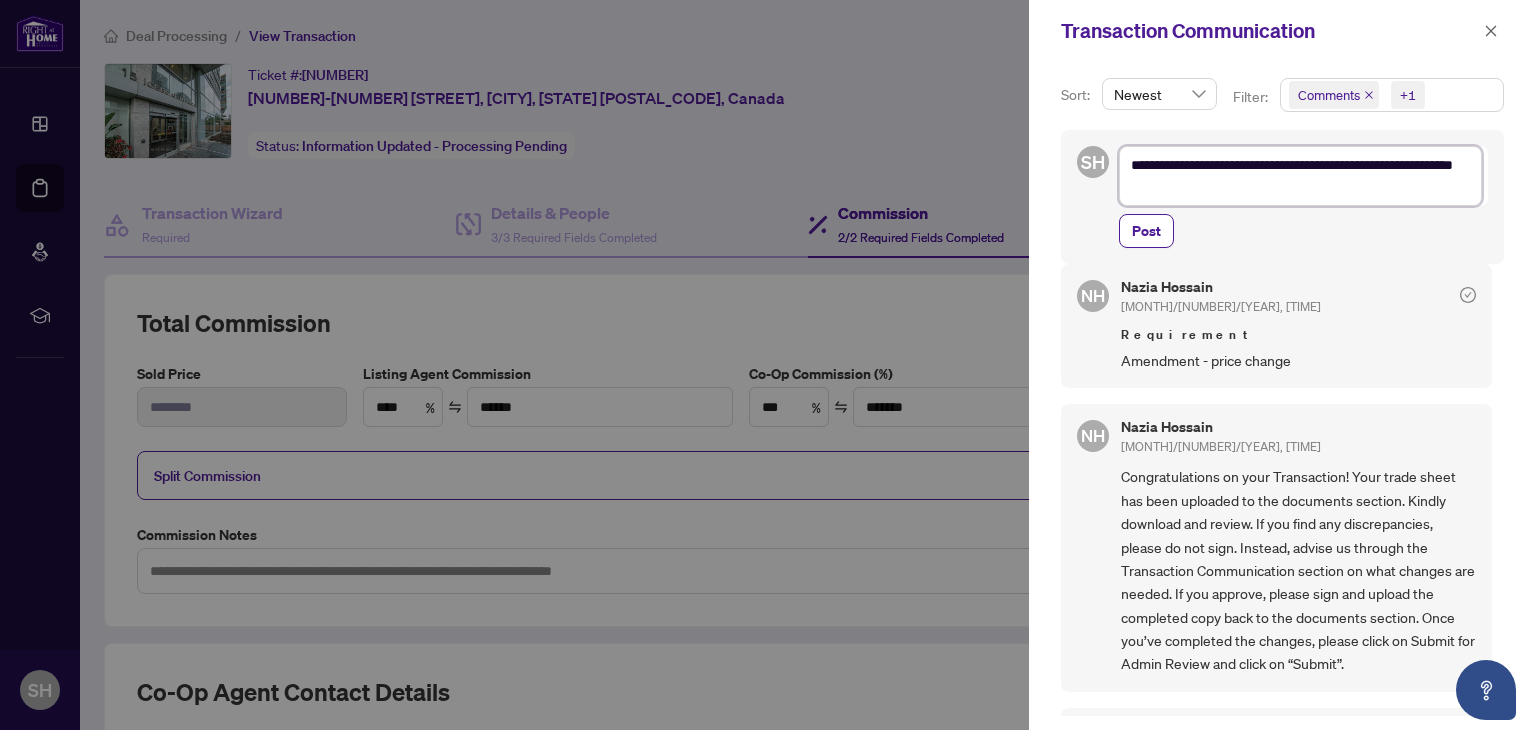 type on "**********" 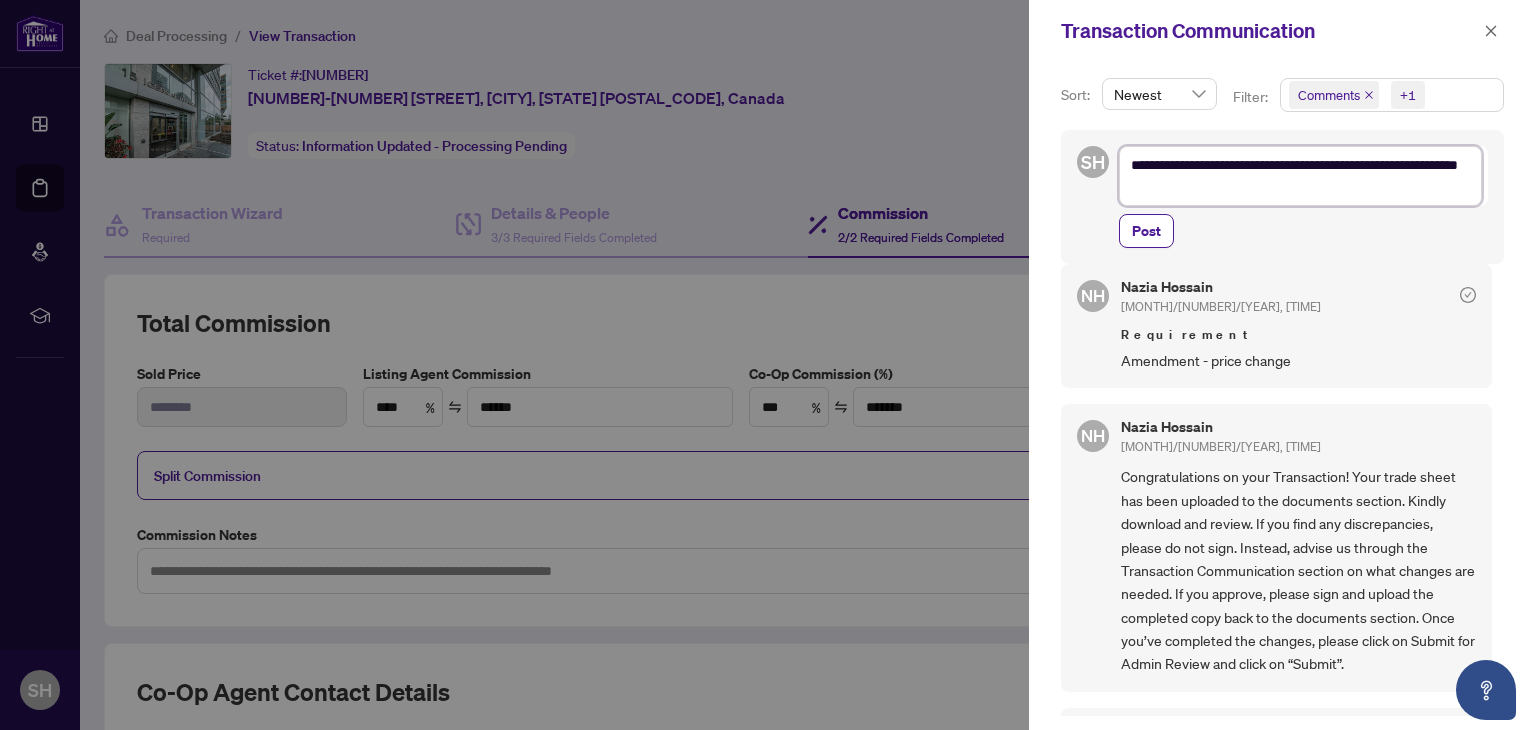 type on "**********" 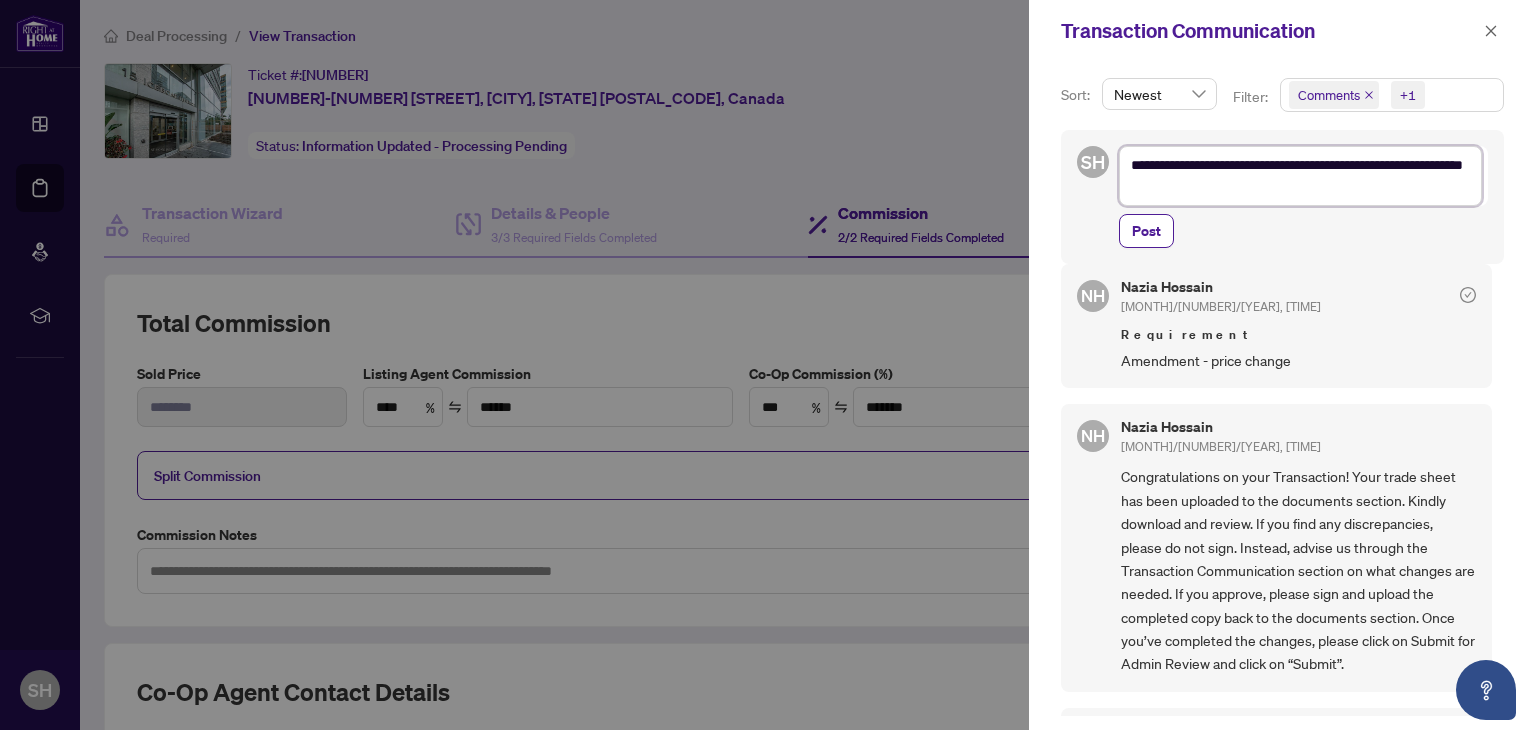 type on "**********" 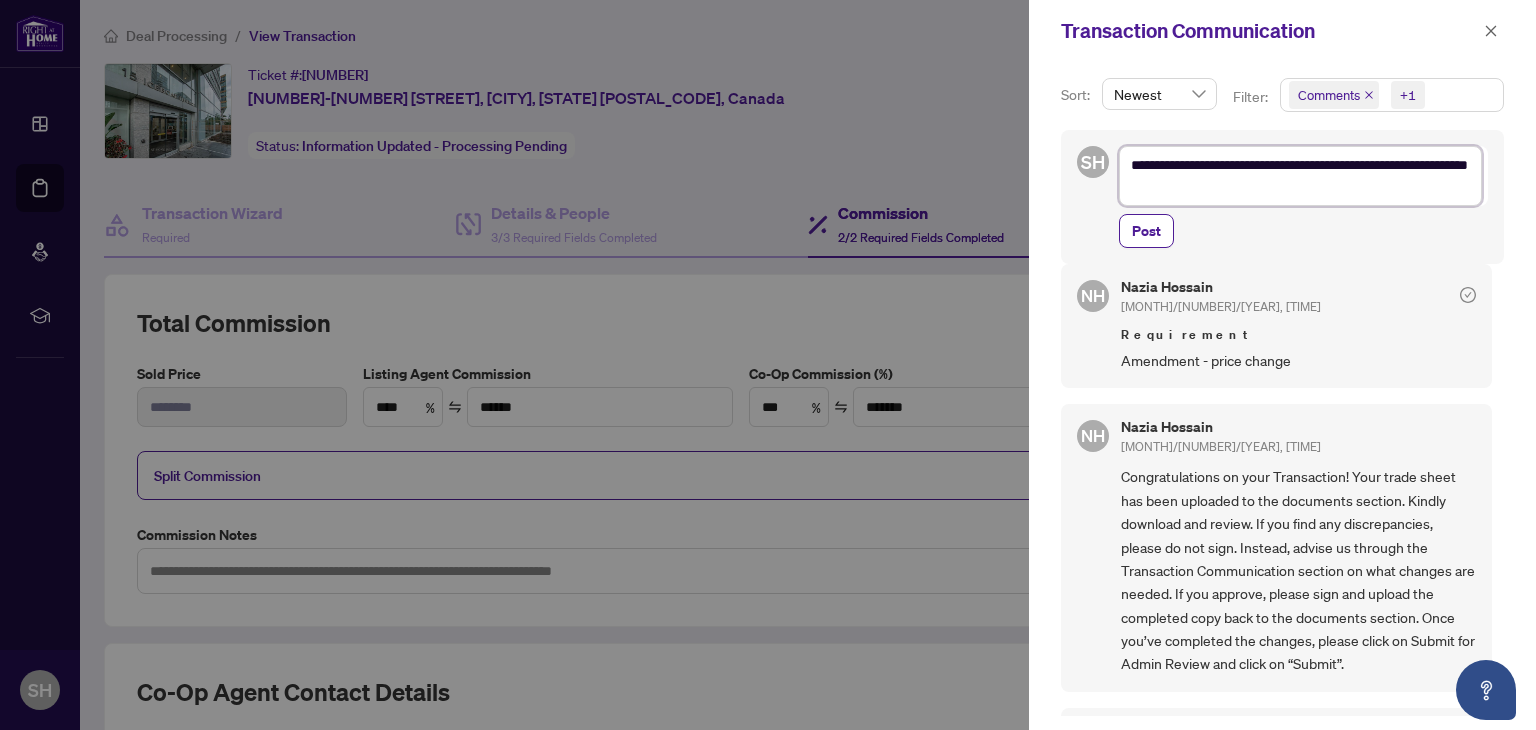 type on "**********" 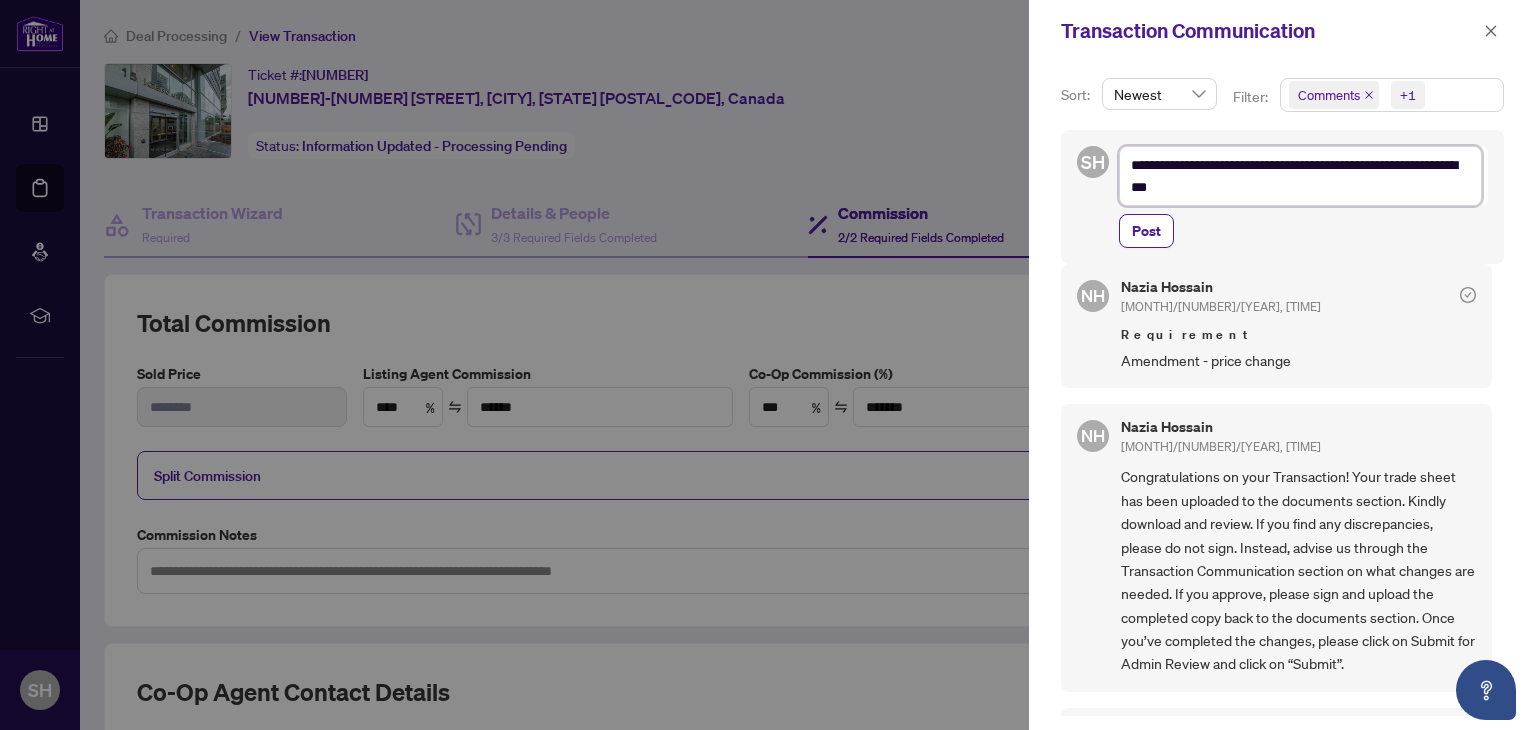 type on "**********" 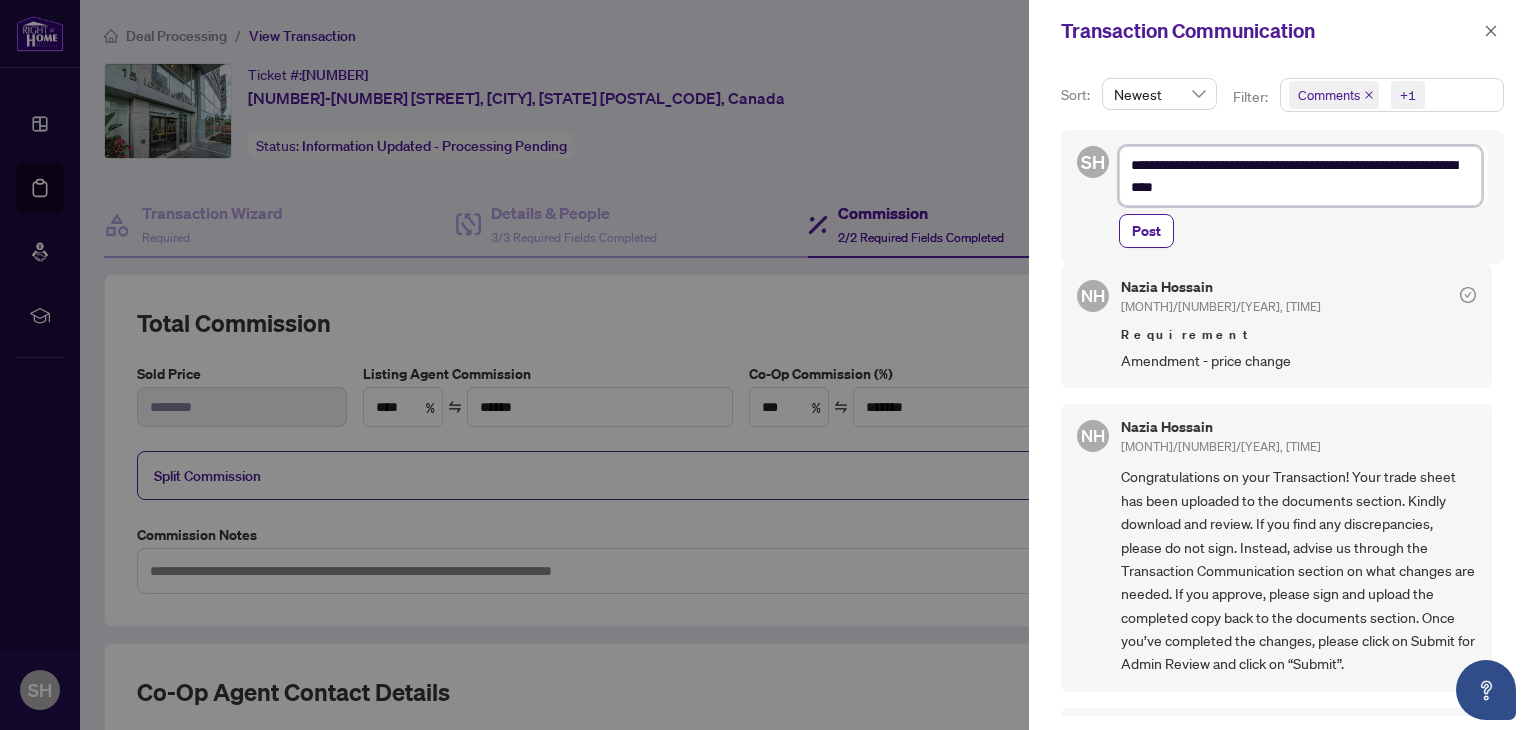 type on "**********" 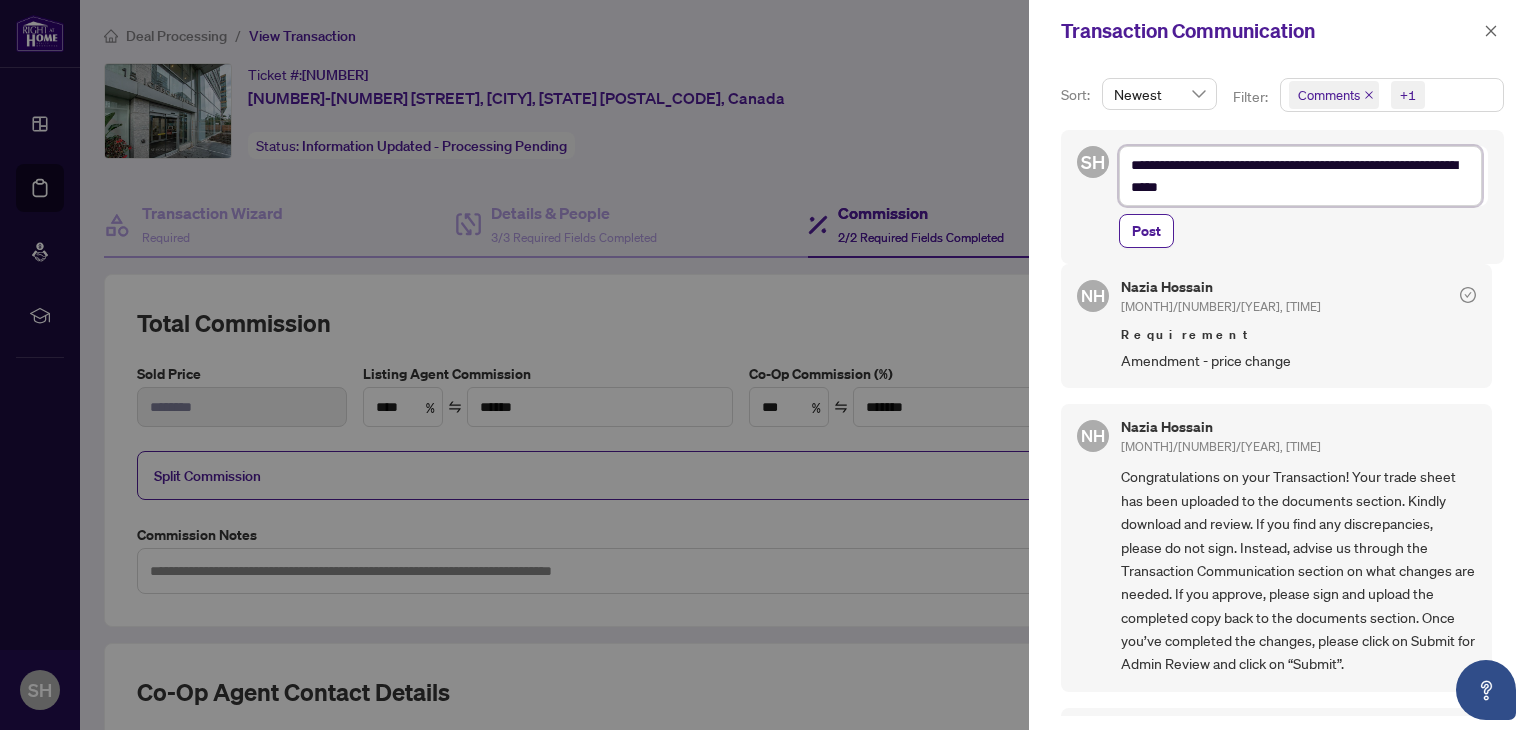 type on "**********" 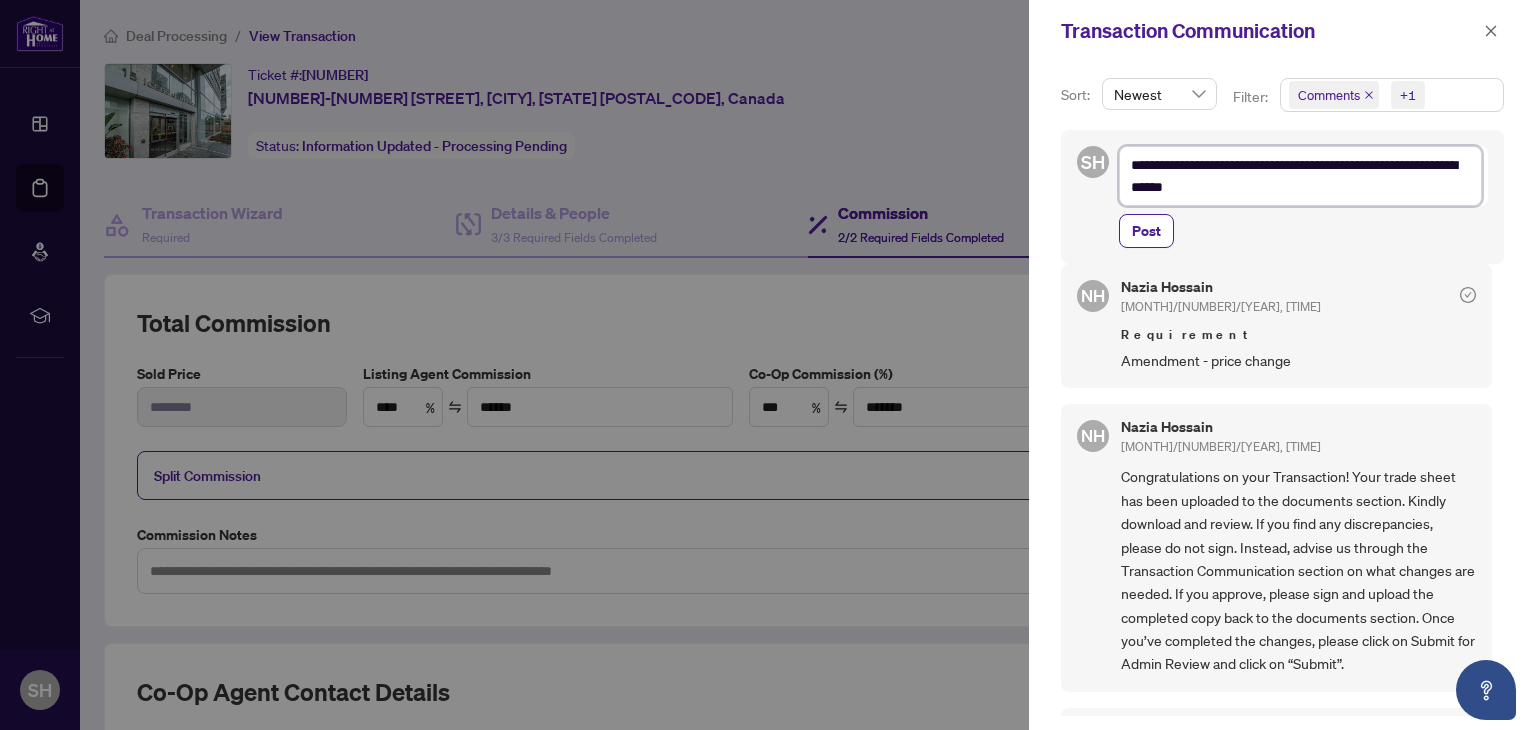 type on "**********" 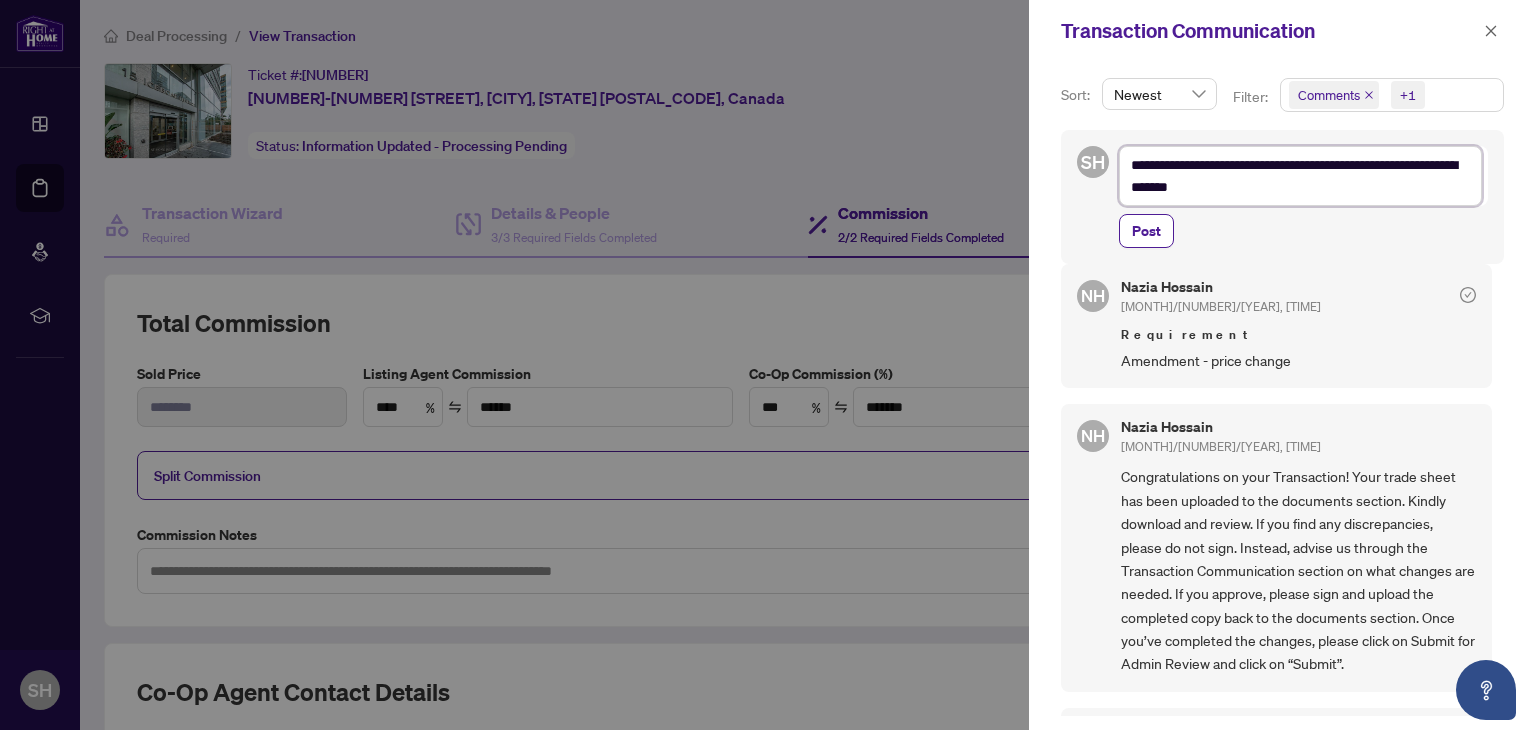 type on "**********" 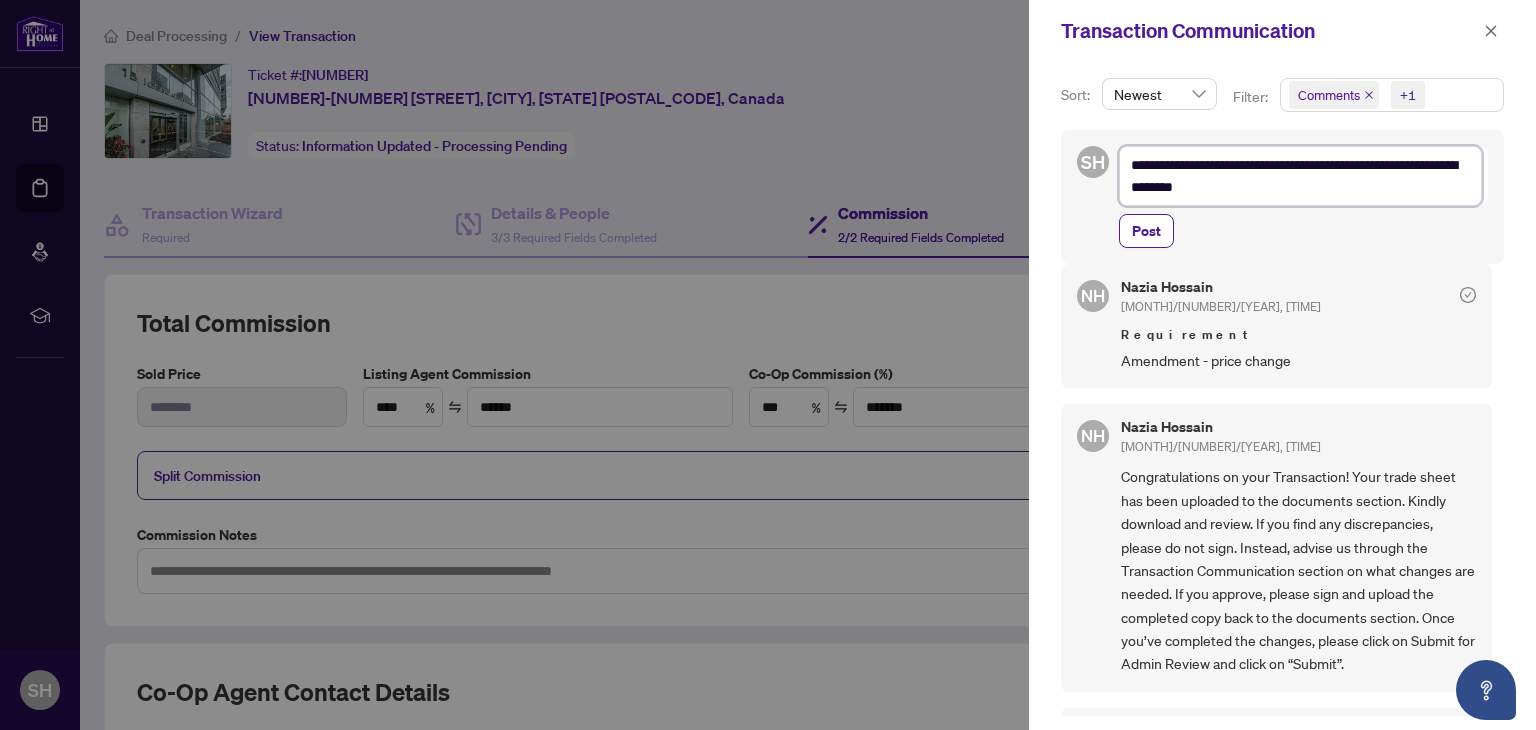 type on "**********" 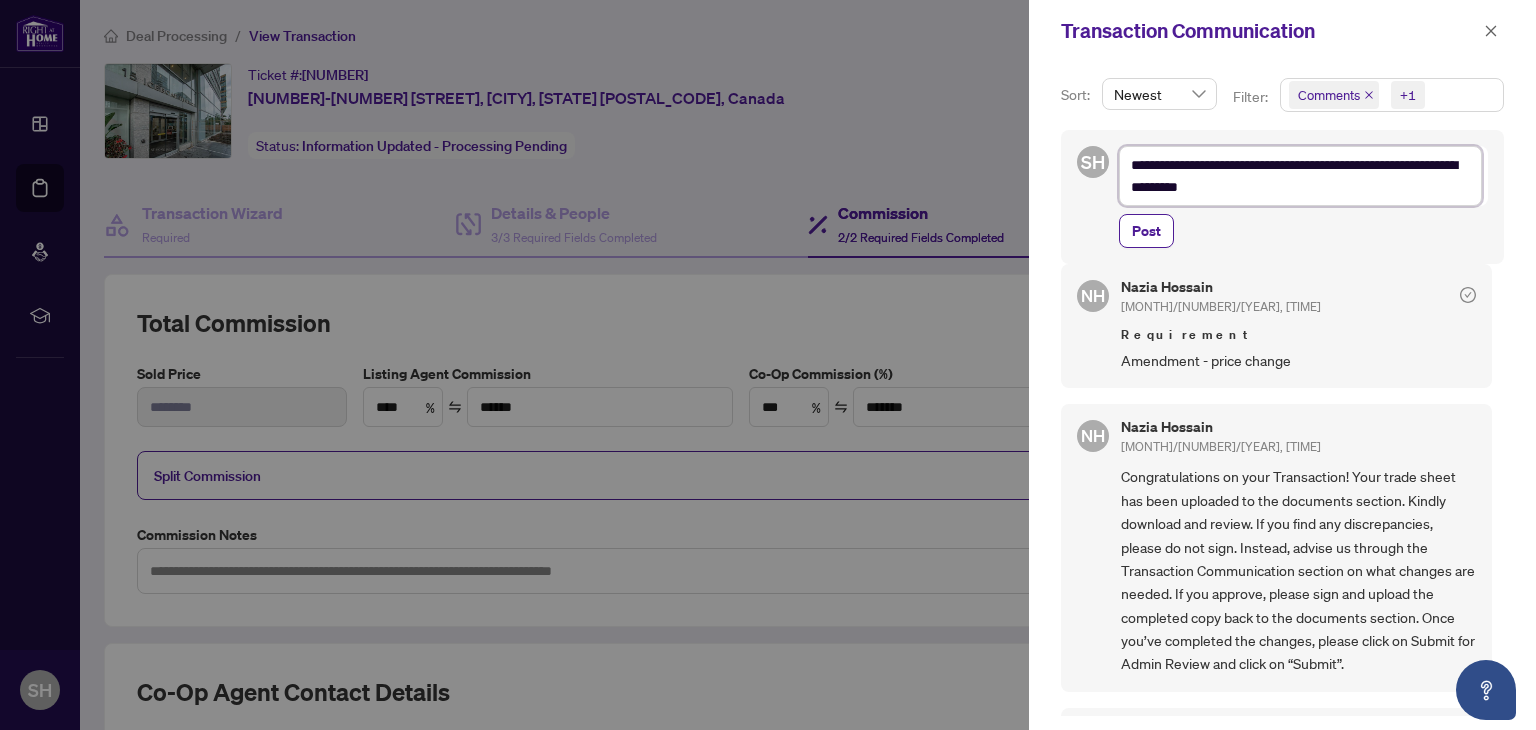 type on "**********" 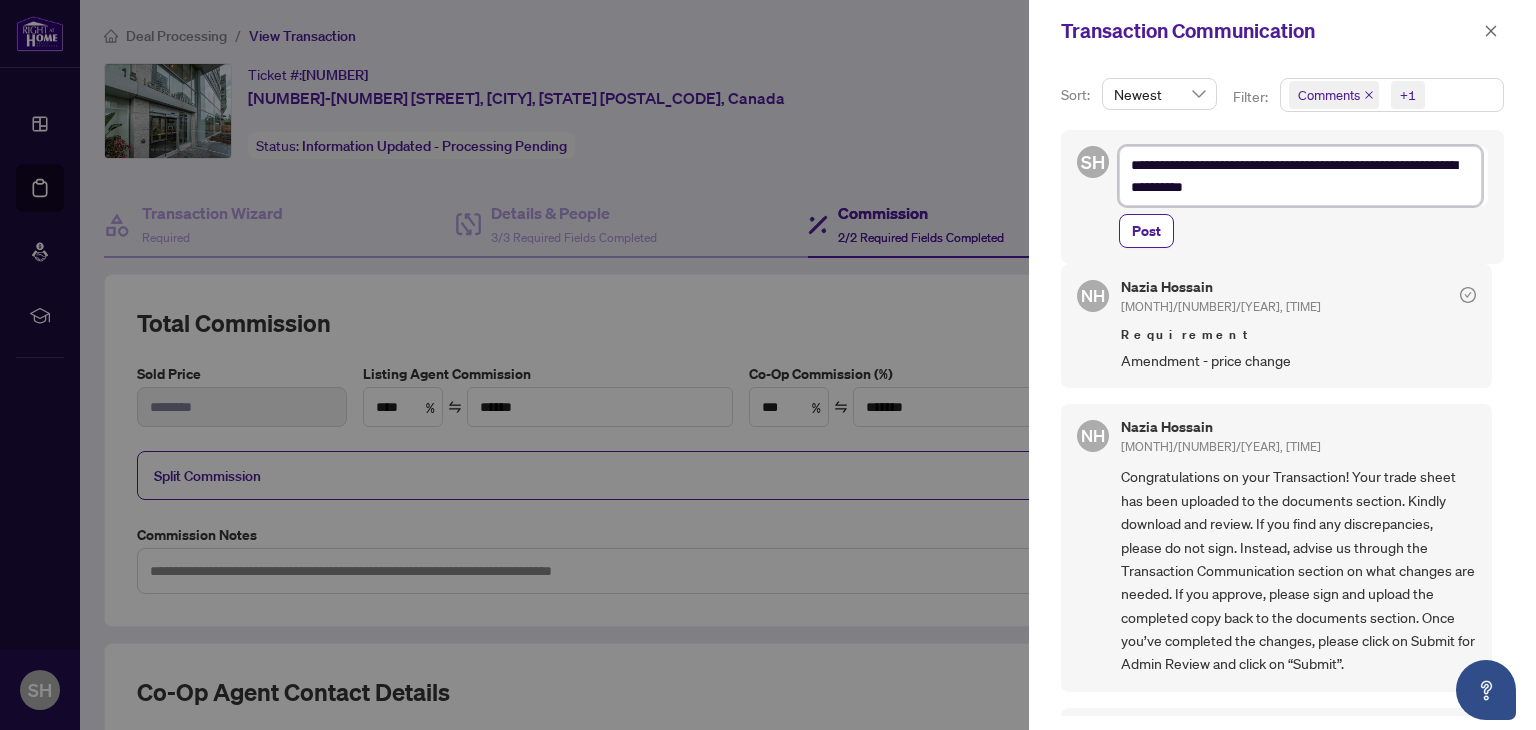 type on "**********" 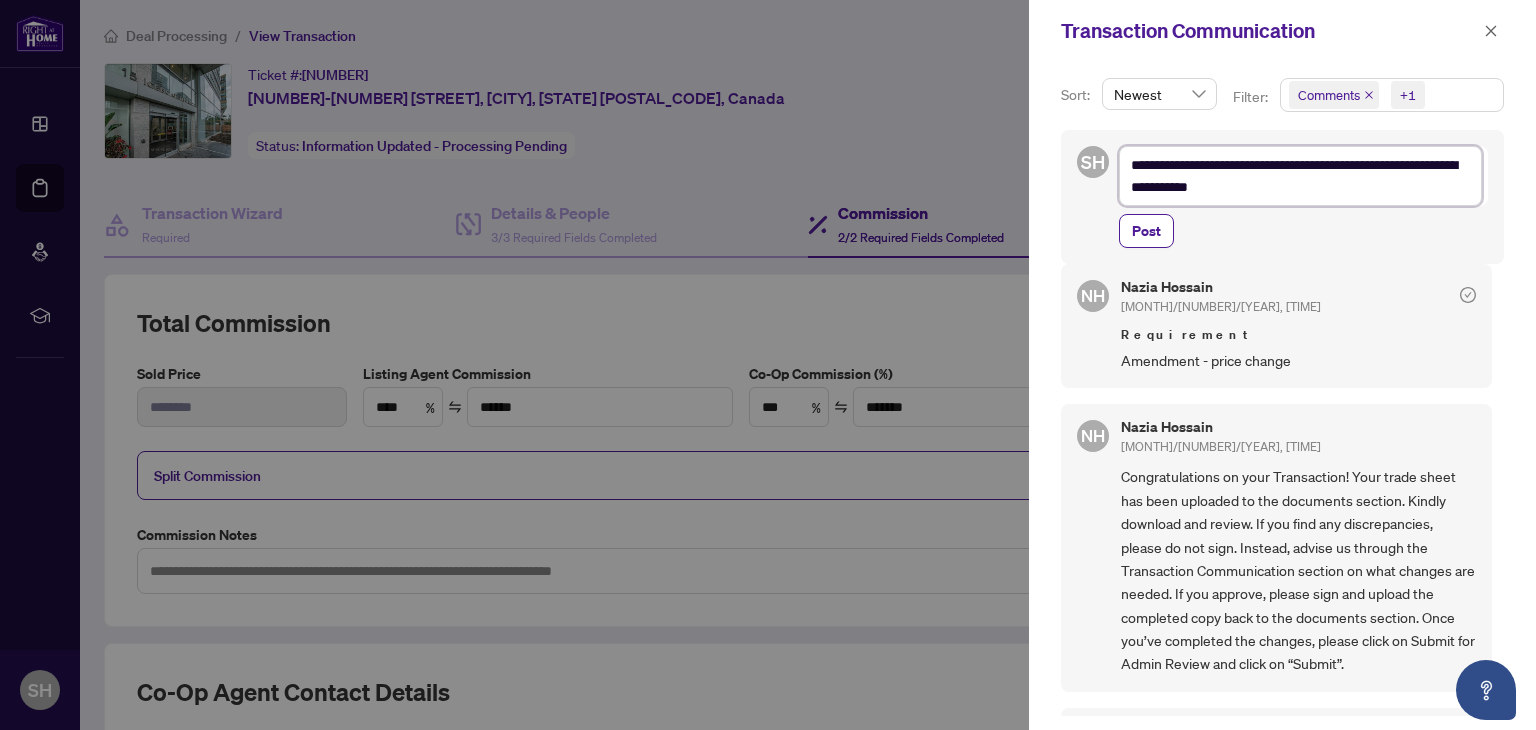 type on "**********" 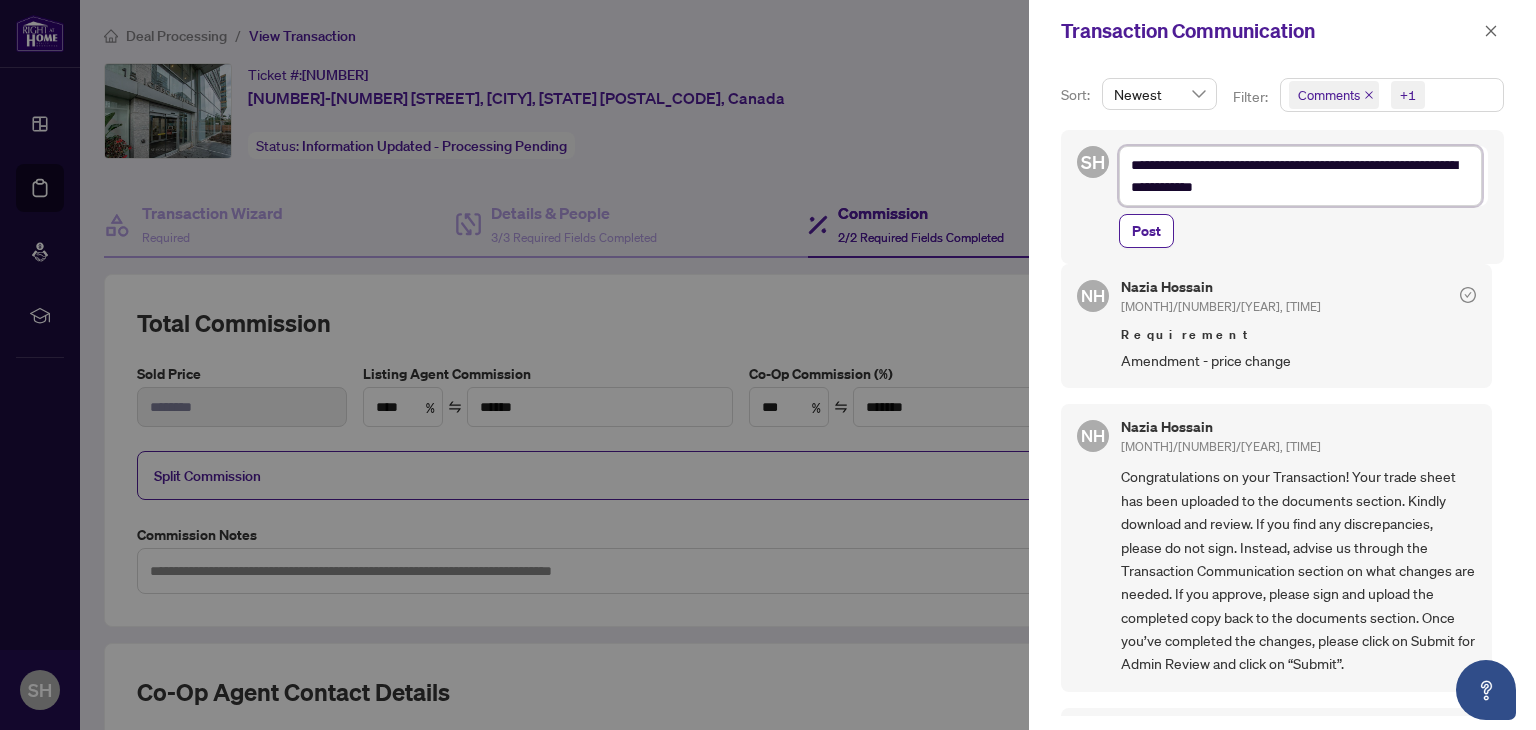 type on "**********" 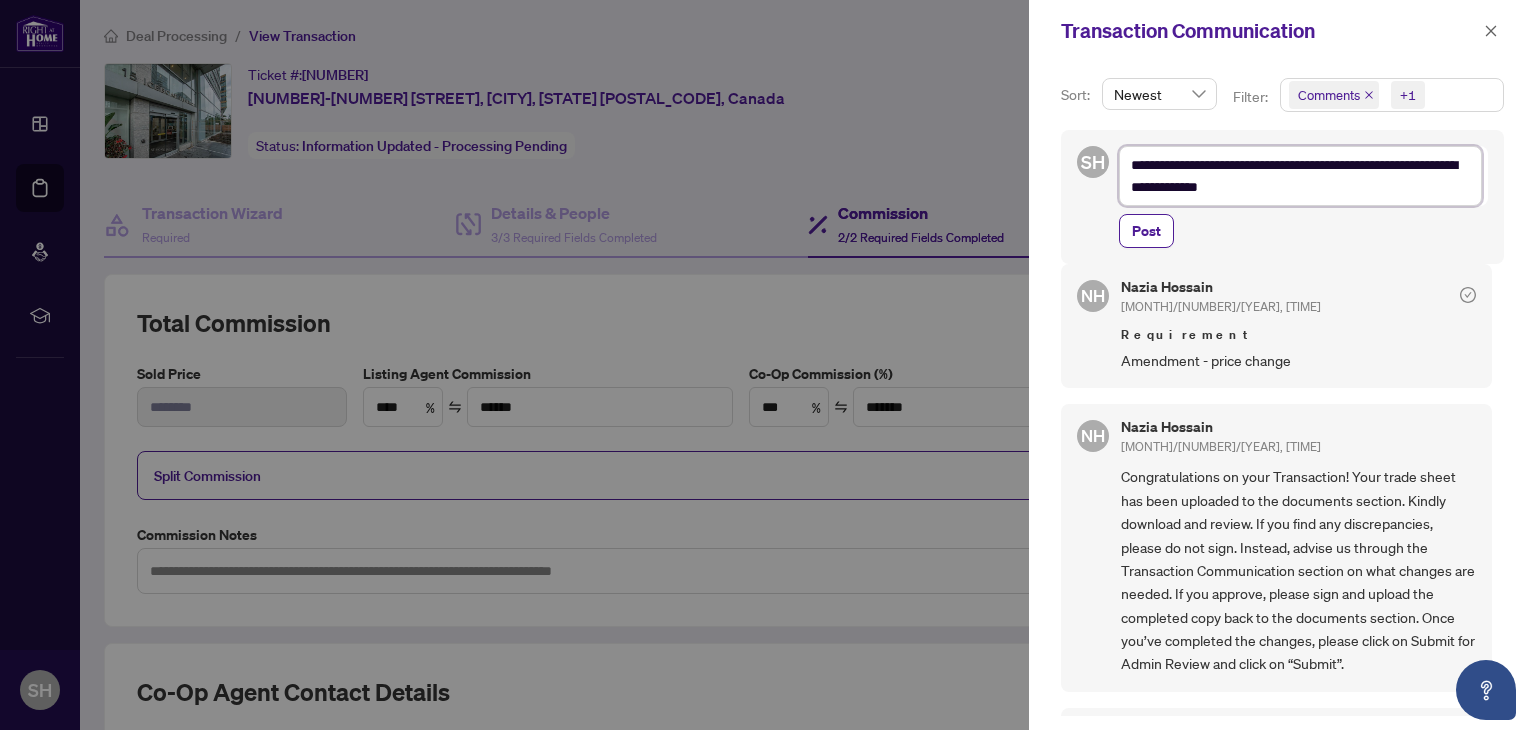type on "**********" 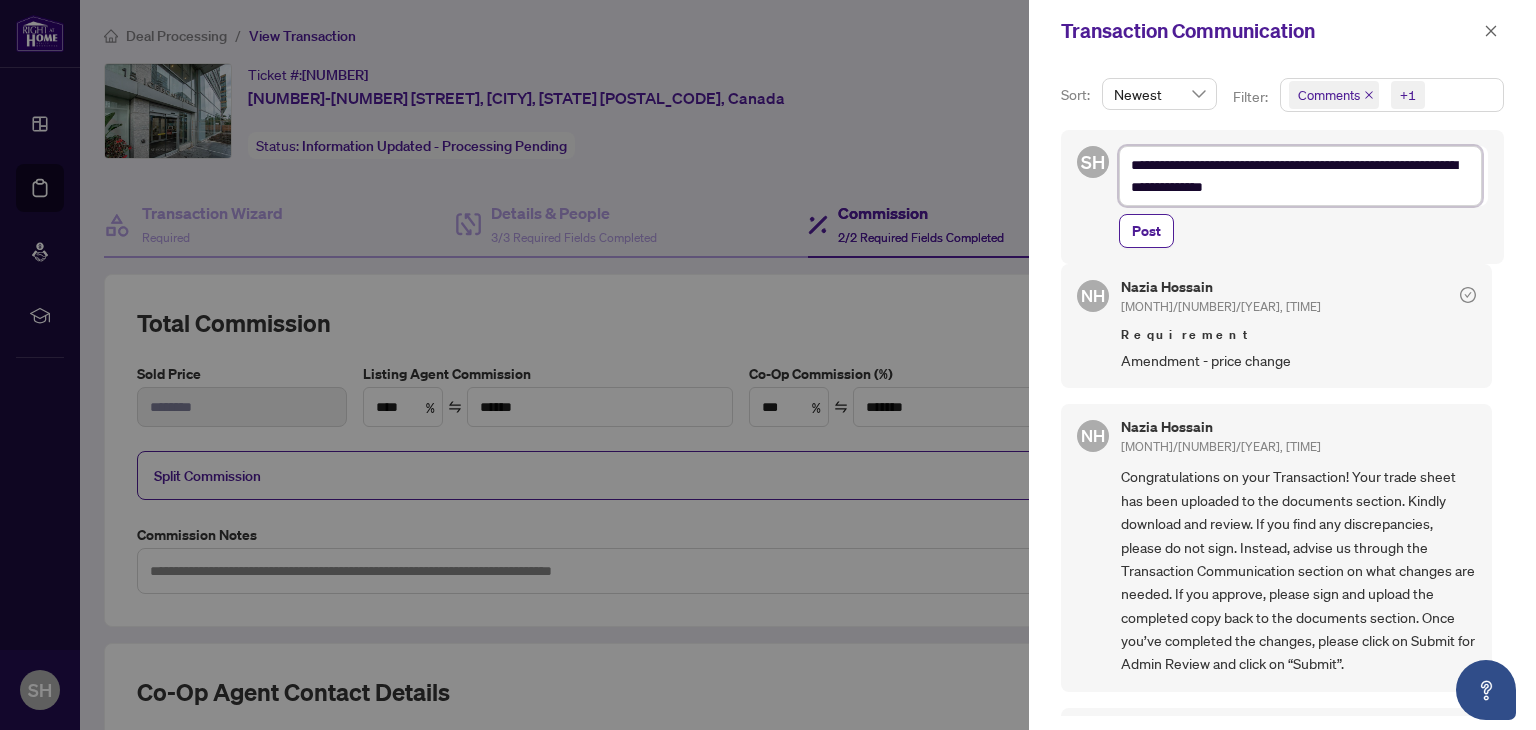 type on "**********" 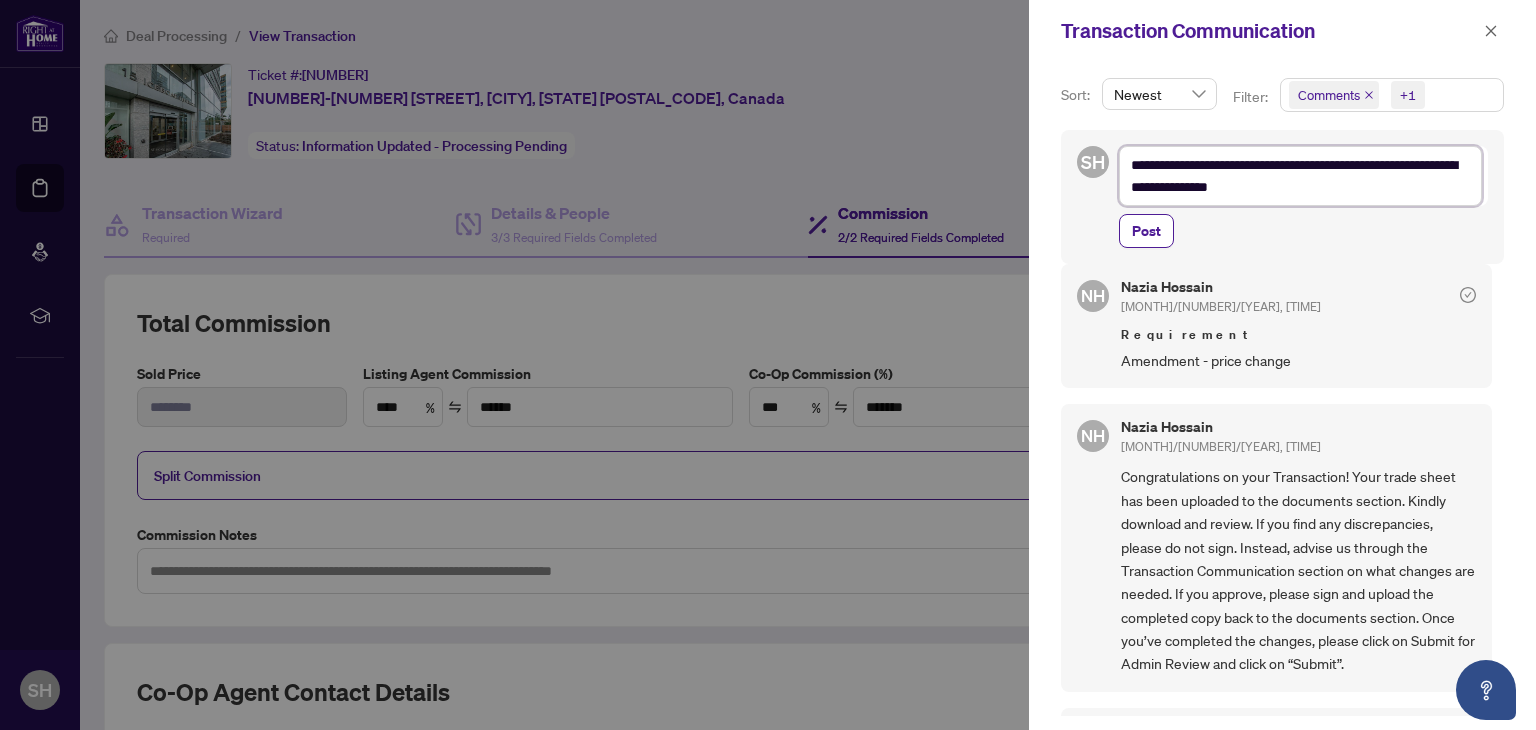 type on "**********" 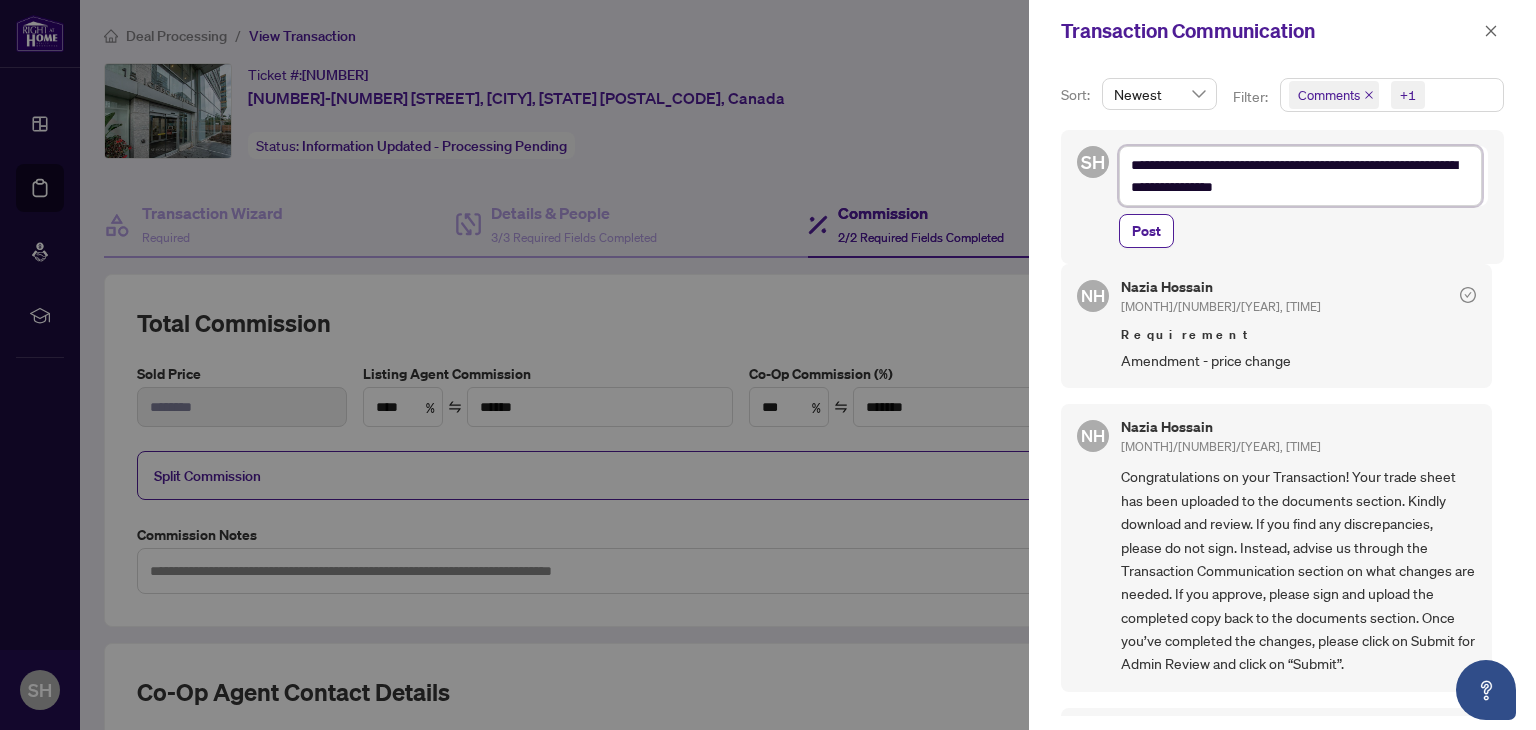 type on "**********" 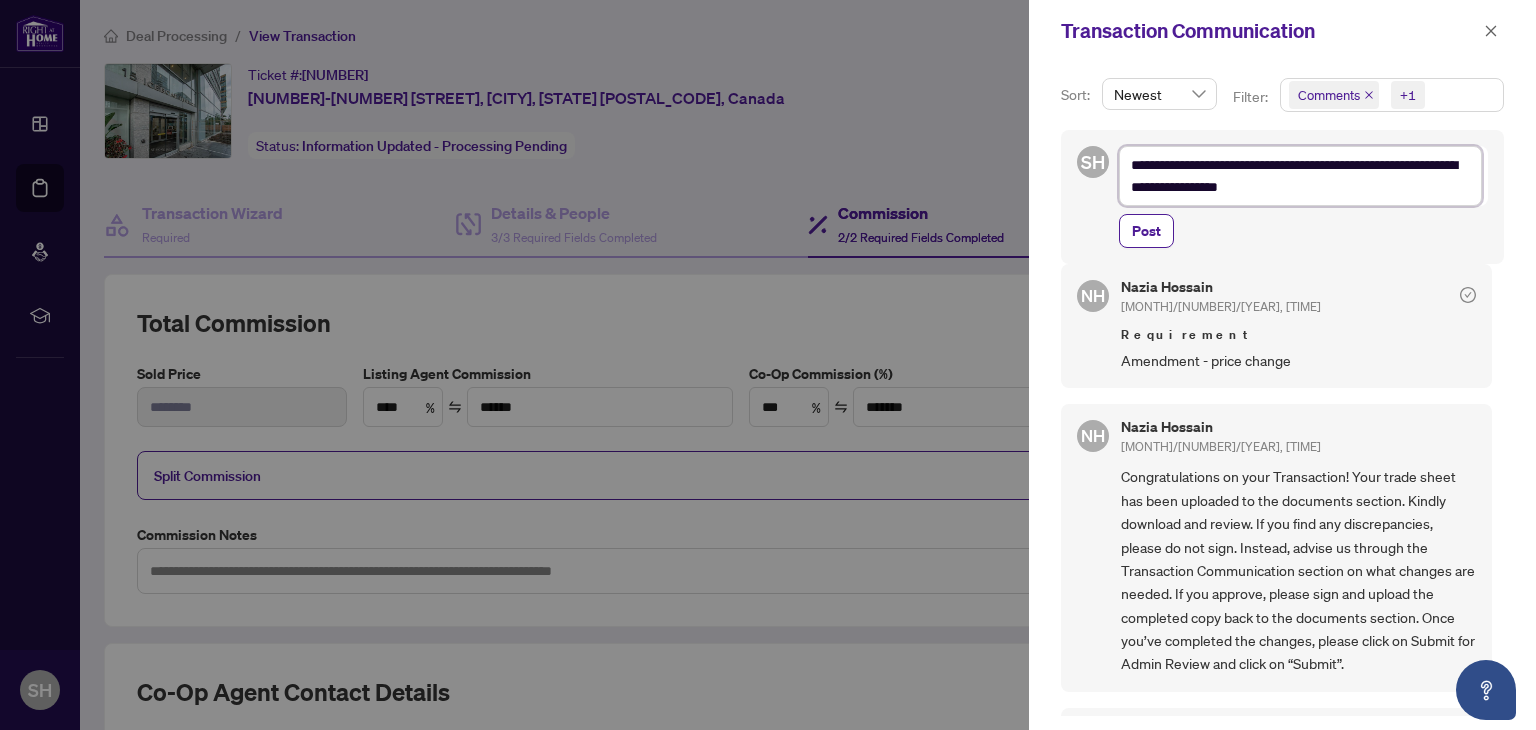 type on "**********" 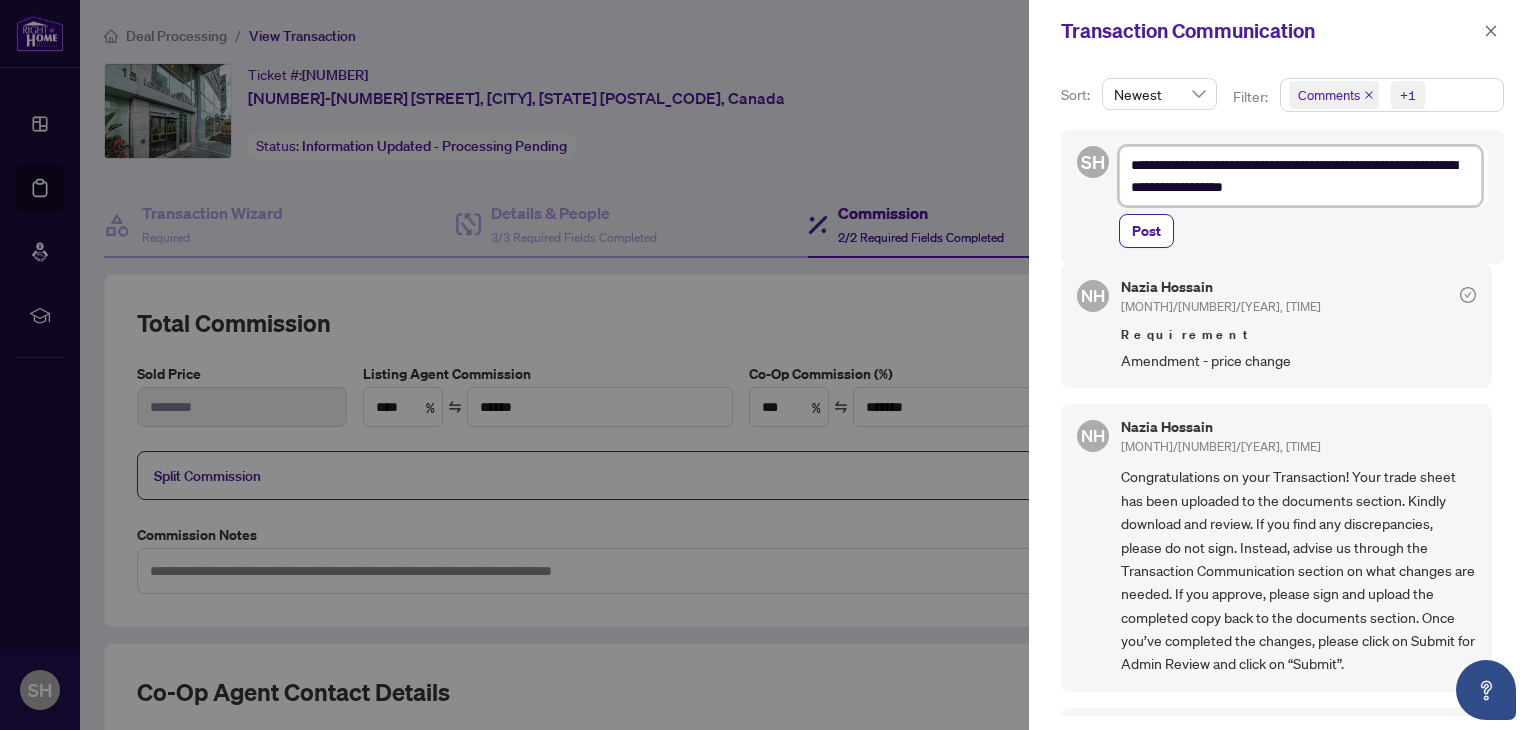 type on "**********" 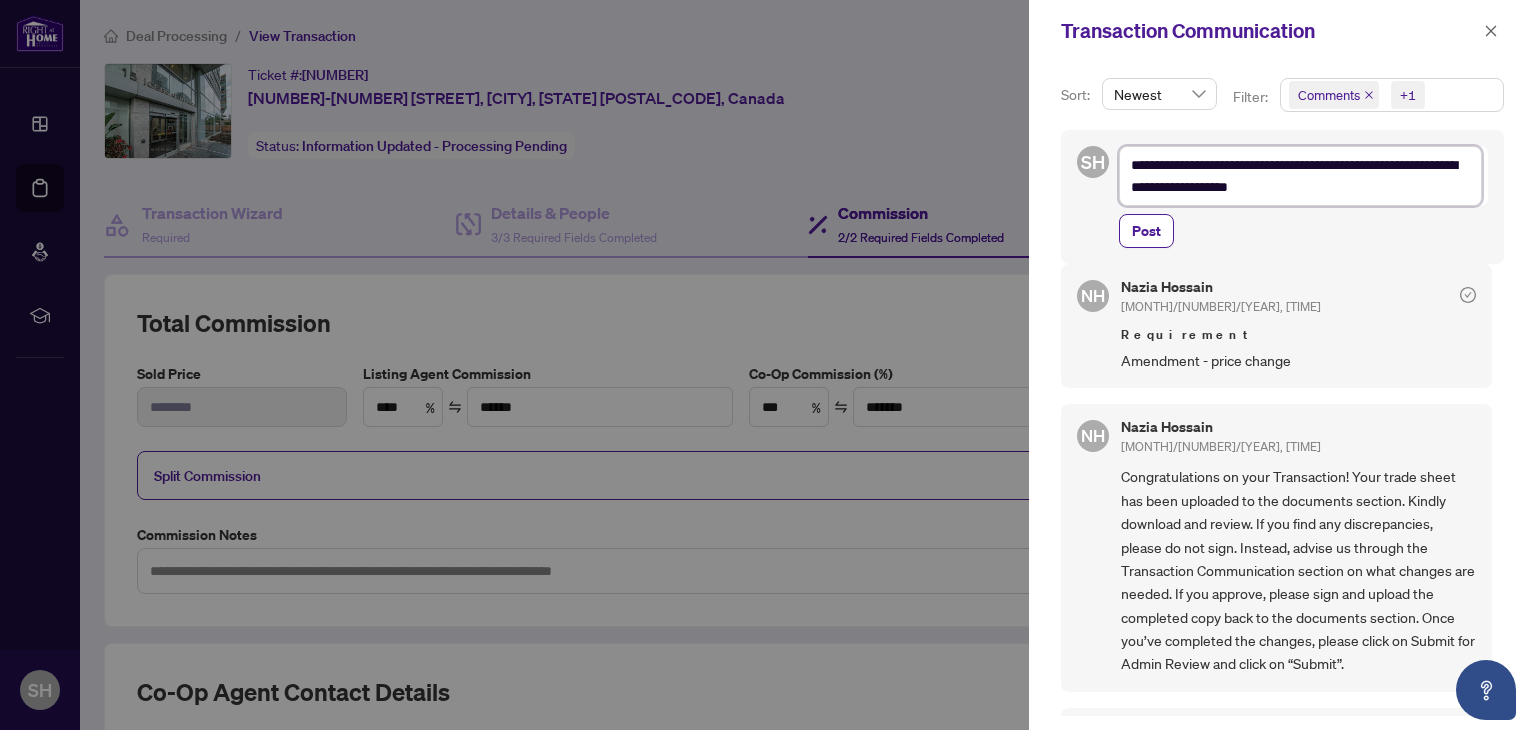 type on "**********" 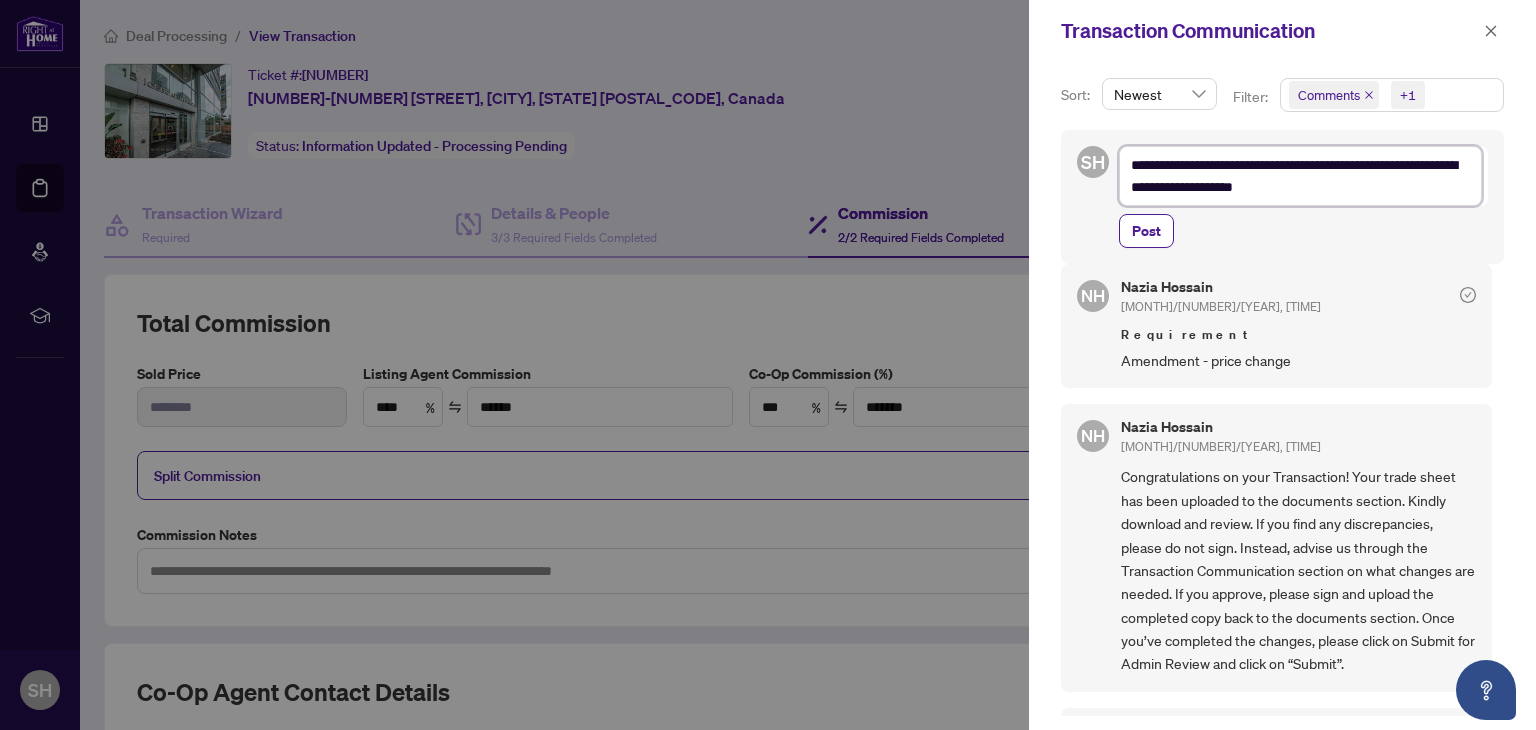 type on "**********" 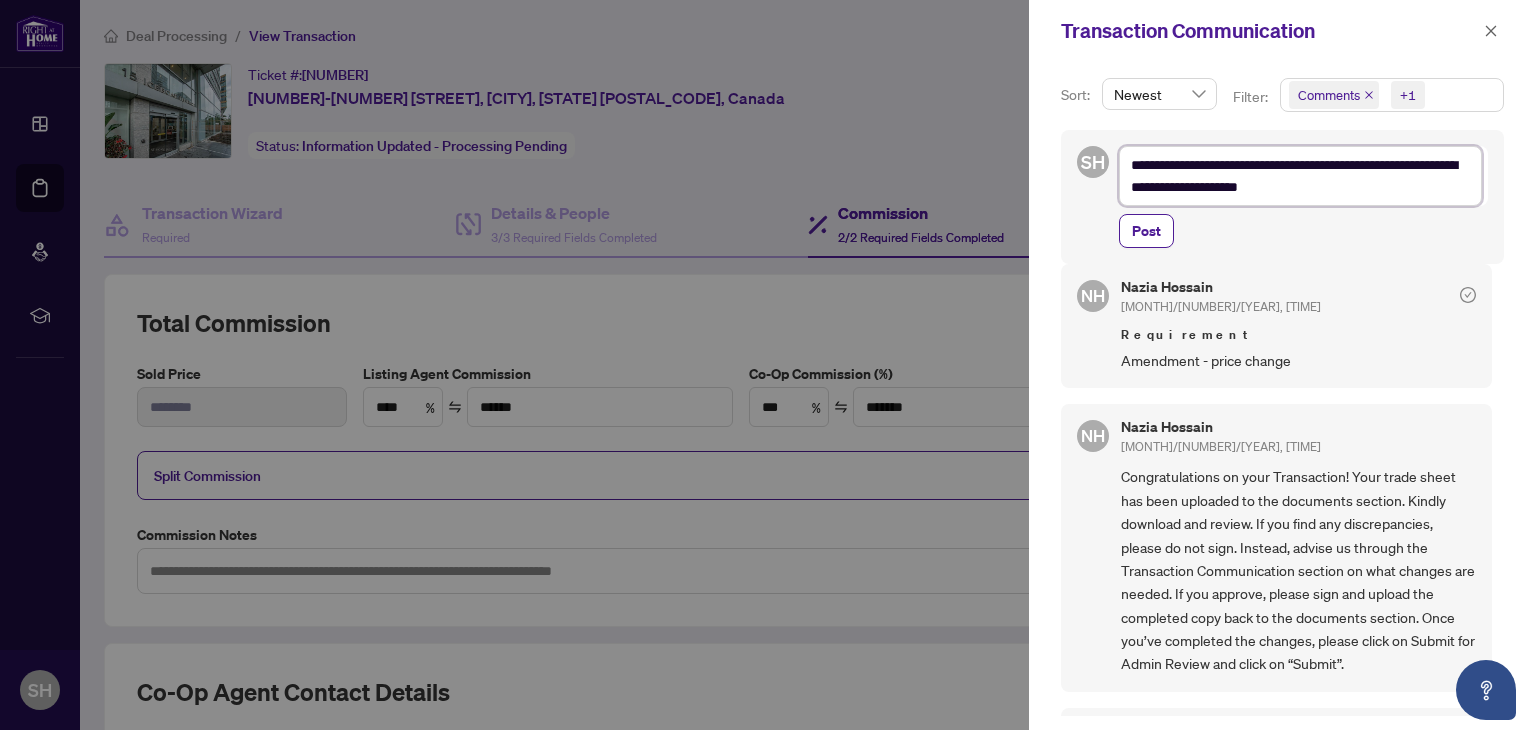 type on "**********" 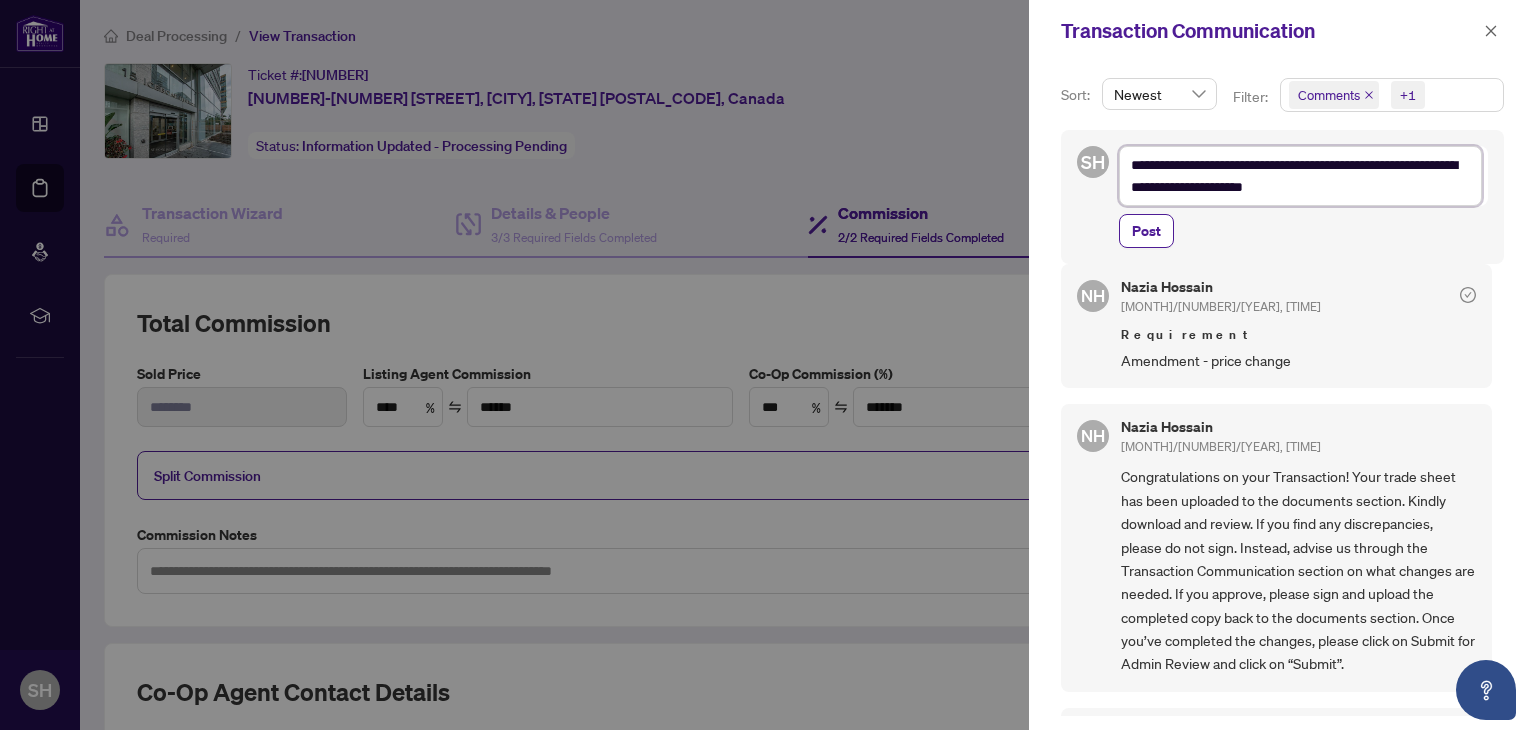 type on "**********" 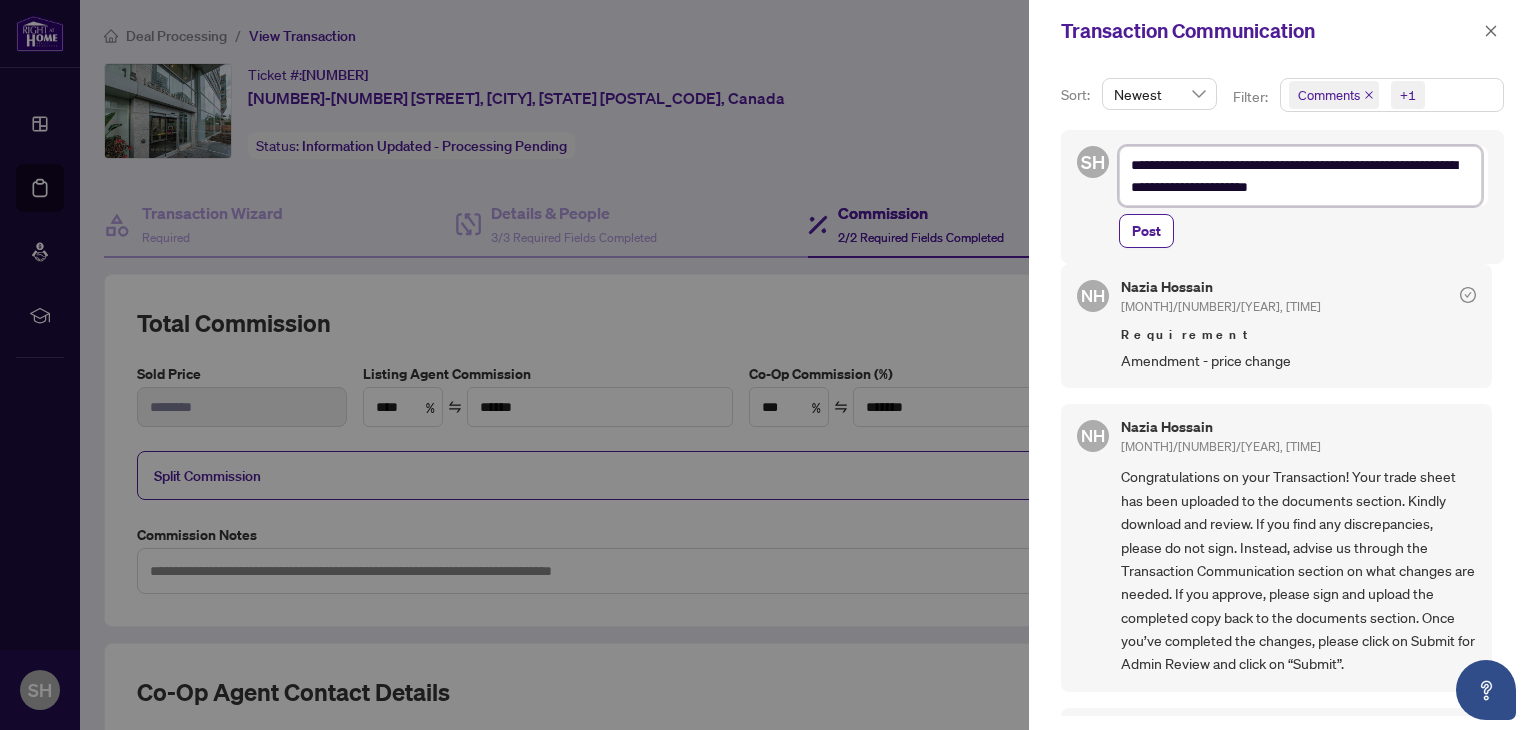 type on "**********" 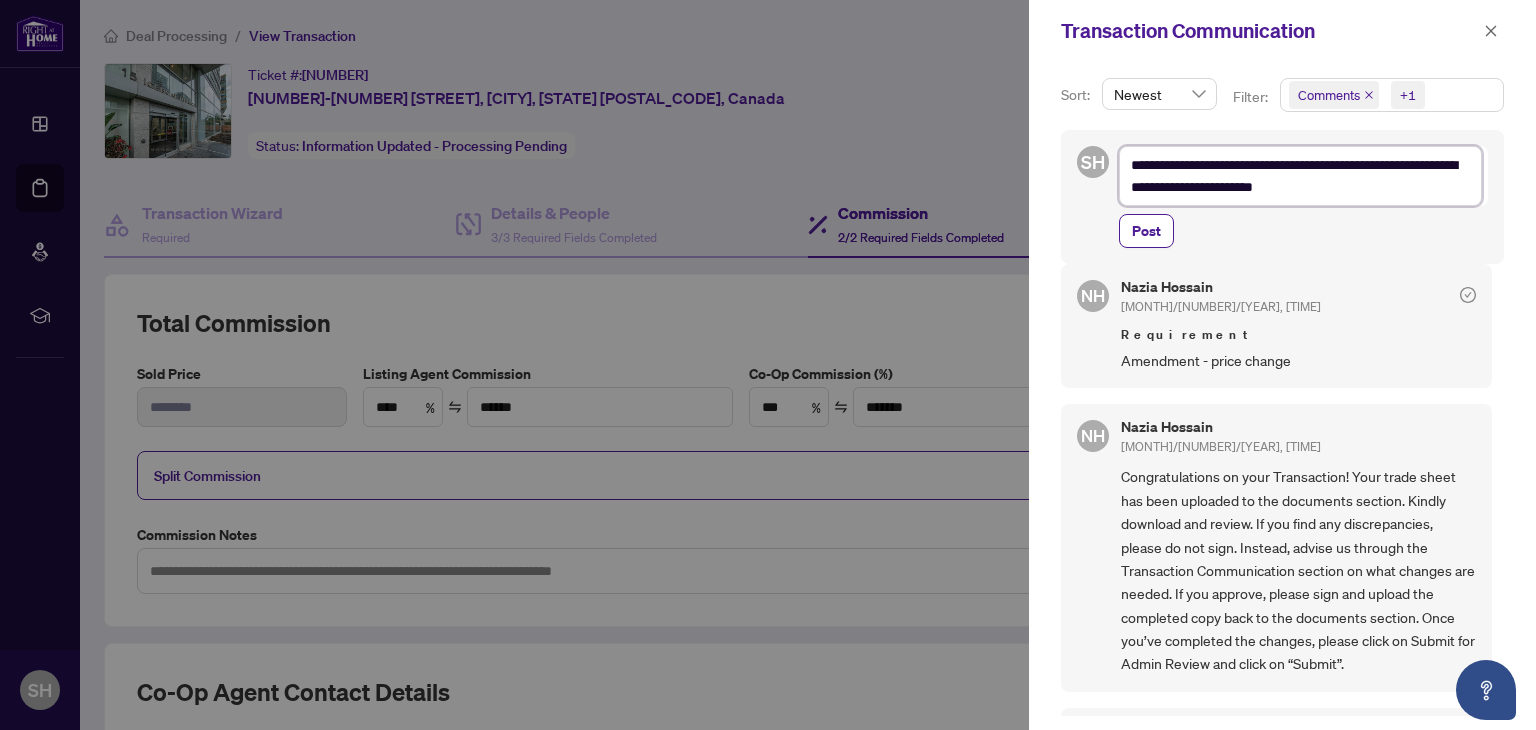 type on "**********" 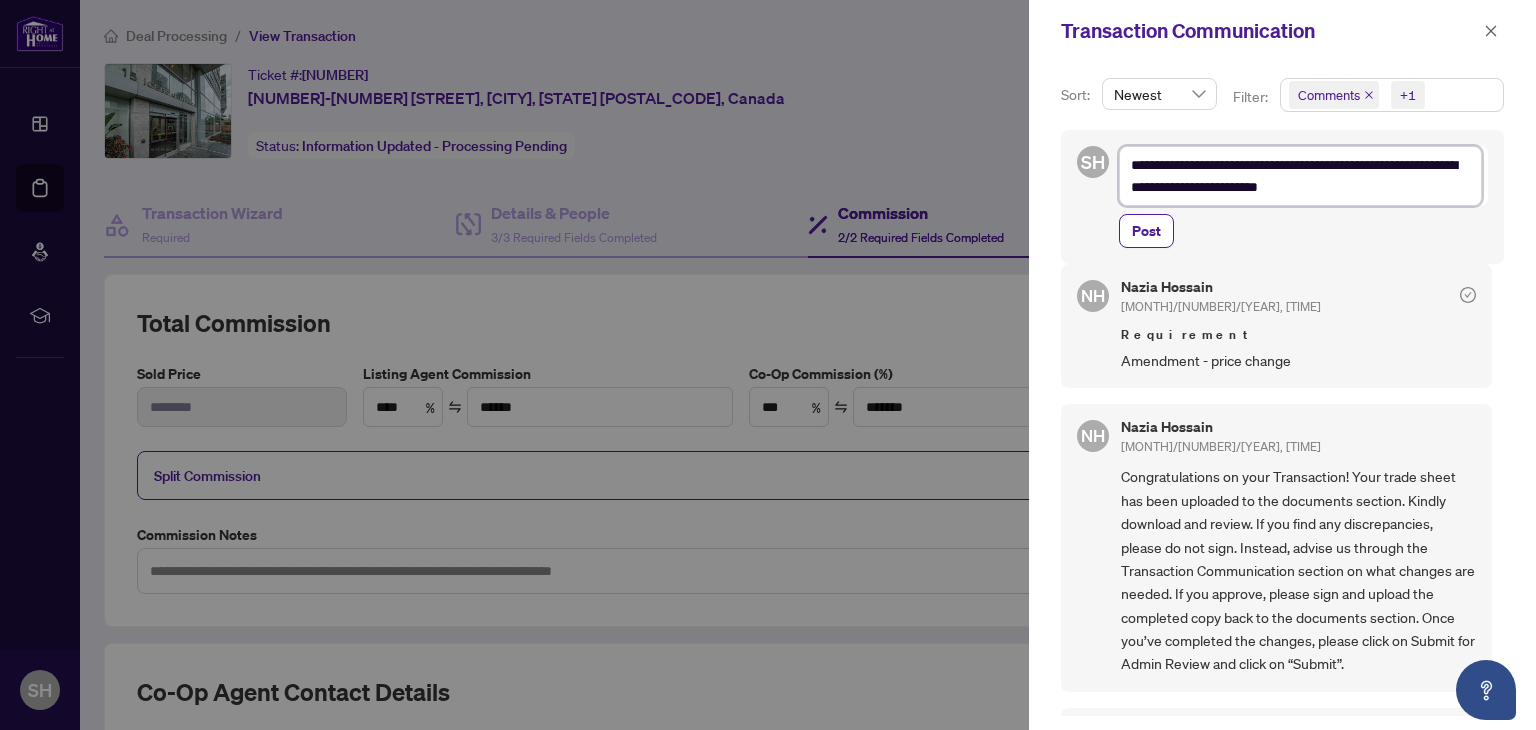 type on "**********" 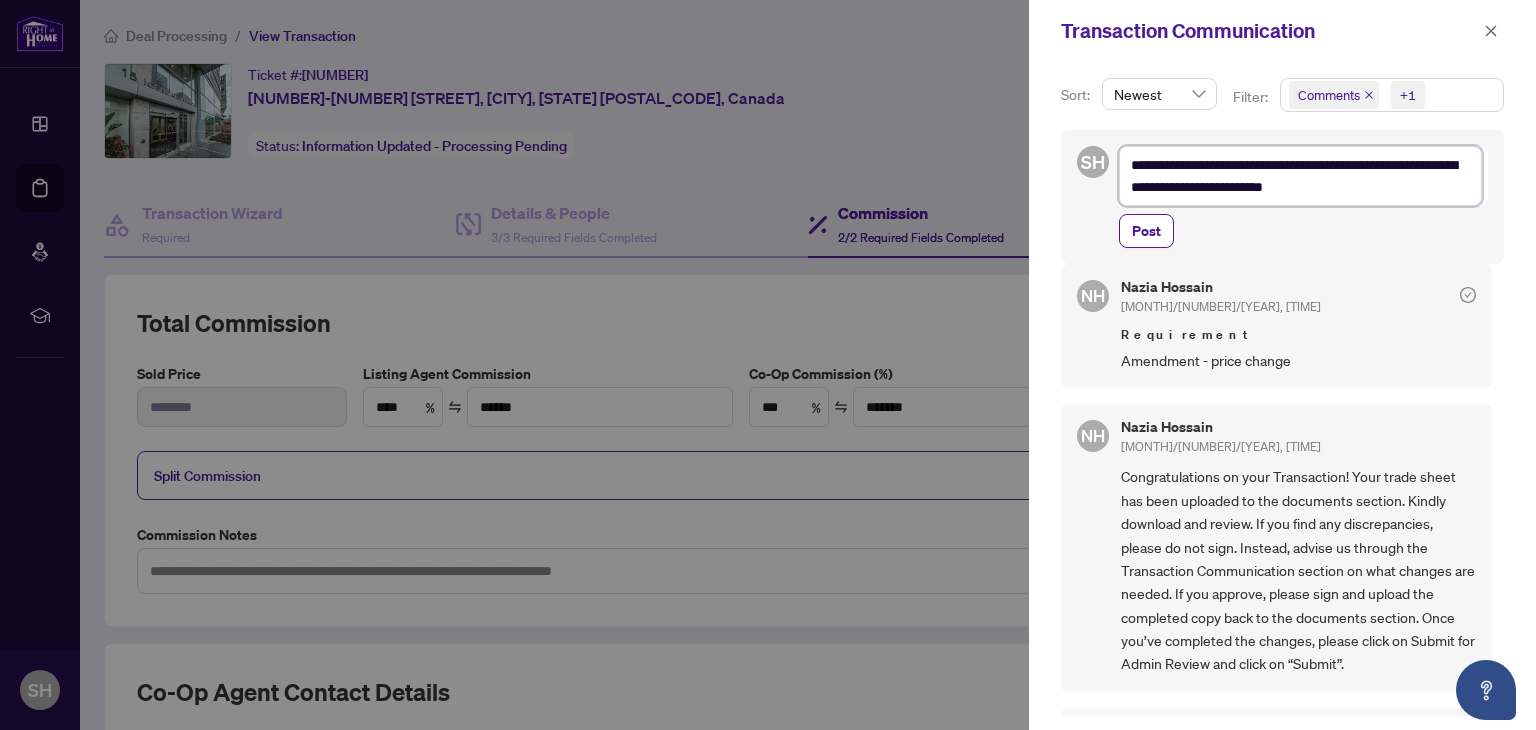 type on "**********" 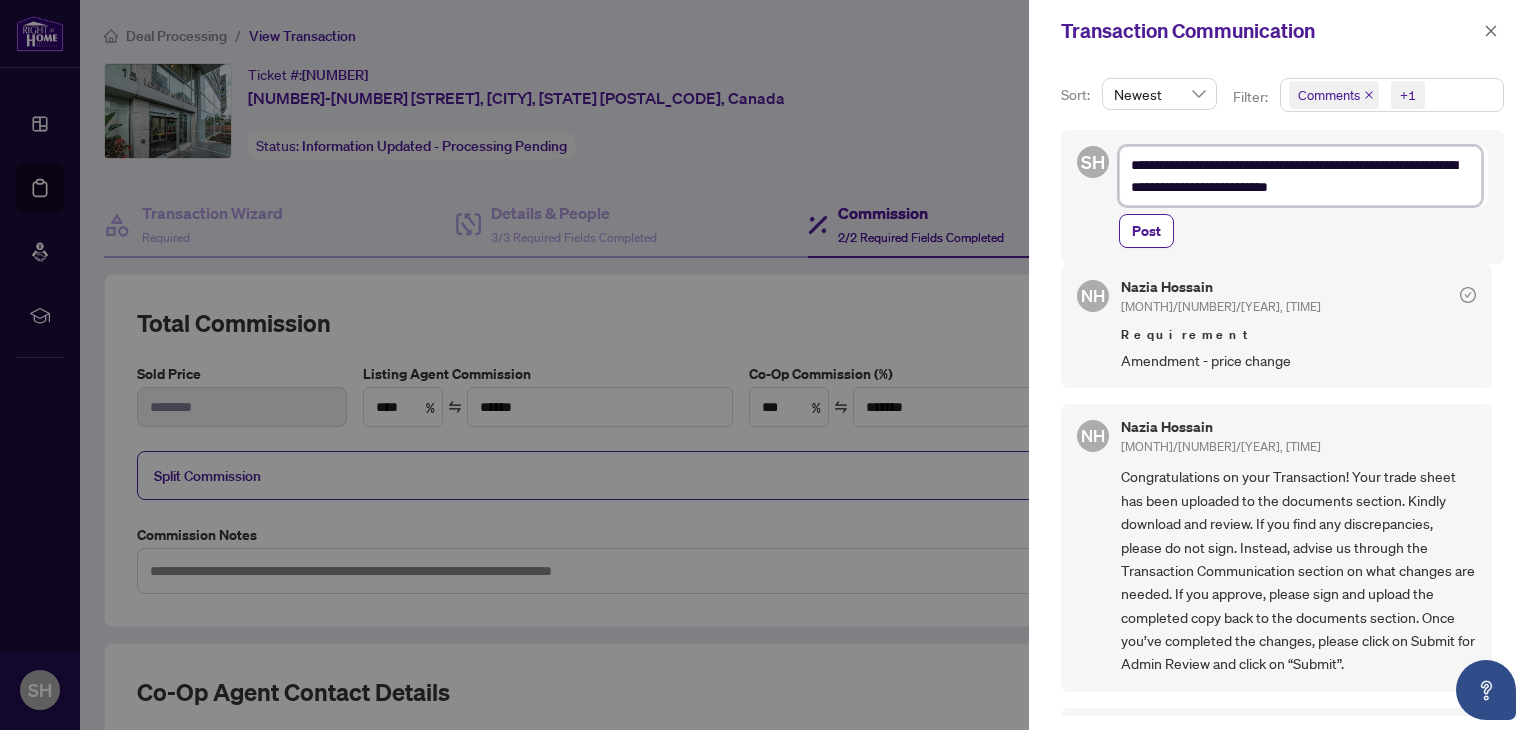 type on "**********" 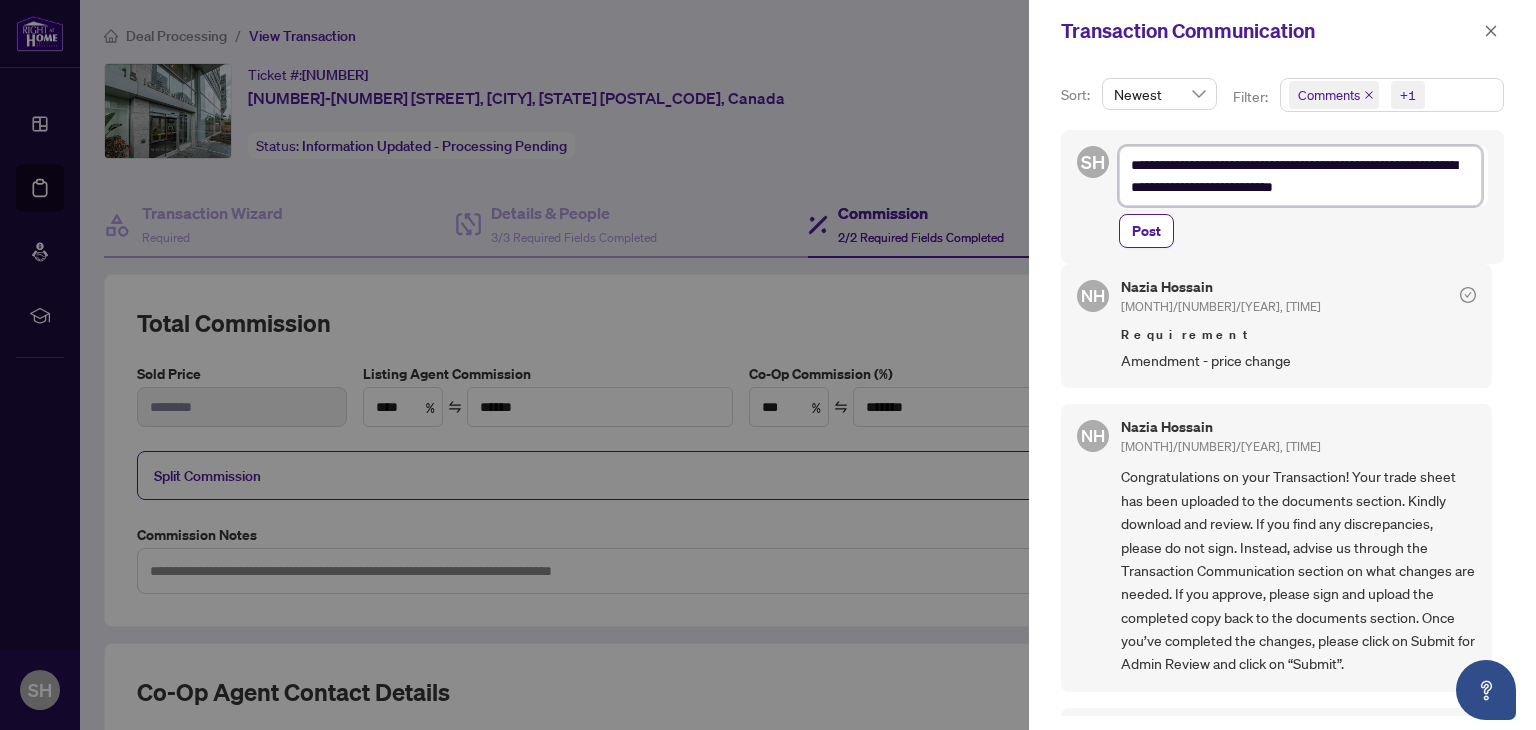 type on "**********" 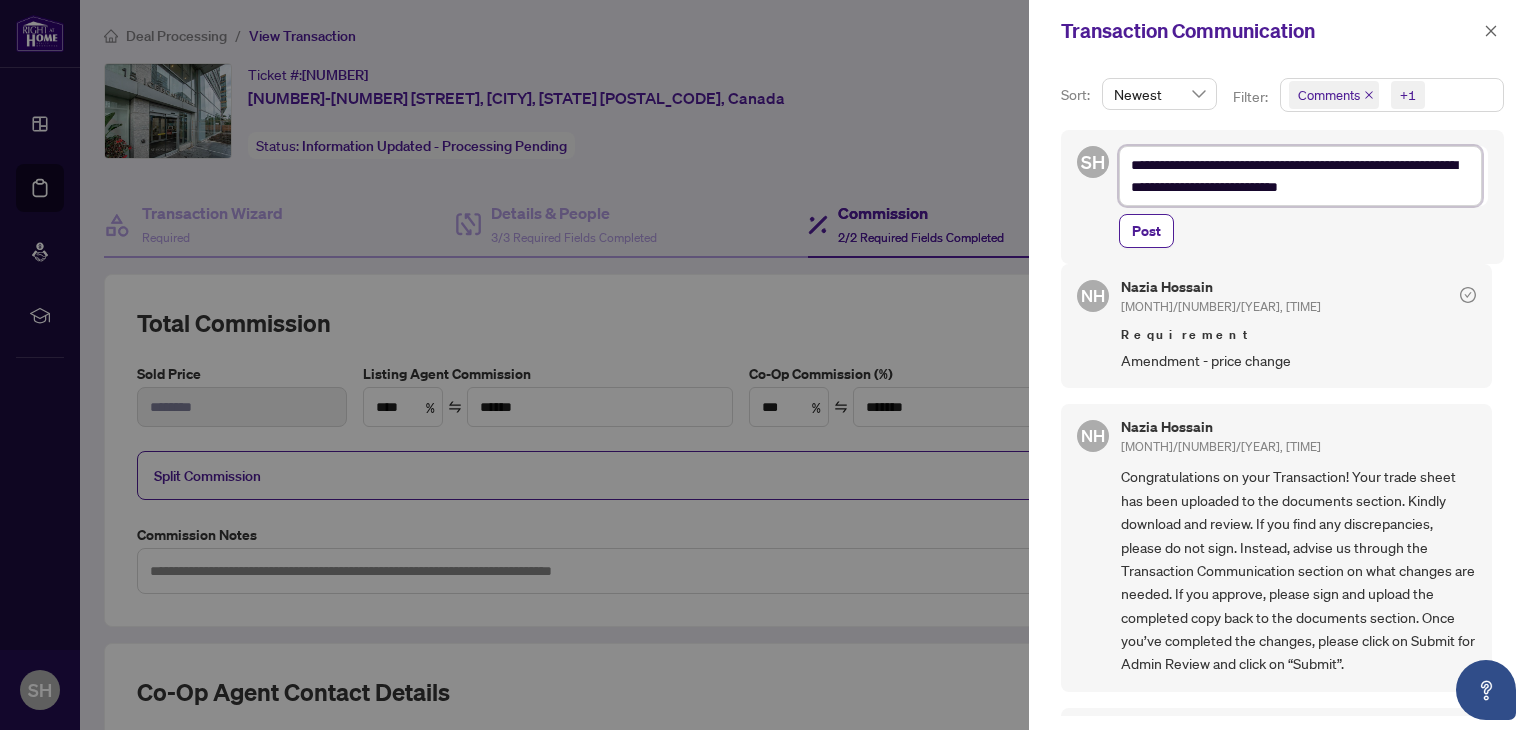 type on "**********" 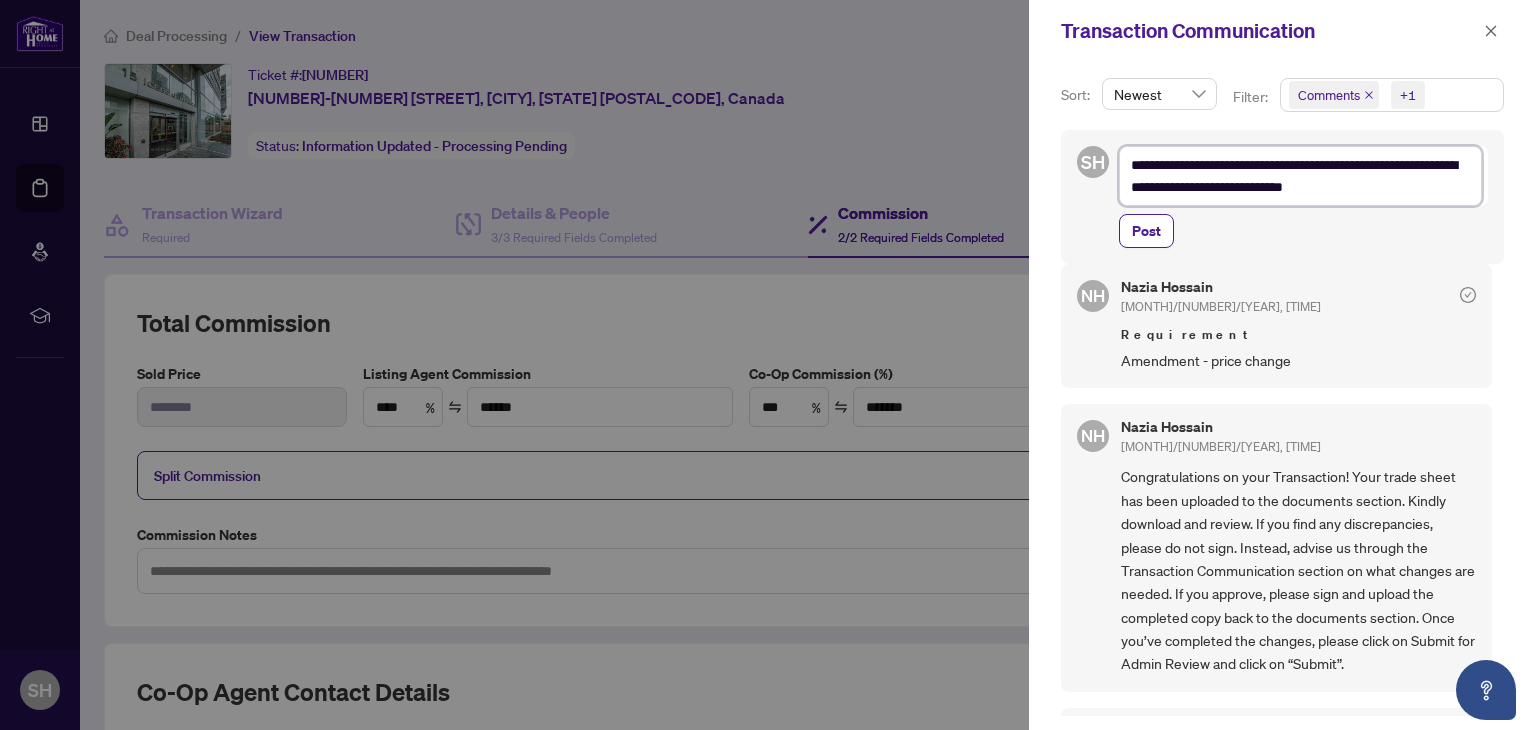 scroll, scrollTop: 0, scrollLeft: 0, axis: both 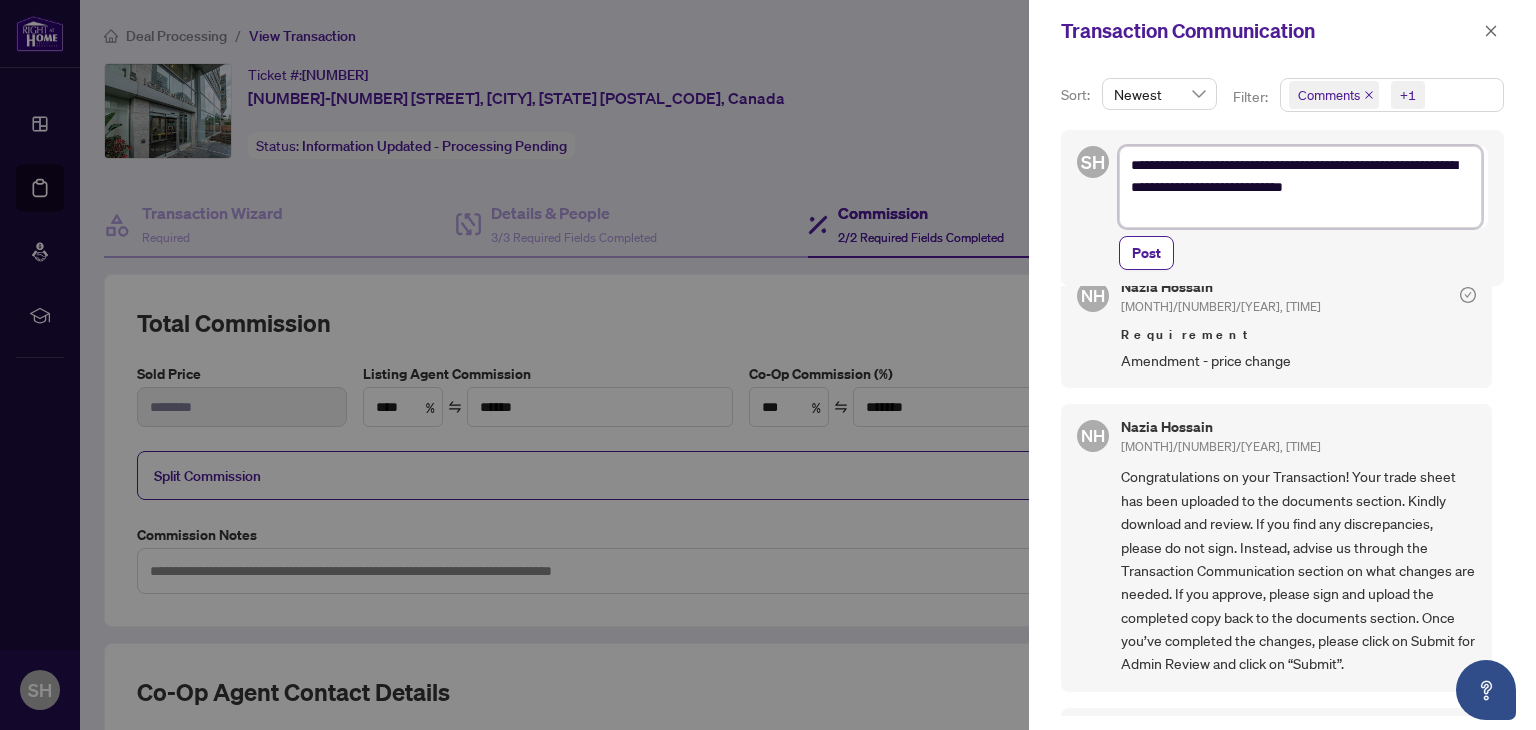 type on "**********" 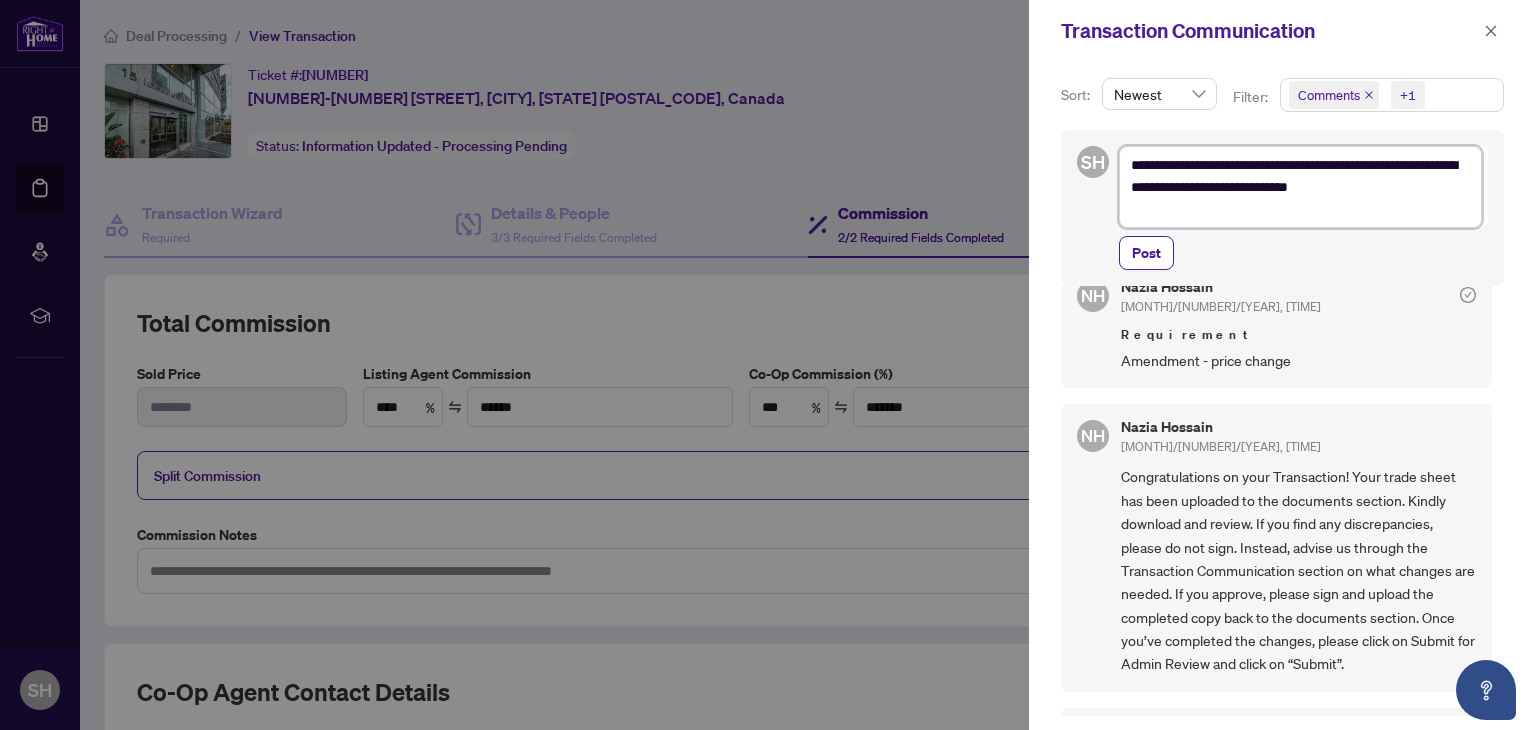 type on "**********" 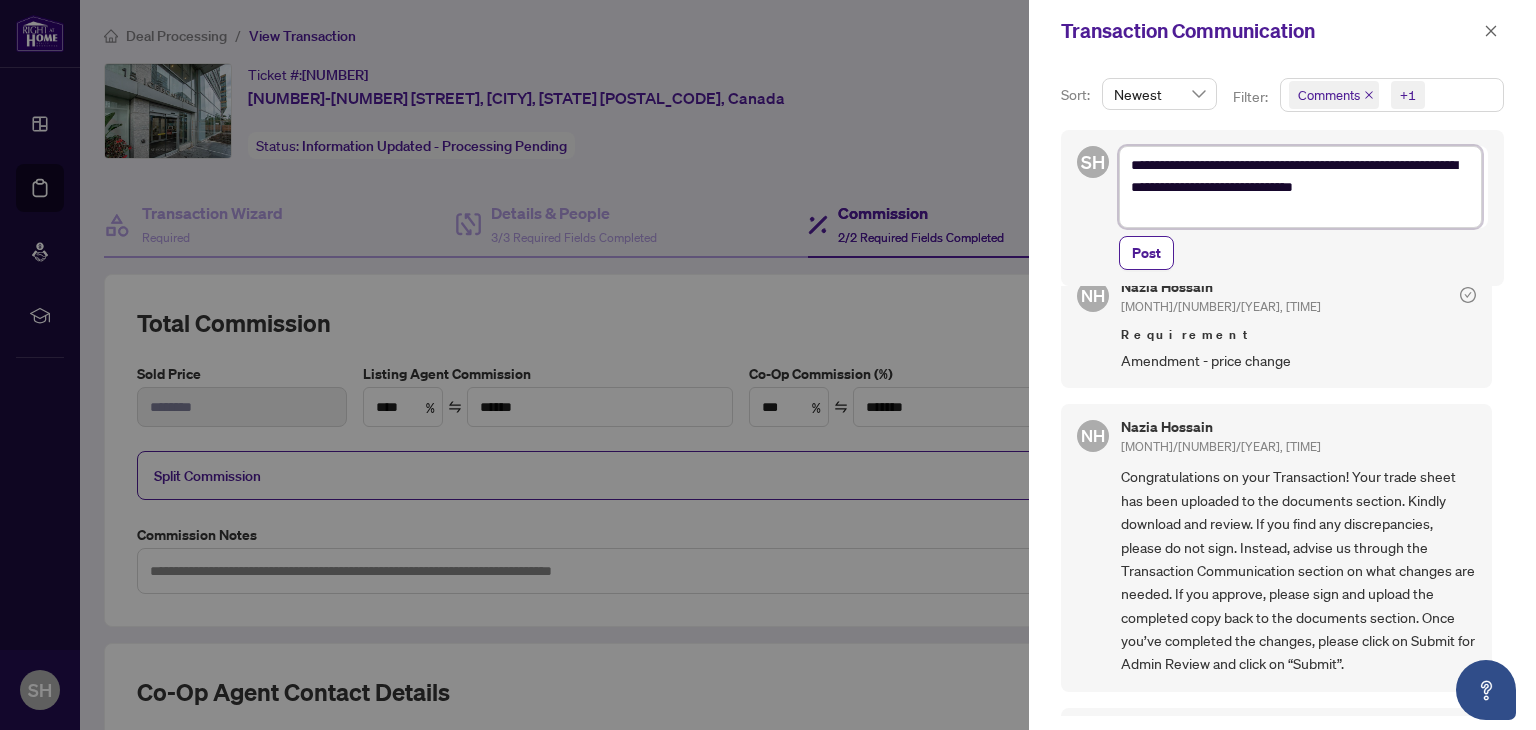 type on "**********" 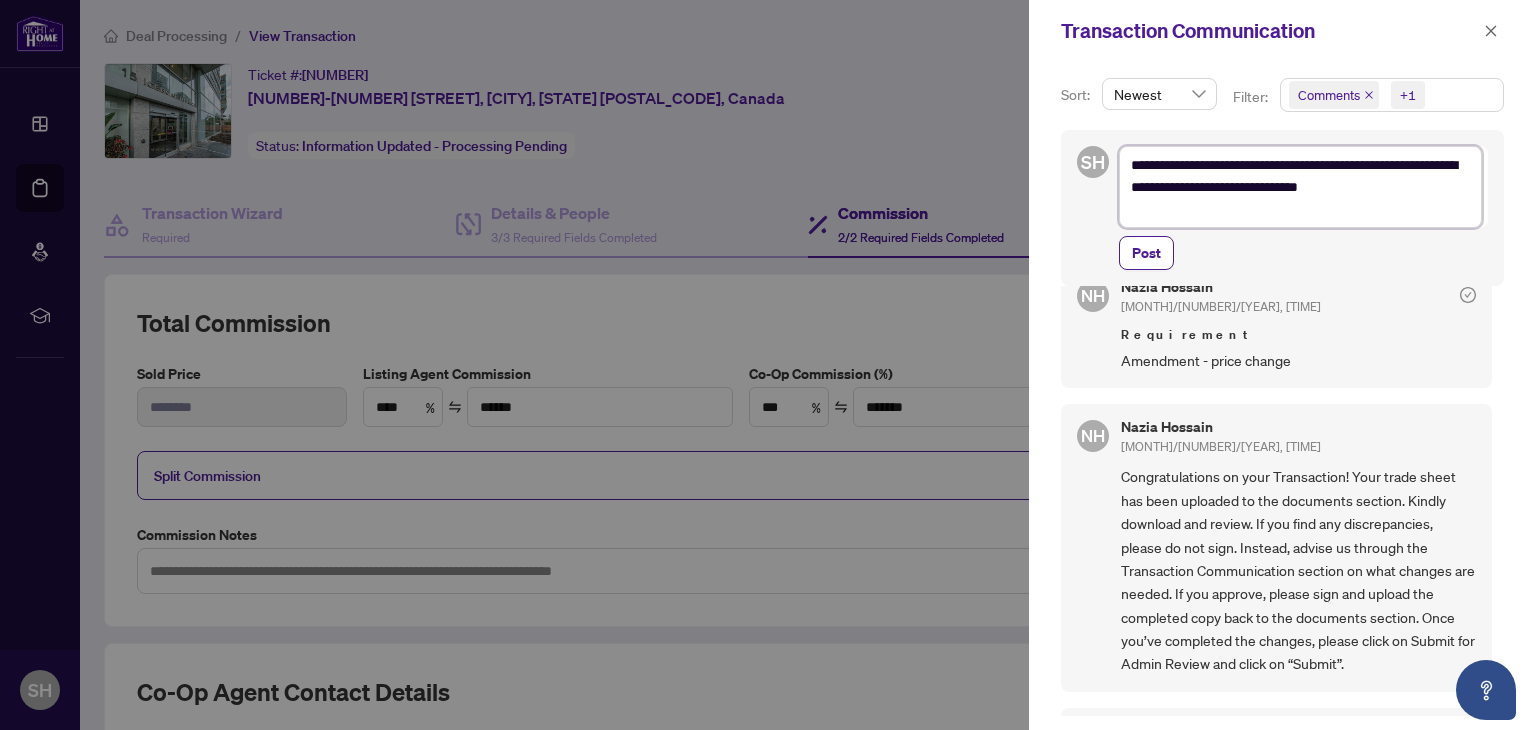 type on "**********" 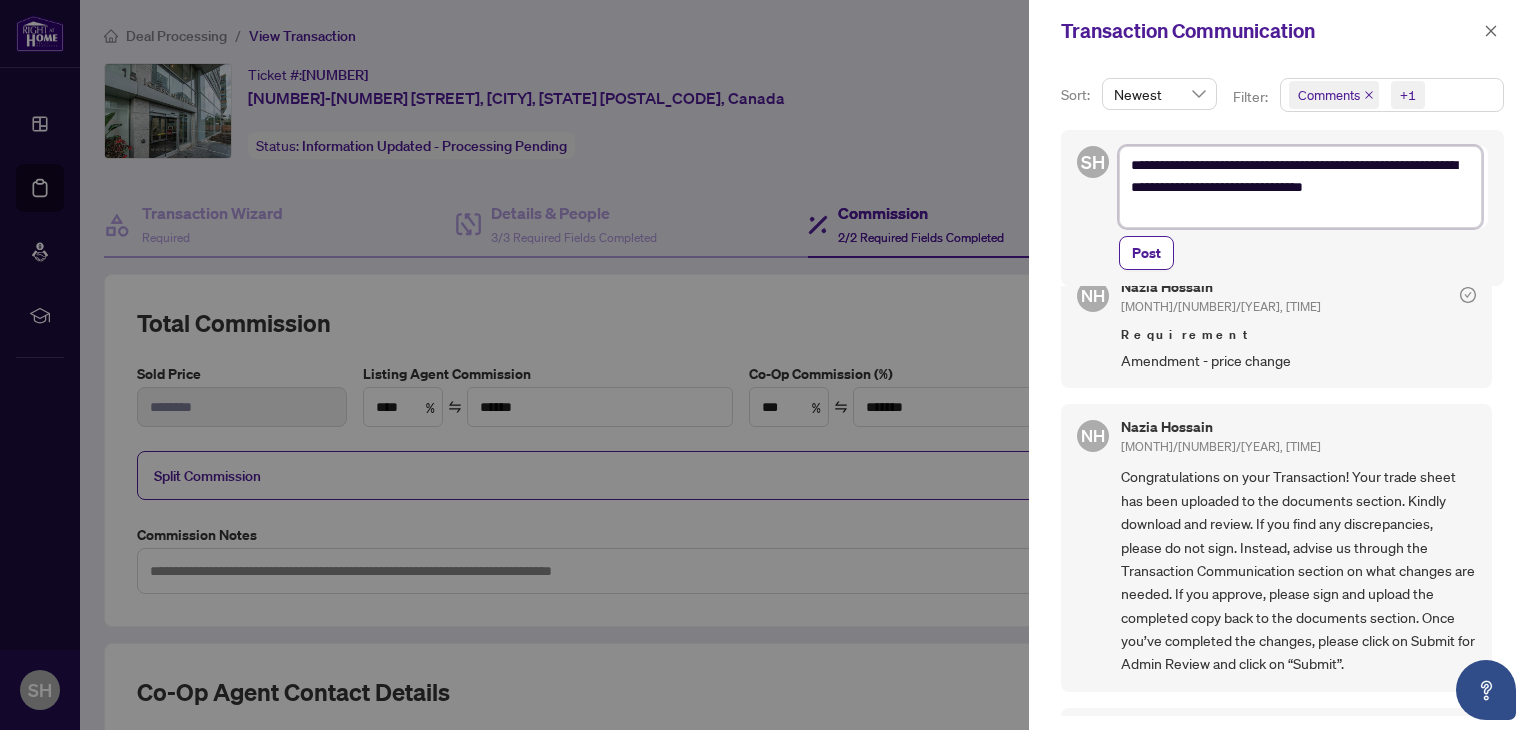 type on "**********" 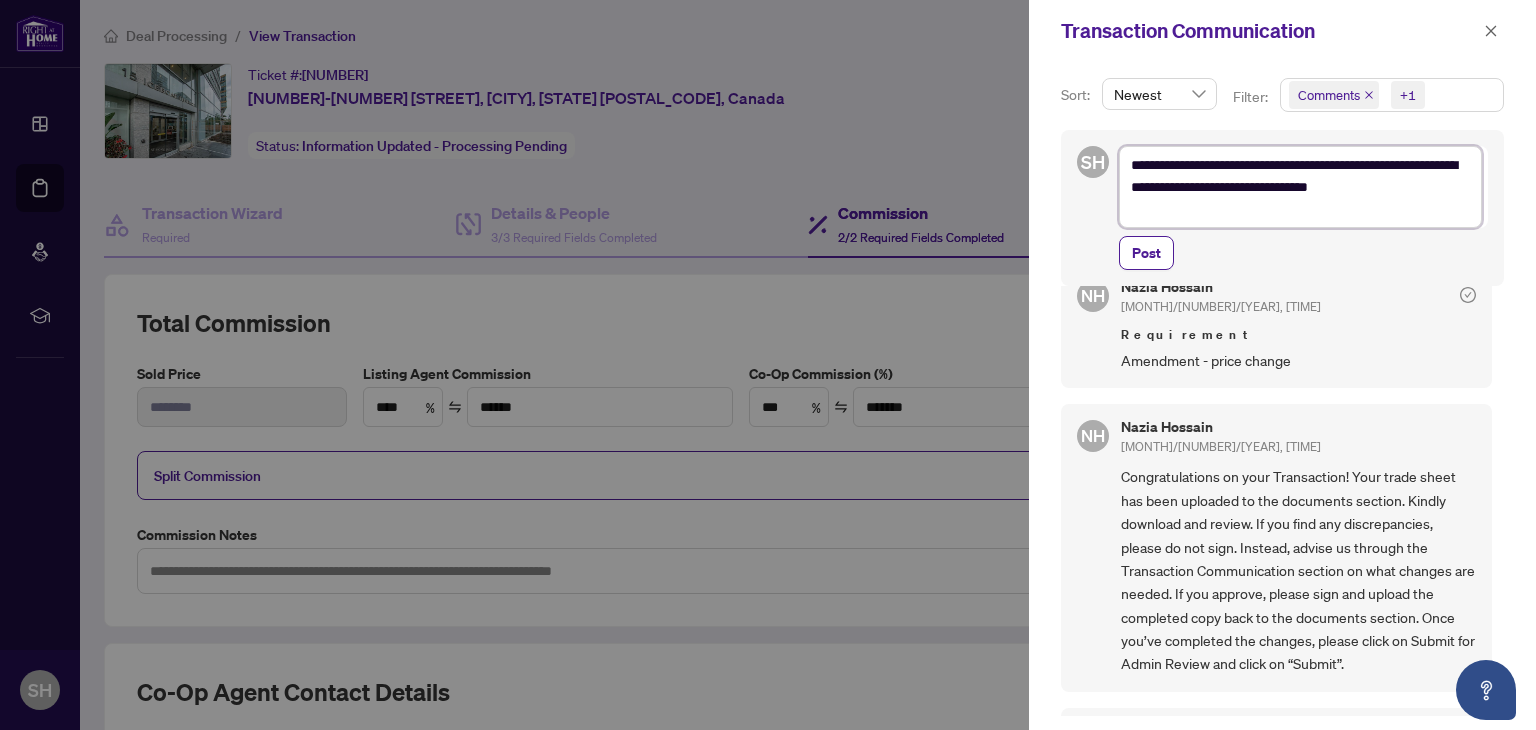 type 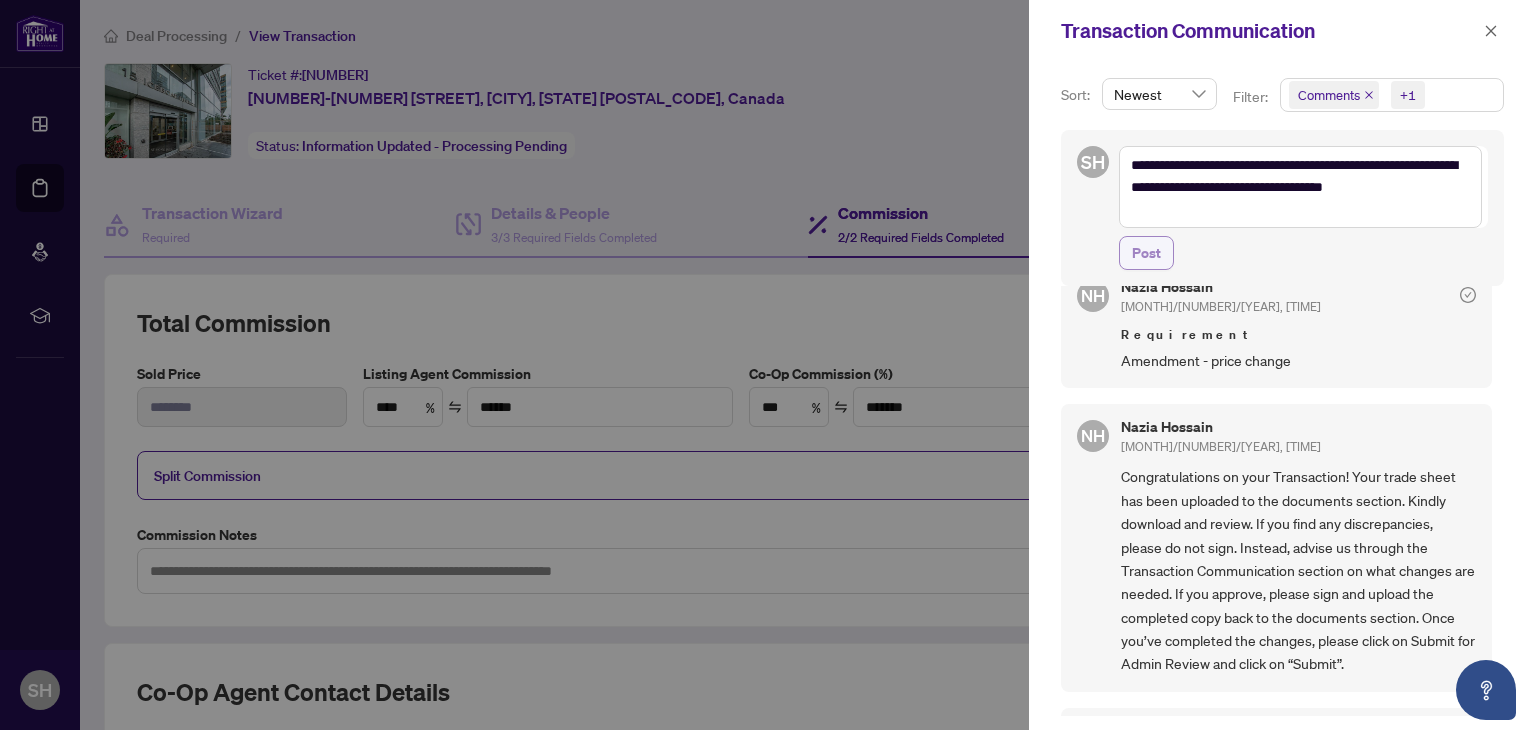 click on "Post" at bounding box center [1146, 253] 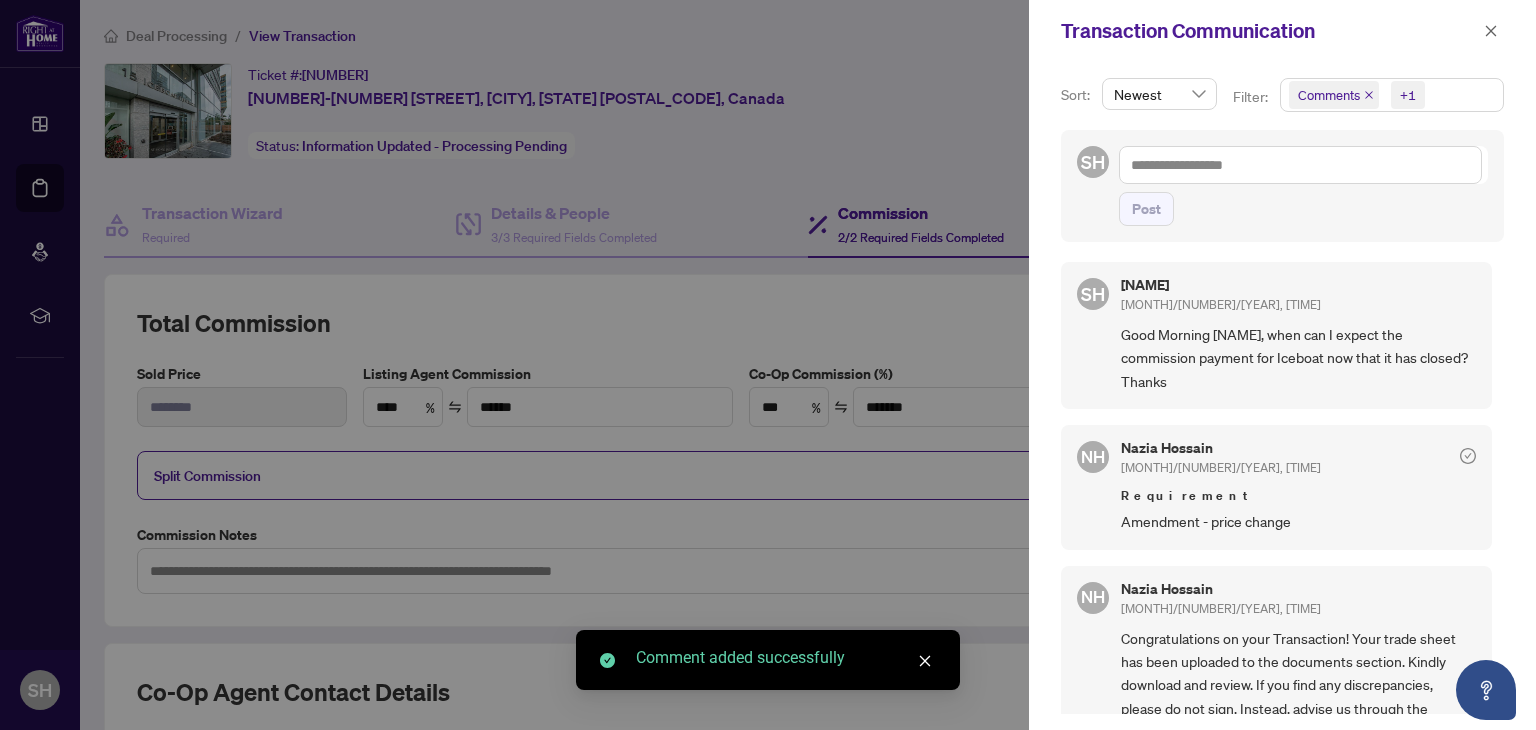 scroll, scrollTop: 2, scrollLeft: 0, axis: vertical 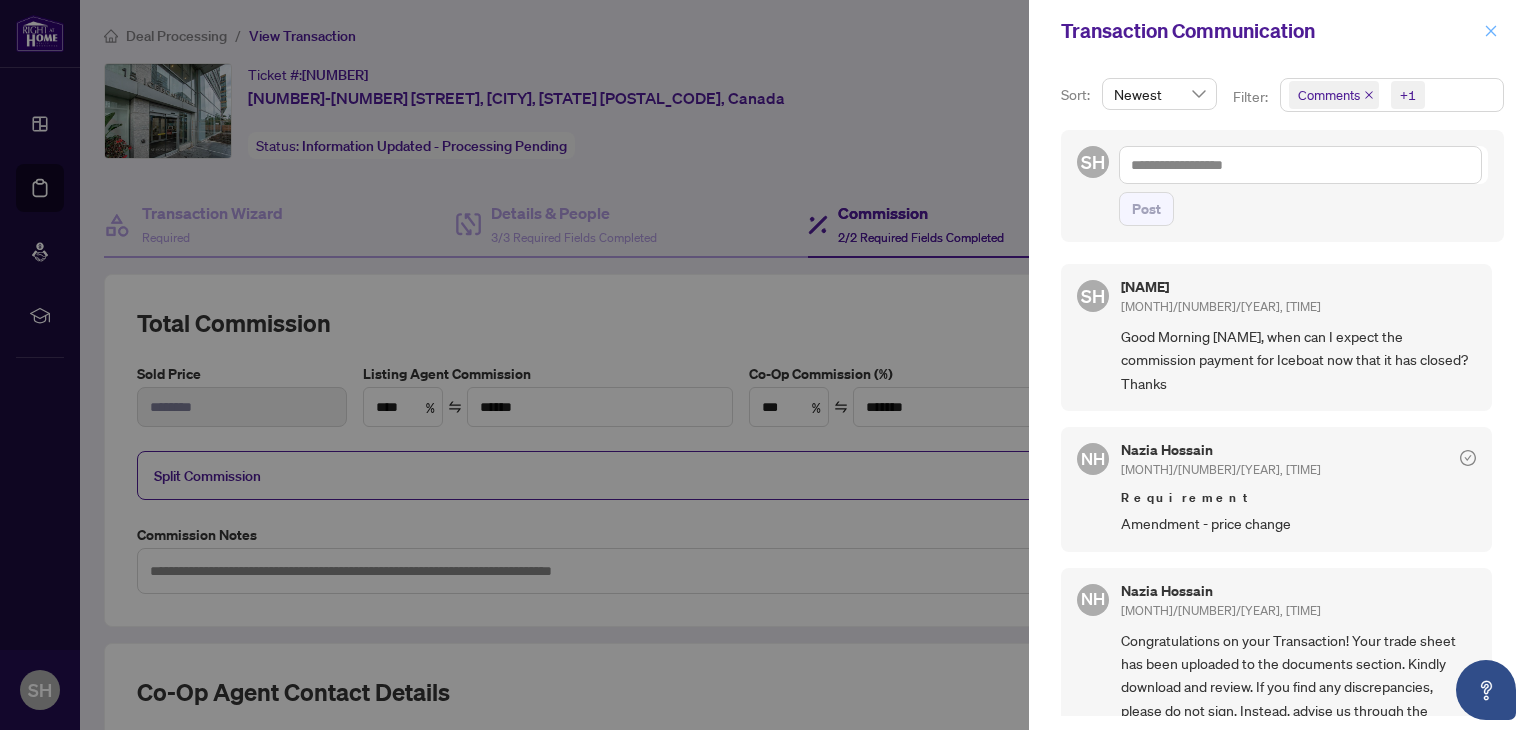 click 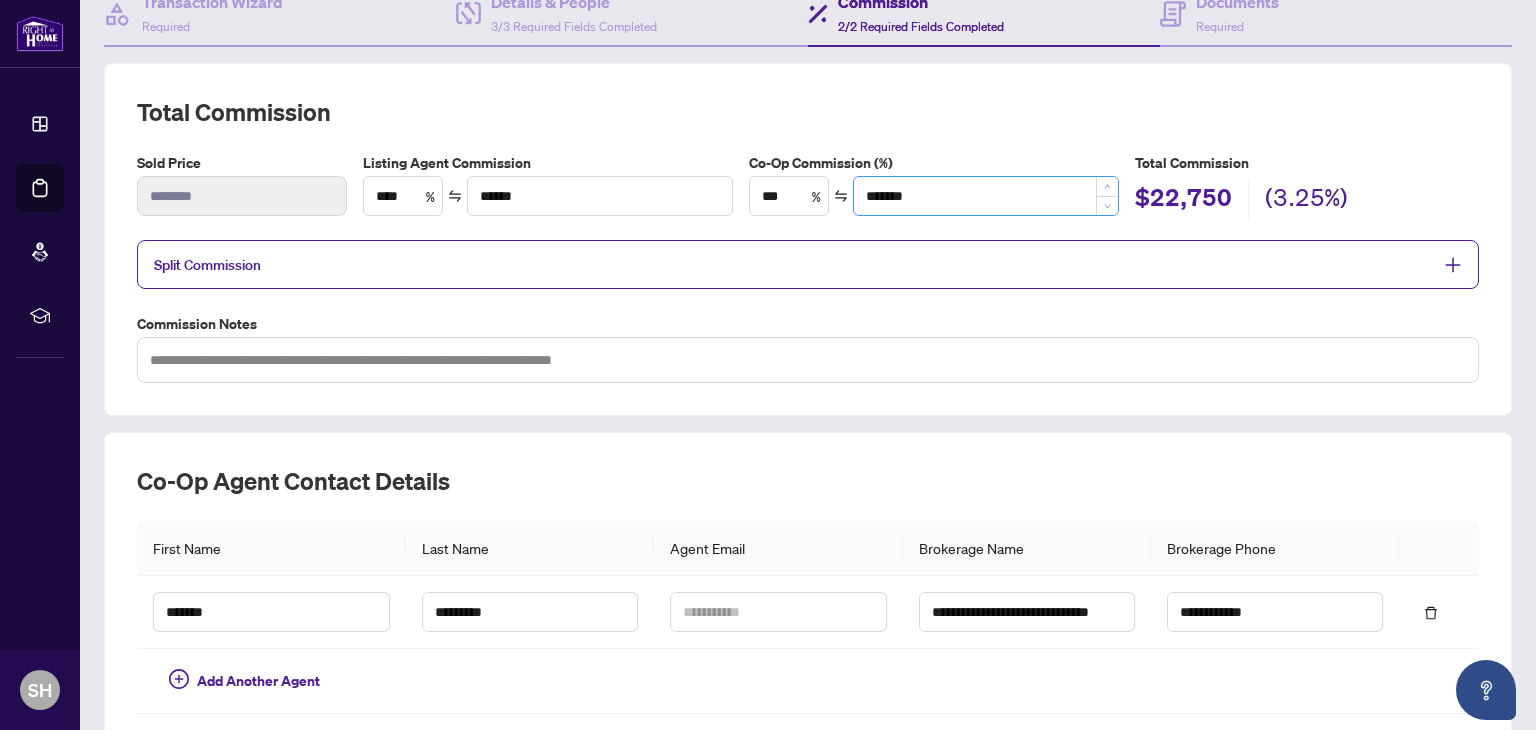scroll, scrollTop: 164, scrollLeft: 0, axis: vertical 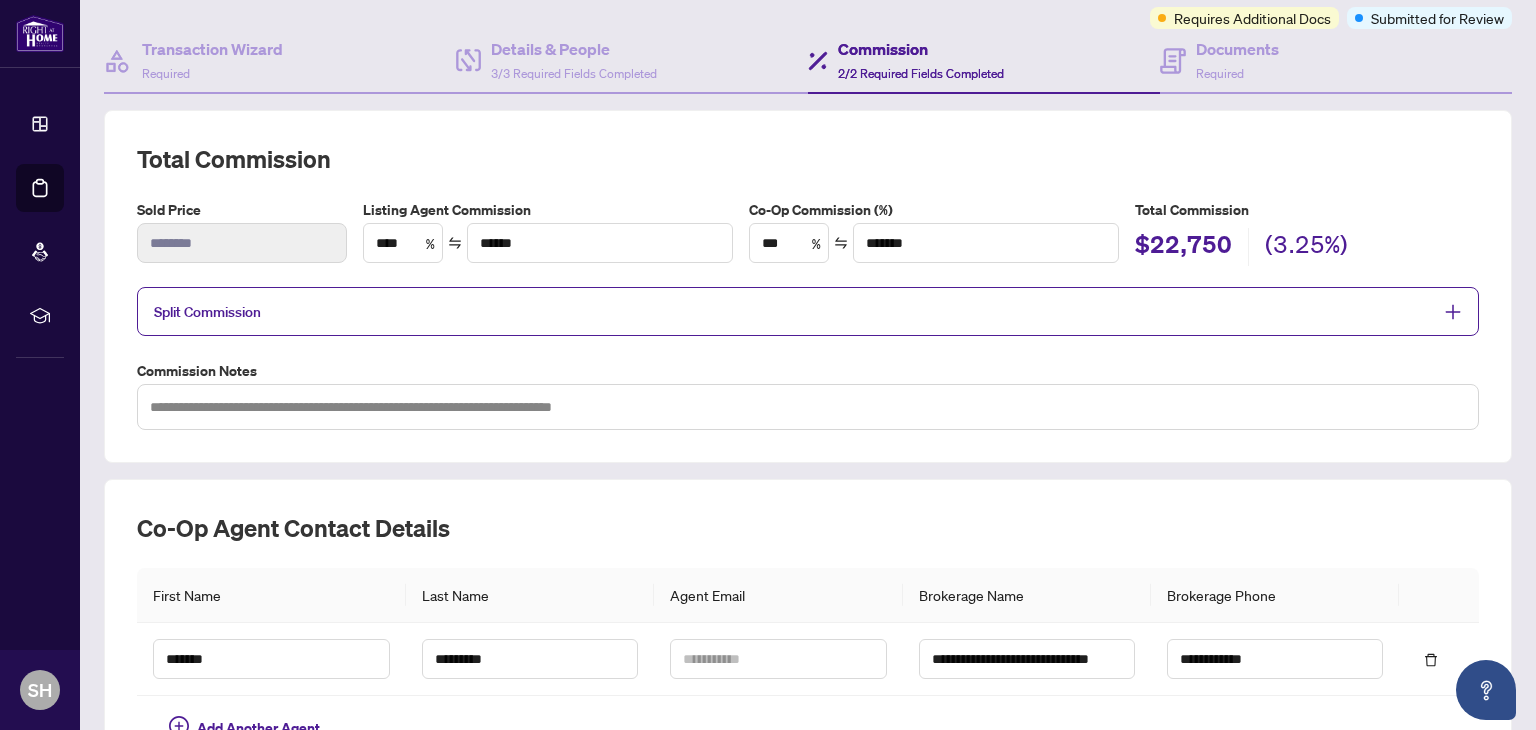 click on "Split Commission" at bounding box center [808, 311] 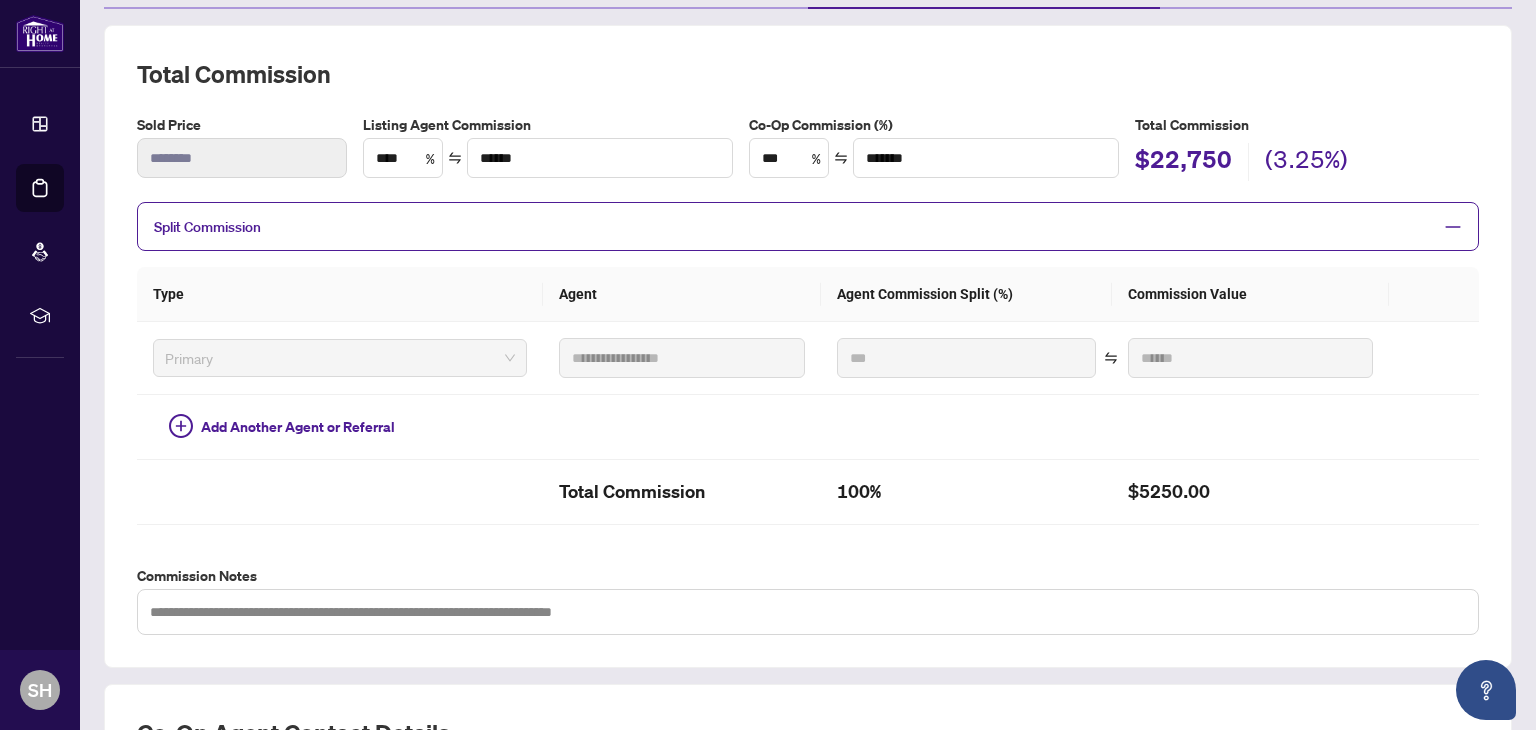 scroll, scrollTop: 0, scrollLeft: 0, axis: both 